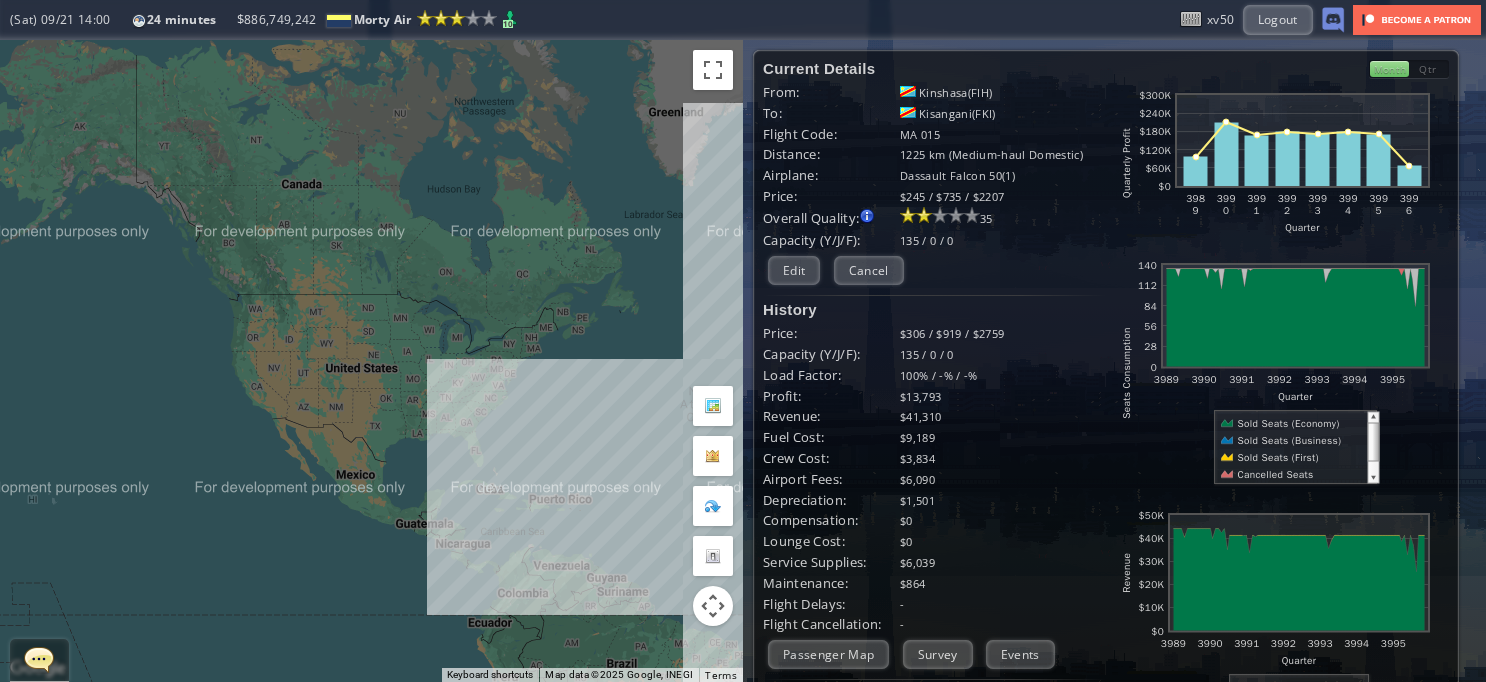 scroll, scrollTop: 0, scrollLeft: 0, axis: both 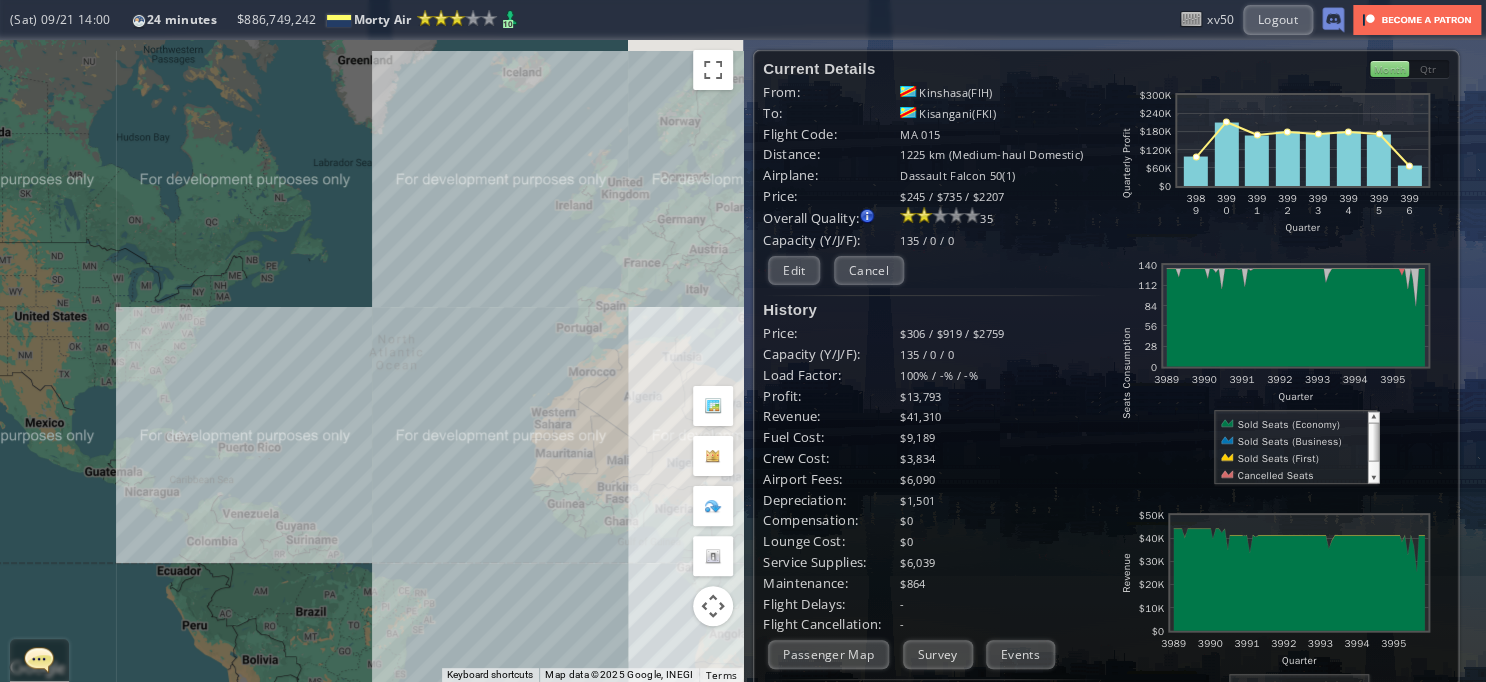 drag, startPoint x: 0, startPoint y: 0, endPoint x: 64, endPoint y: 285, distance: 292.0976 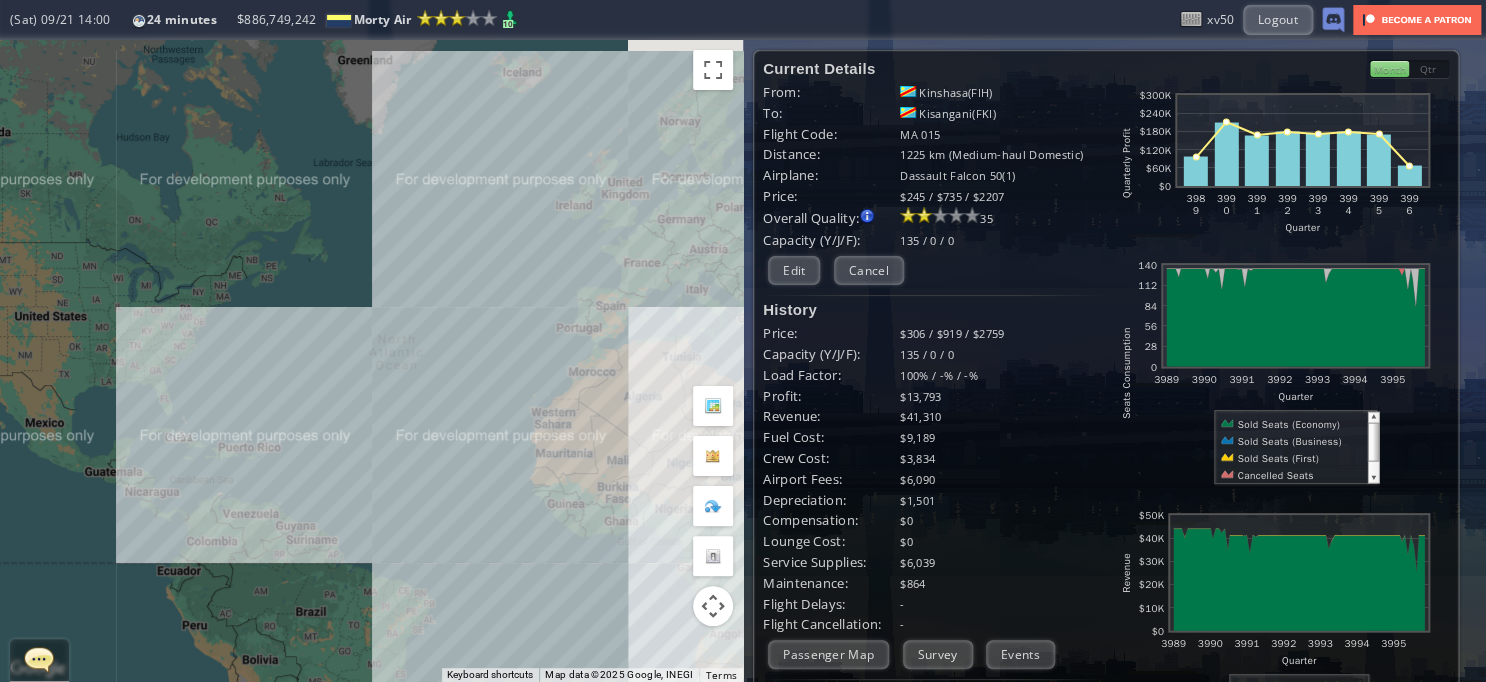 click on "To navigate, press the arrow keys." at bounding box center [371, 361] 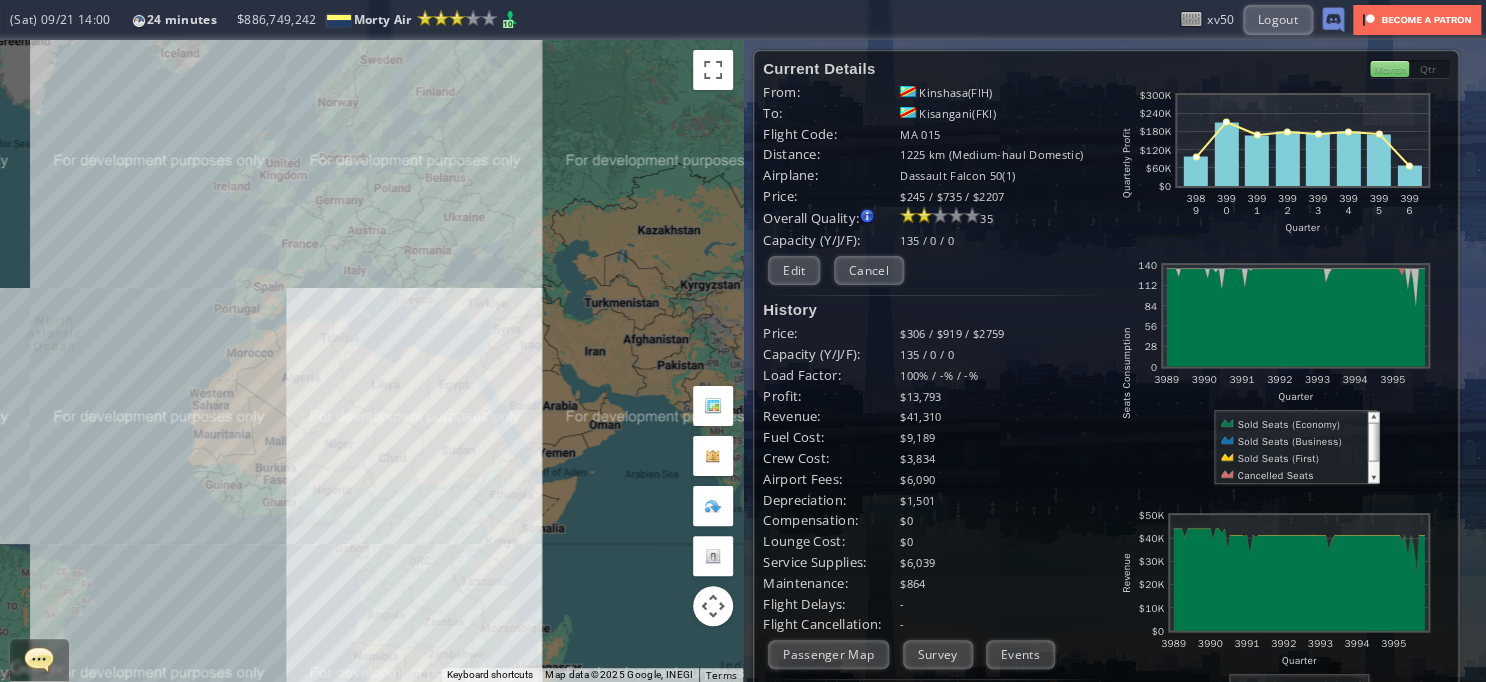 drag, startPoint x: 443, startPoint y: 301, endPoint x: 83, endPoint y: 279, distance: 360.6716 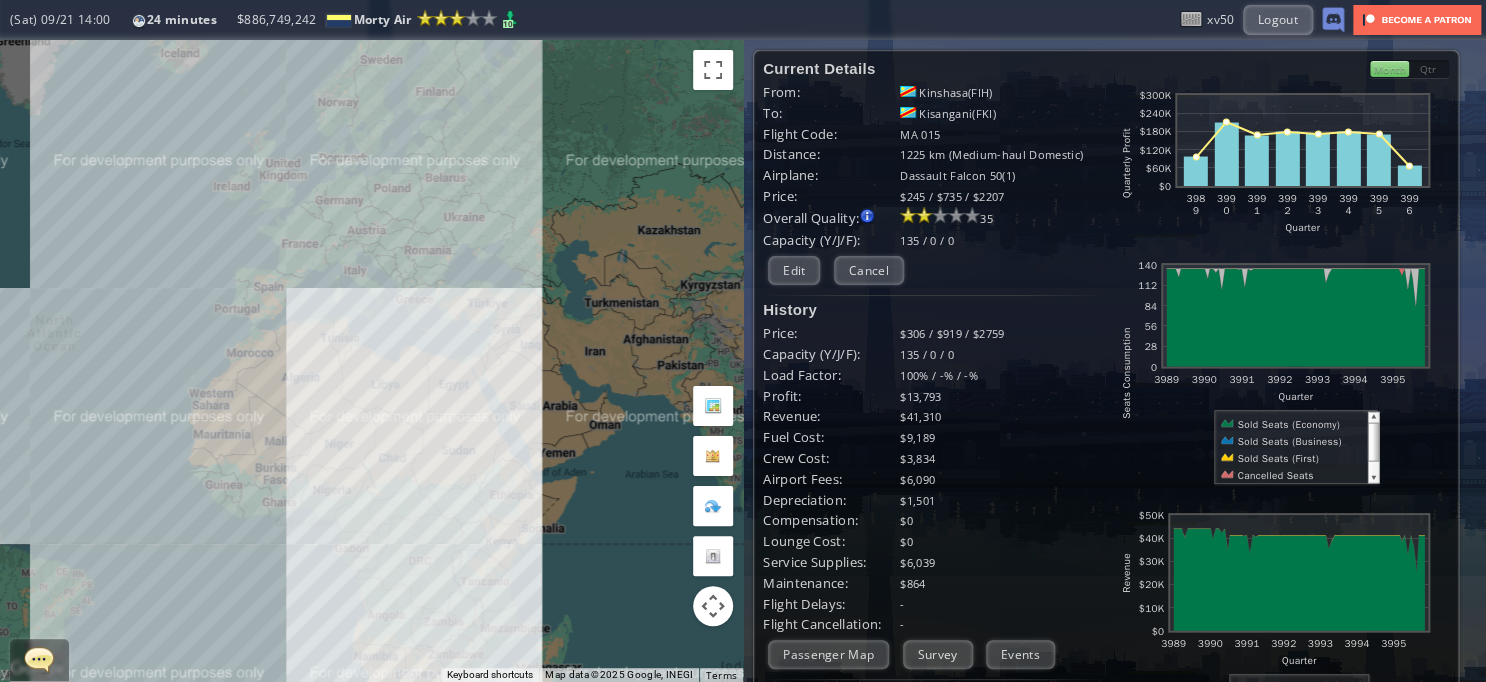 click on "To navigate, press the arrow keys." at bounding box center (371, 361) 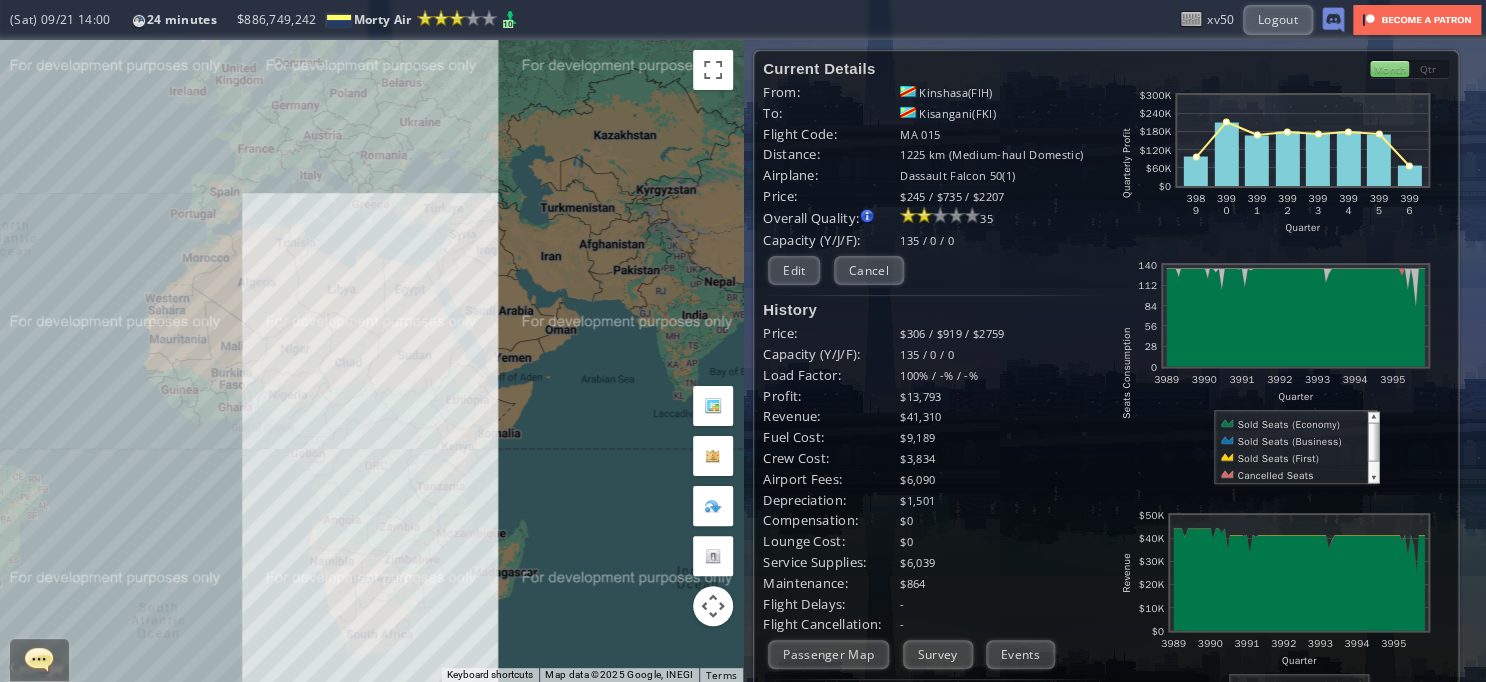 drag, startPoint x: 314, startPoint y: 516, endPoint x: 304, endPoint y: 350, distance: 166.30093 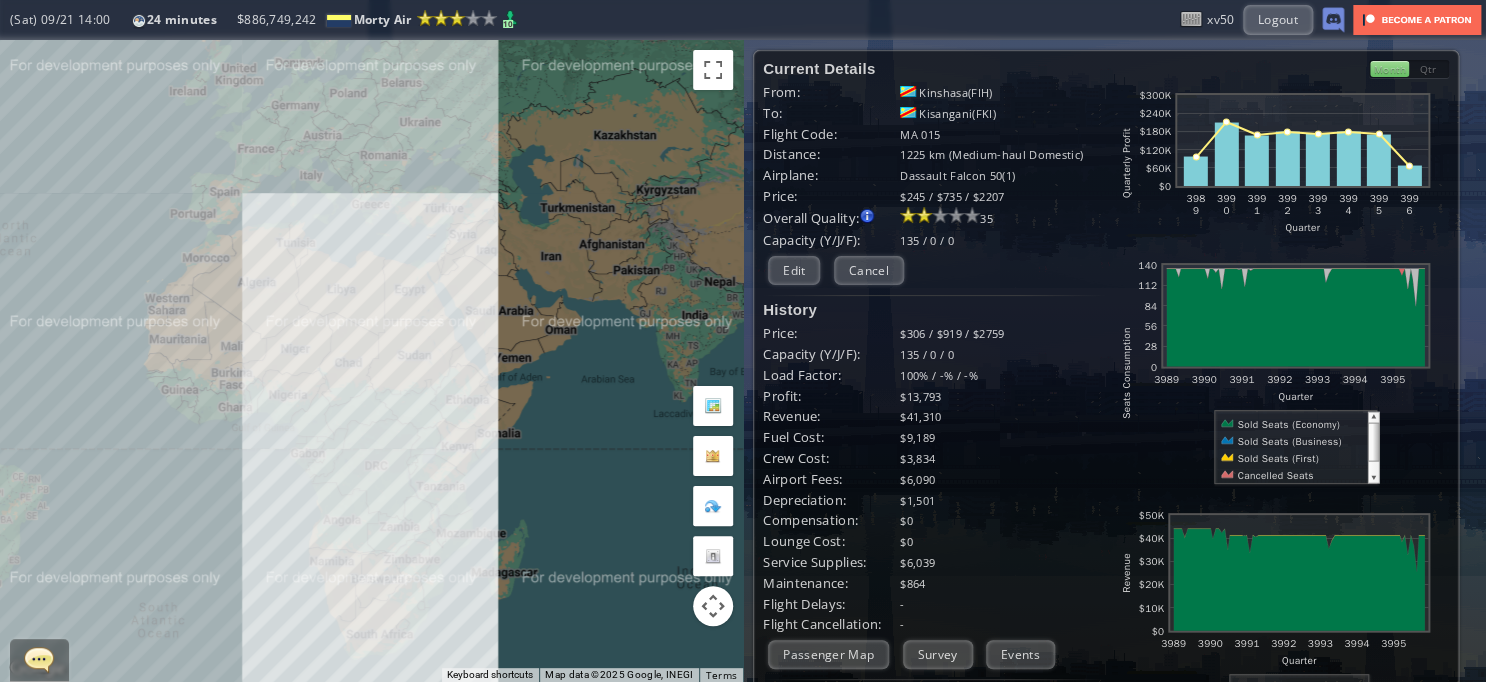 click on "To navigate, press the arrow keys." at bounding box center [371, 361] 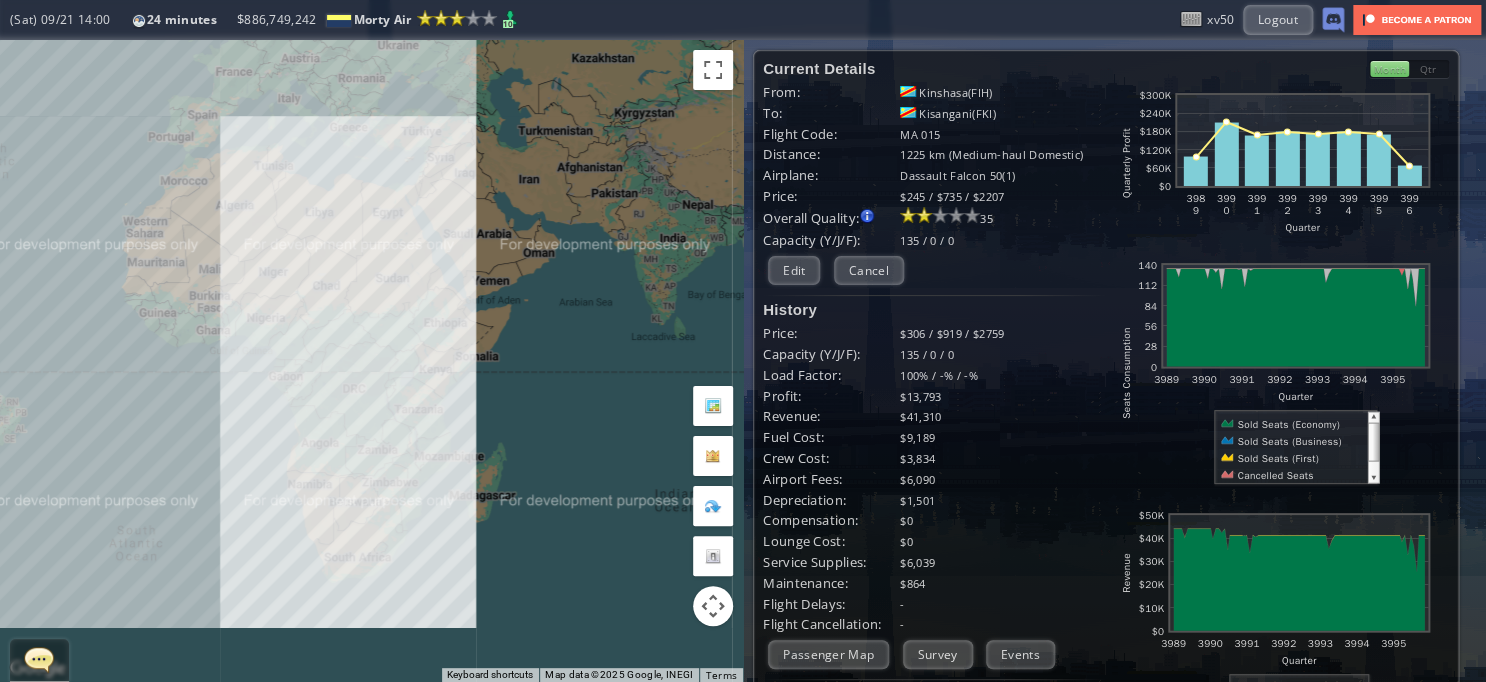 click on "To navigate, press the arrow keys." at bounding box center (371, 361) 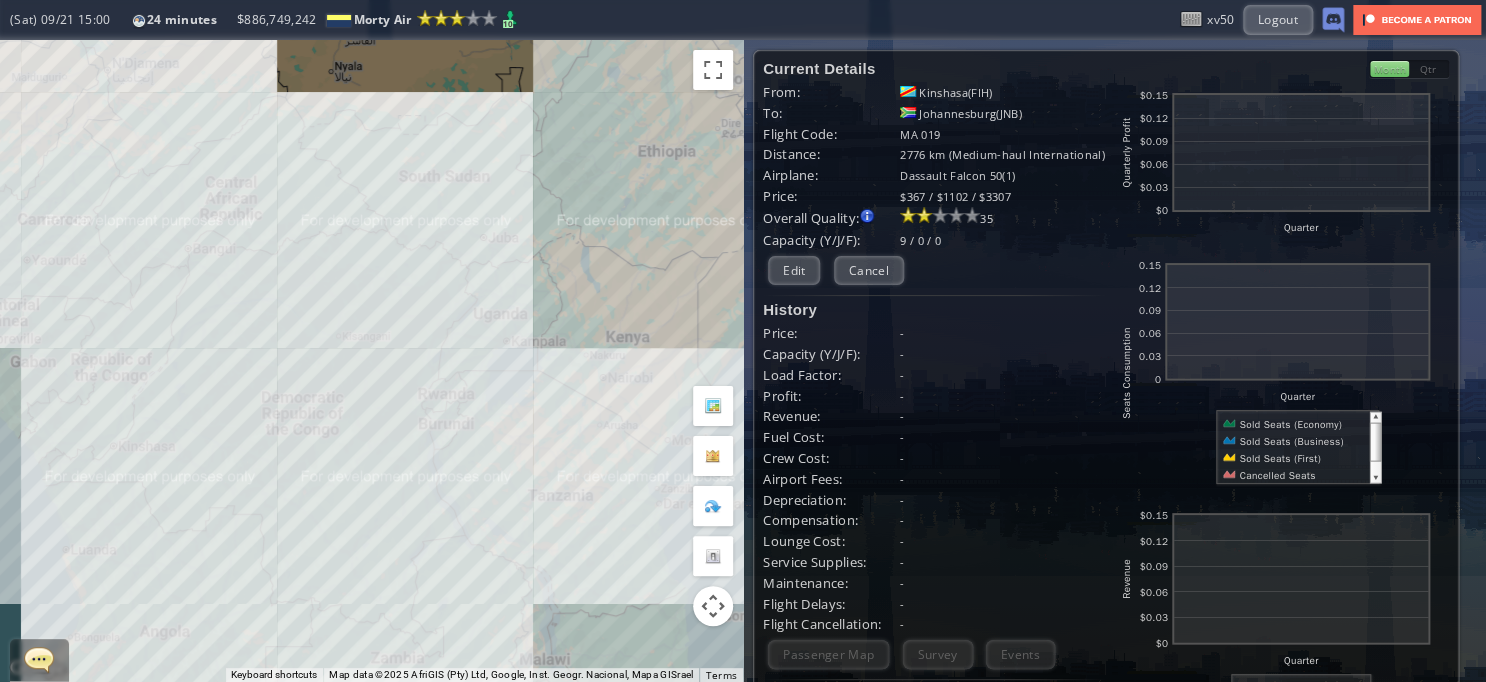 click on "To navigate, press the arrow keys." at bounding box center (371, 361) 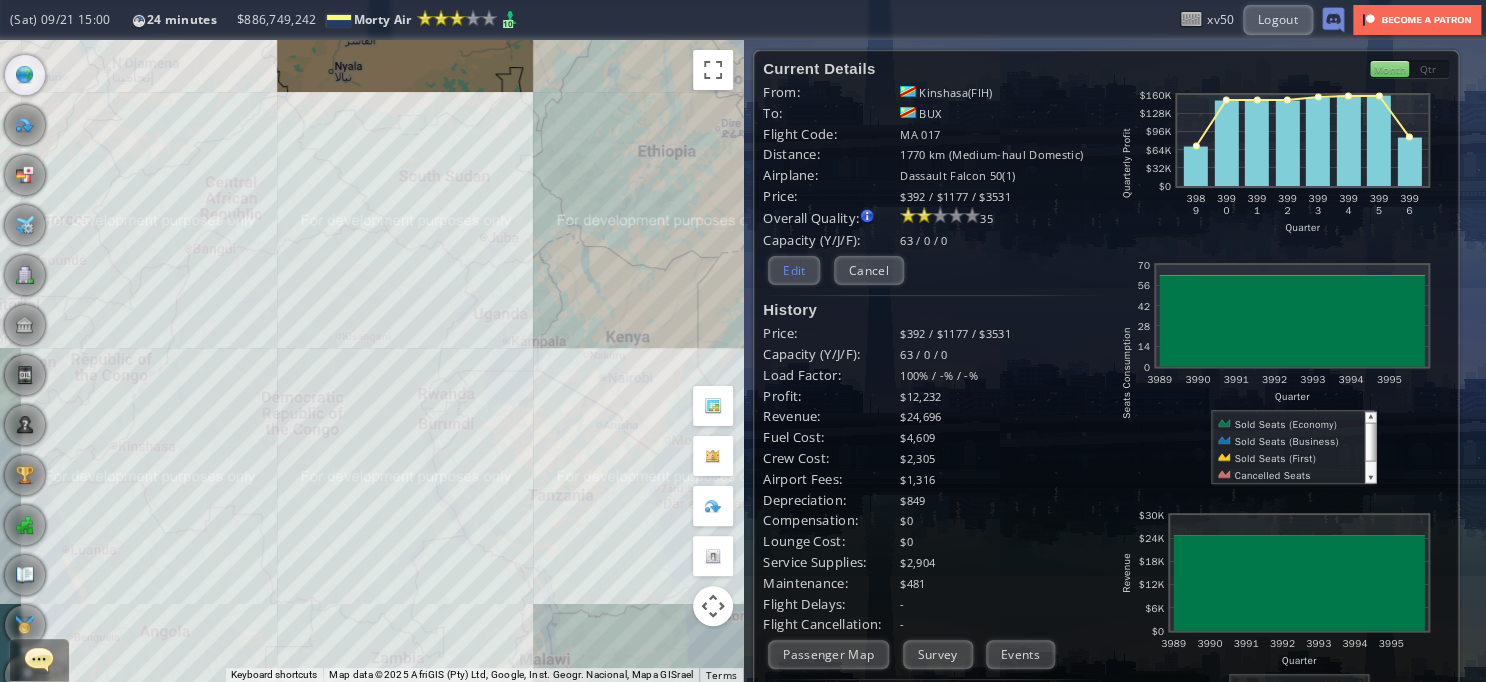 click on "Edit" at bounding box center (794, 270) 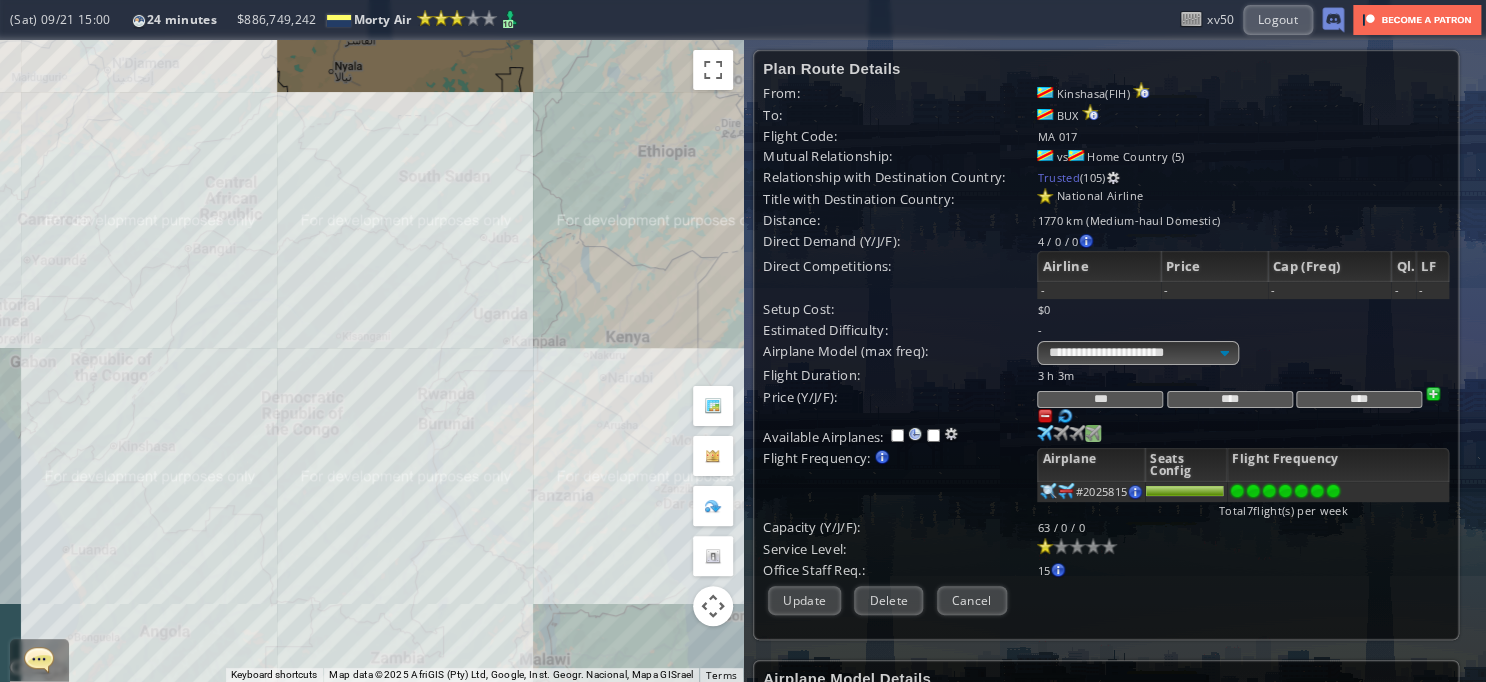 click at bounding box center [1045, 433] 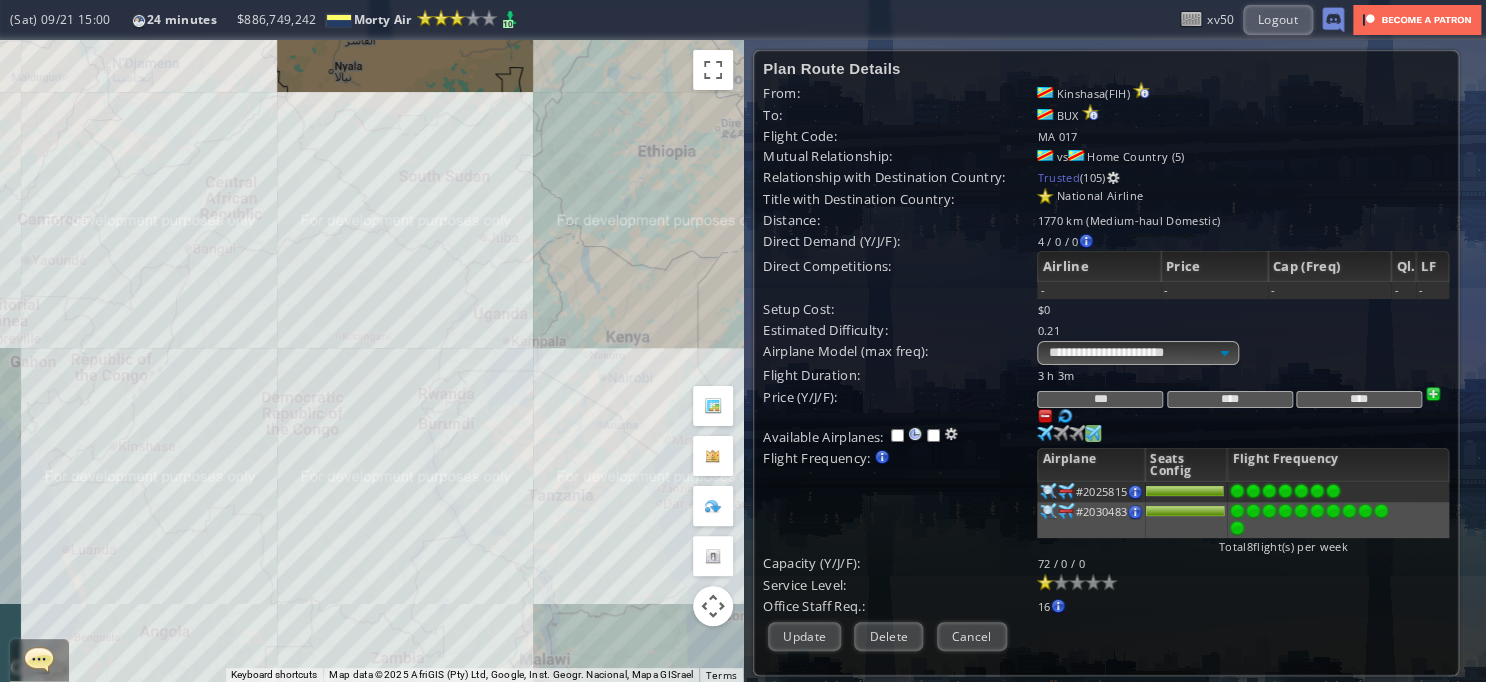 click at bounding box center [1237, 528] 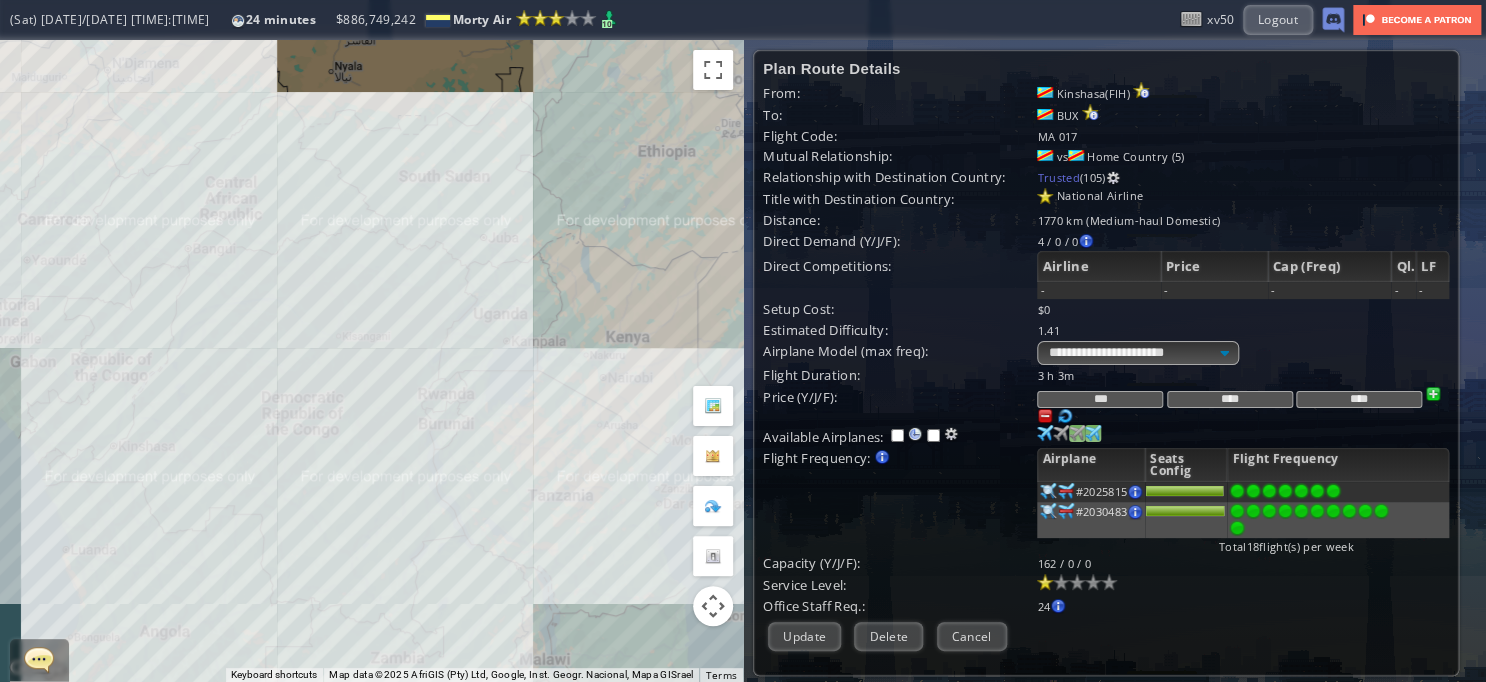 click at bounding box center [1045, 433] 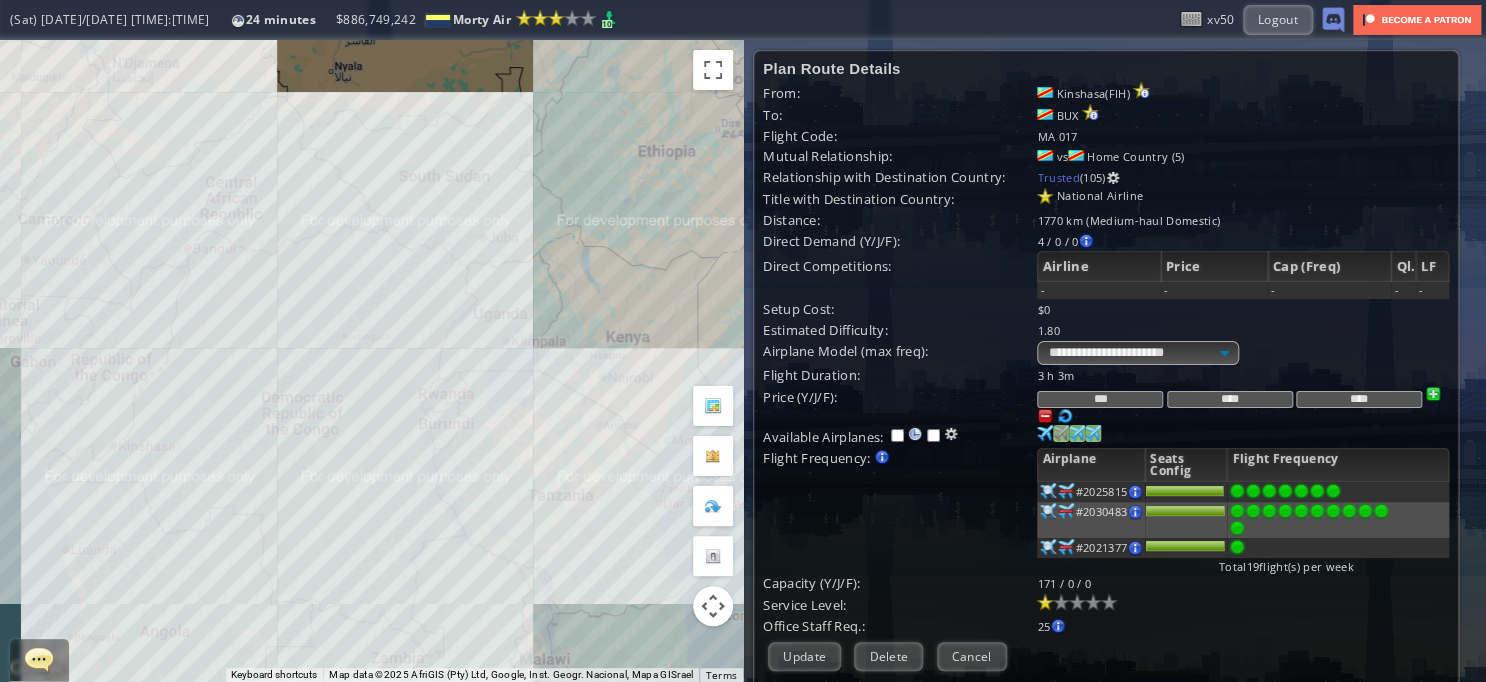 click at bounding box center (1045, 433) 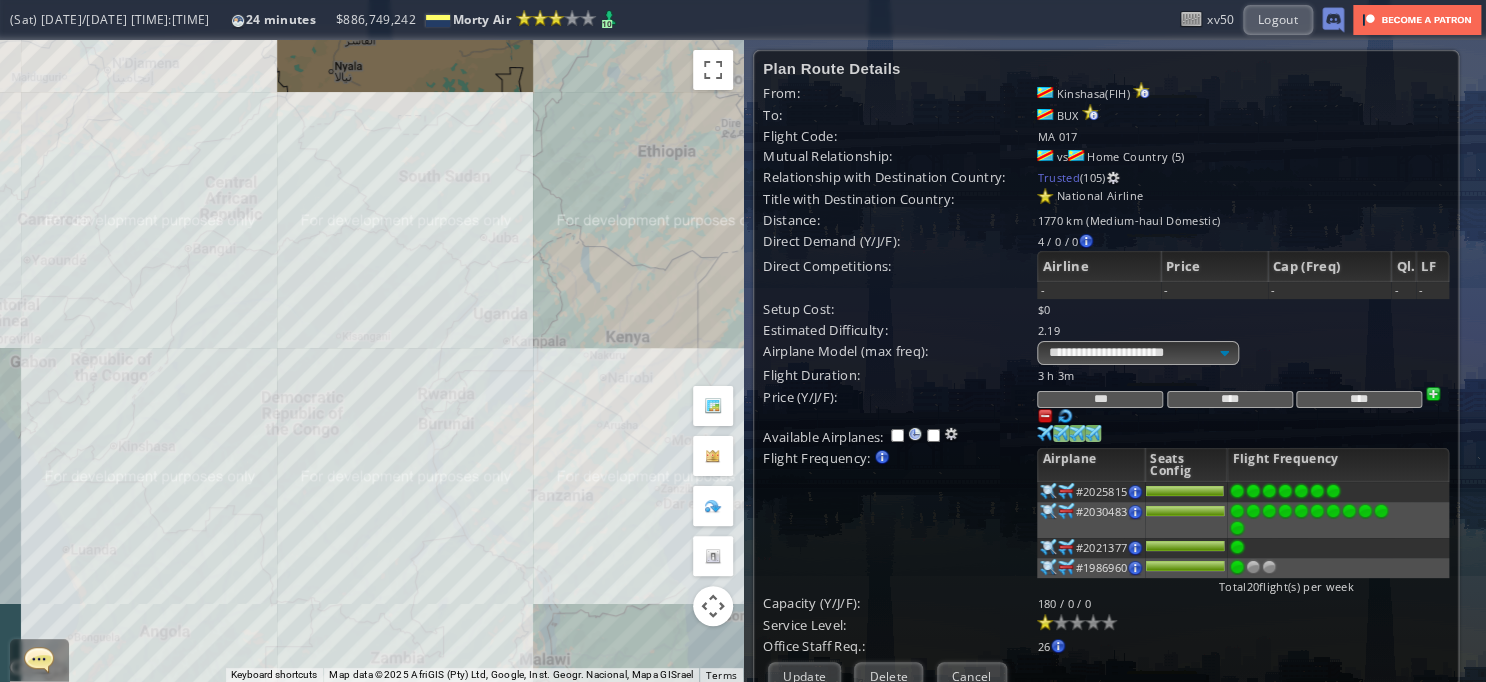 click at bounding box center (1045, 433) 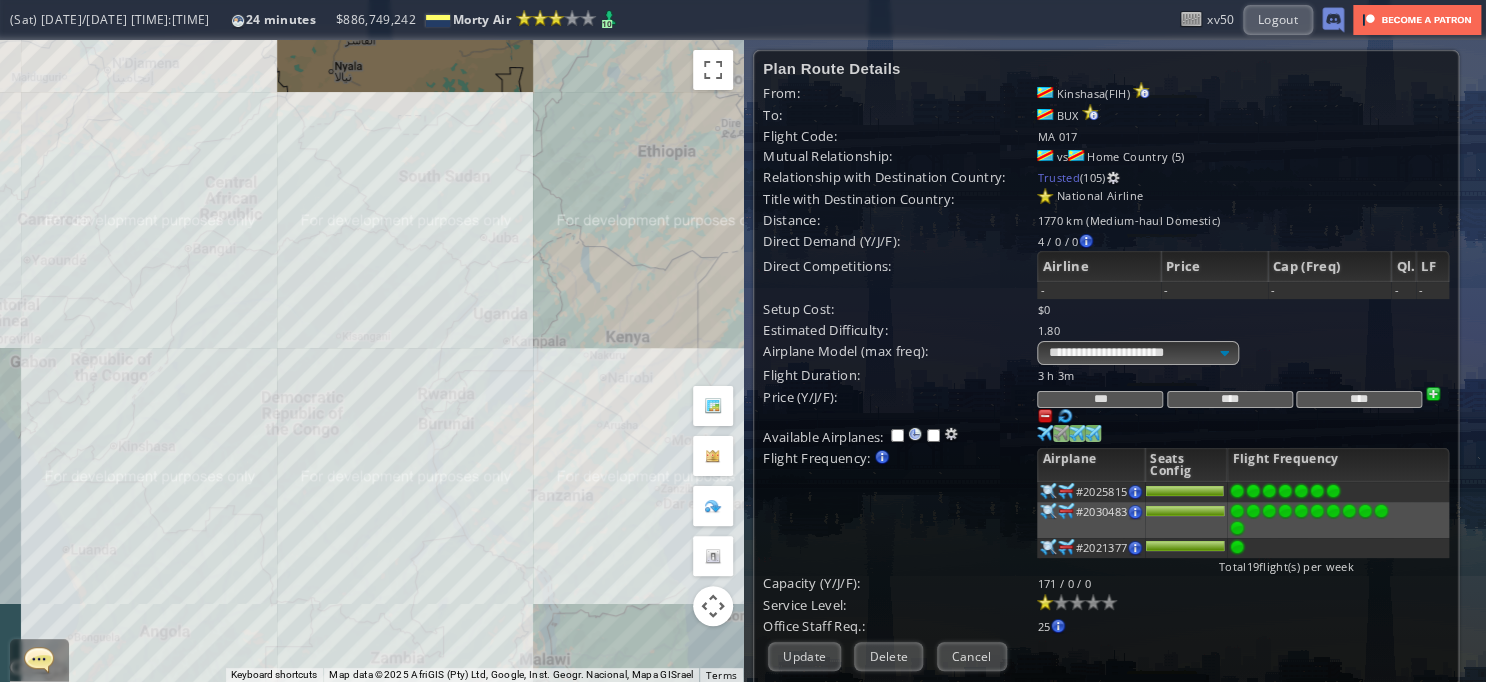 click at bounding box center (1045, 433) 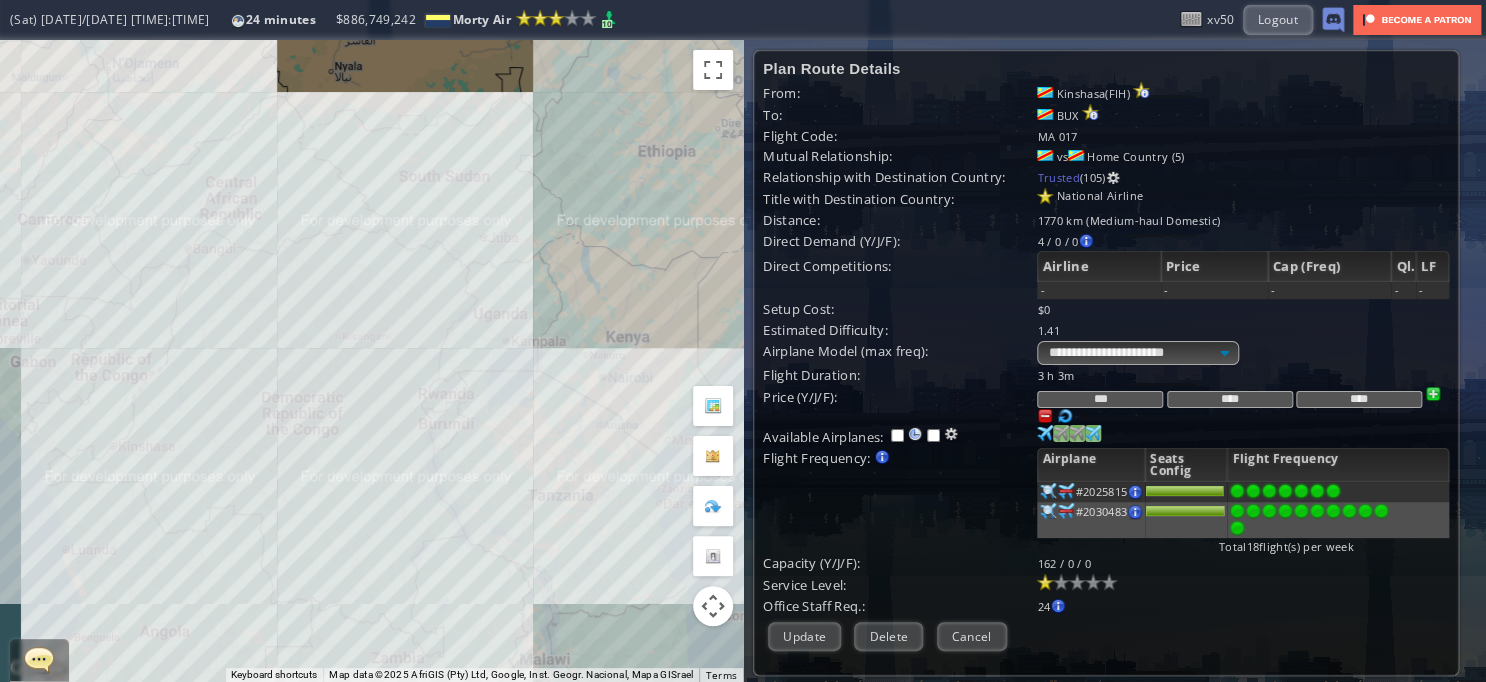 click at bounding box center [1045, 433] 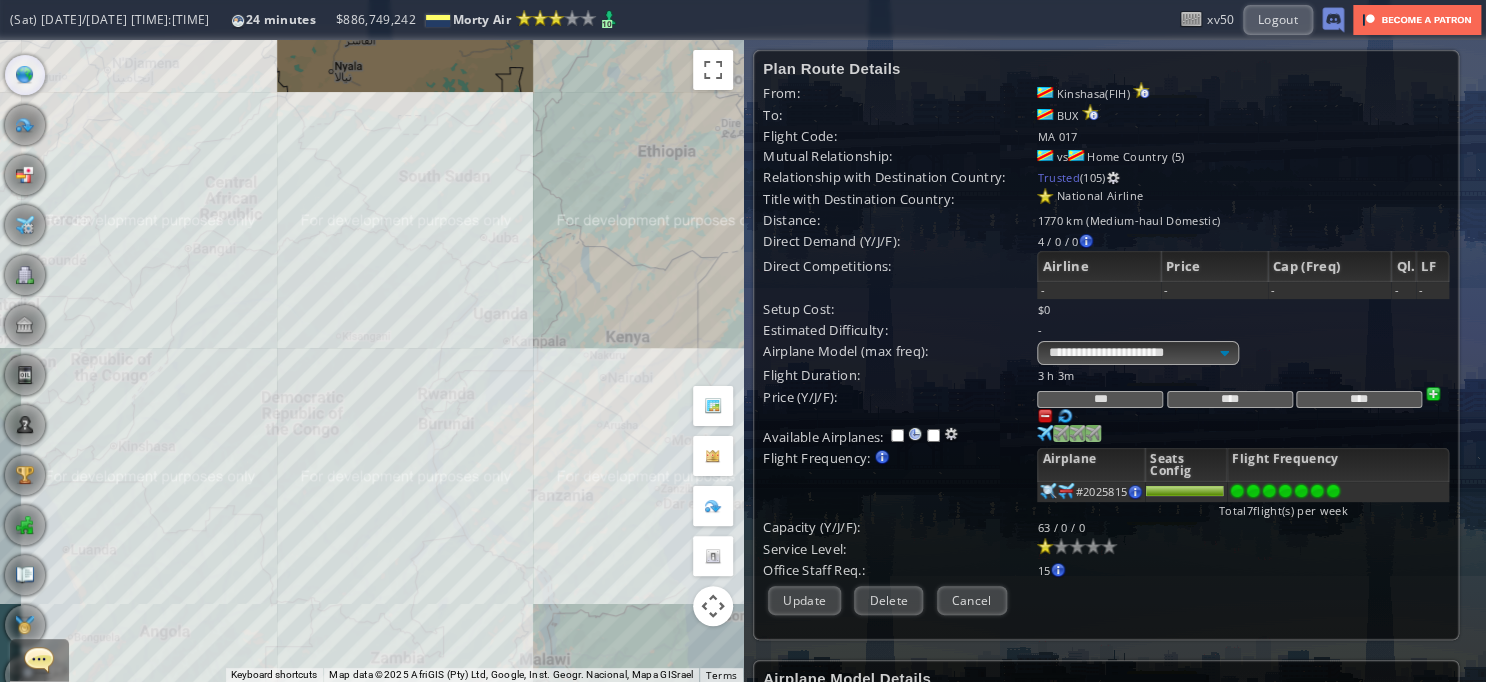 click at bounding box center [1048, 491] 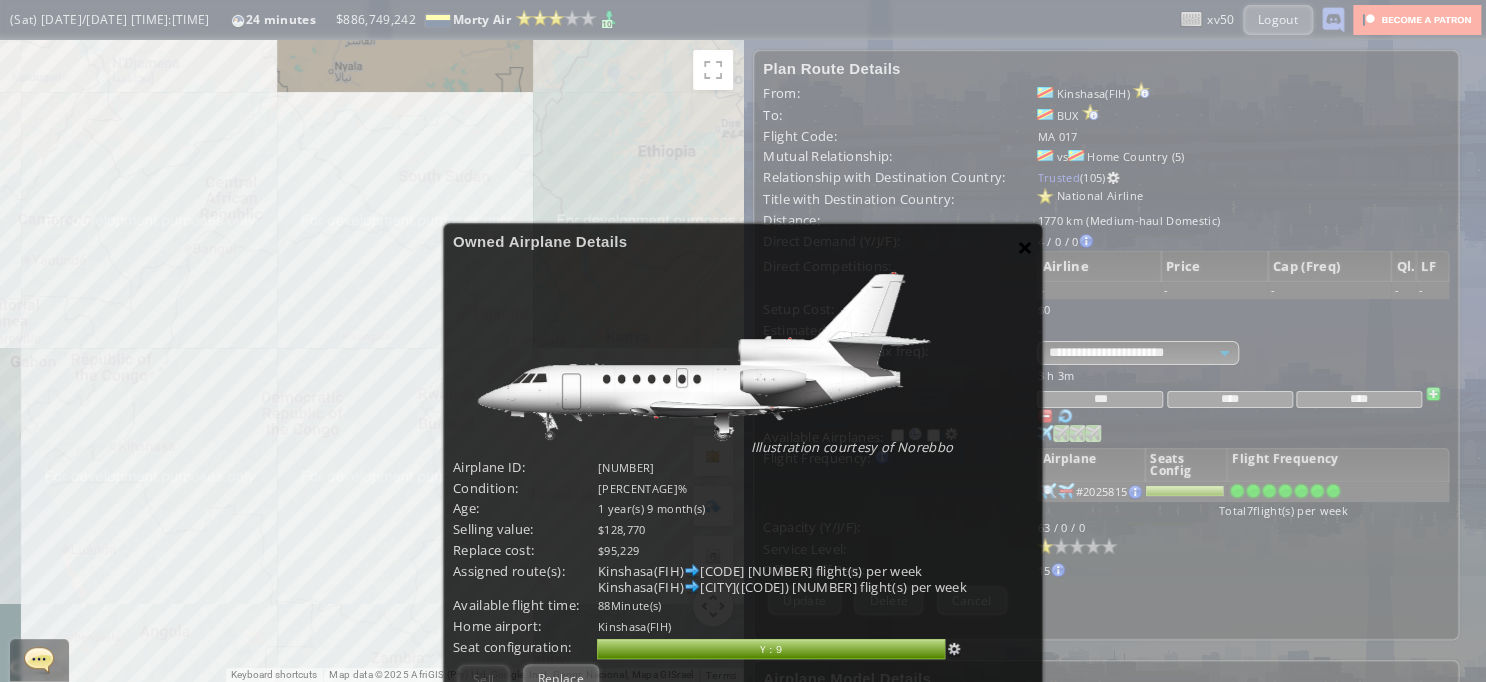 click on "×" at bounding box center (1025, 247) 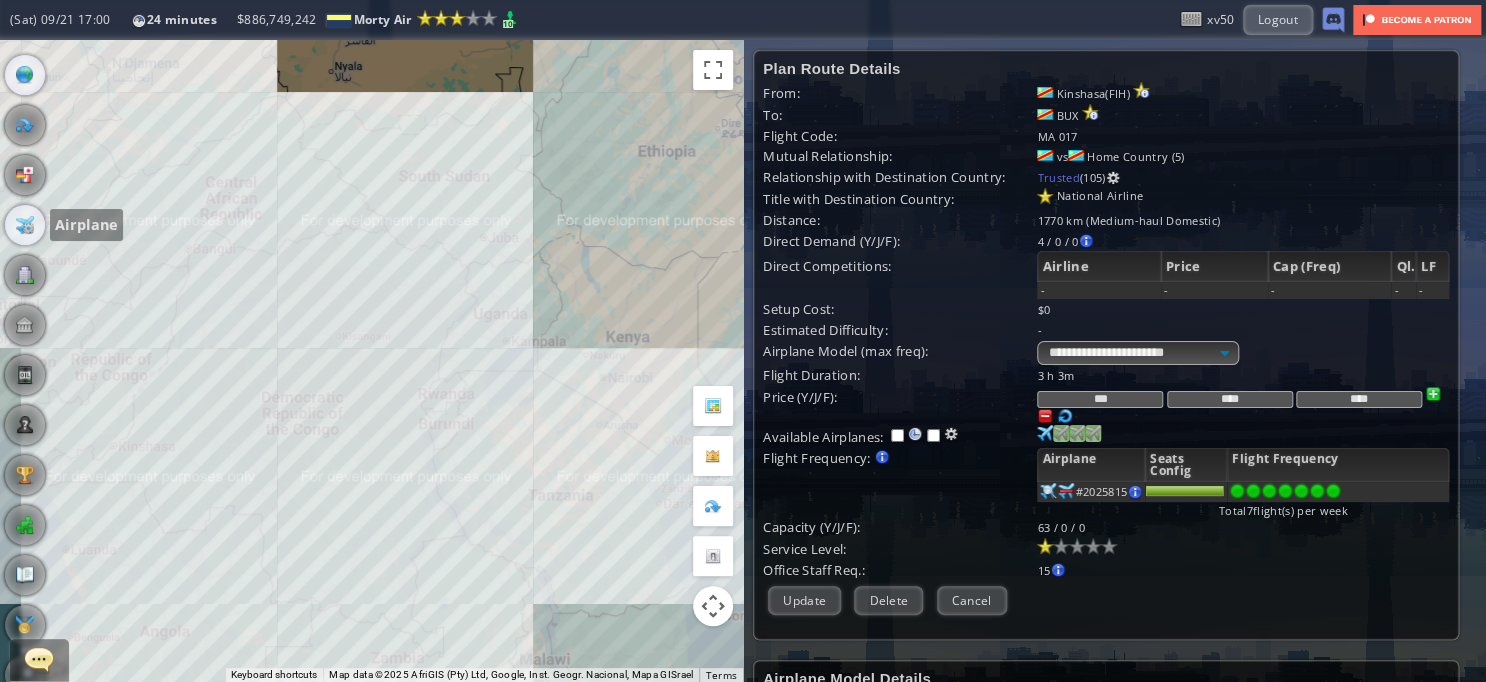 click at bounding box center [25, 225] 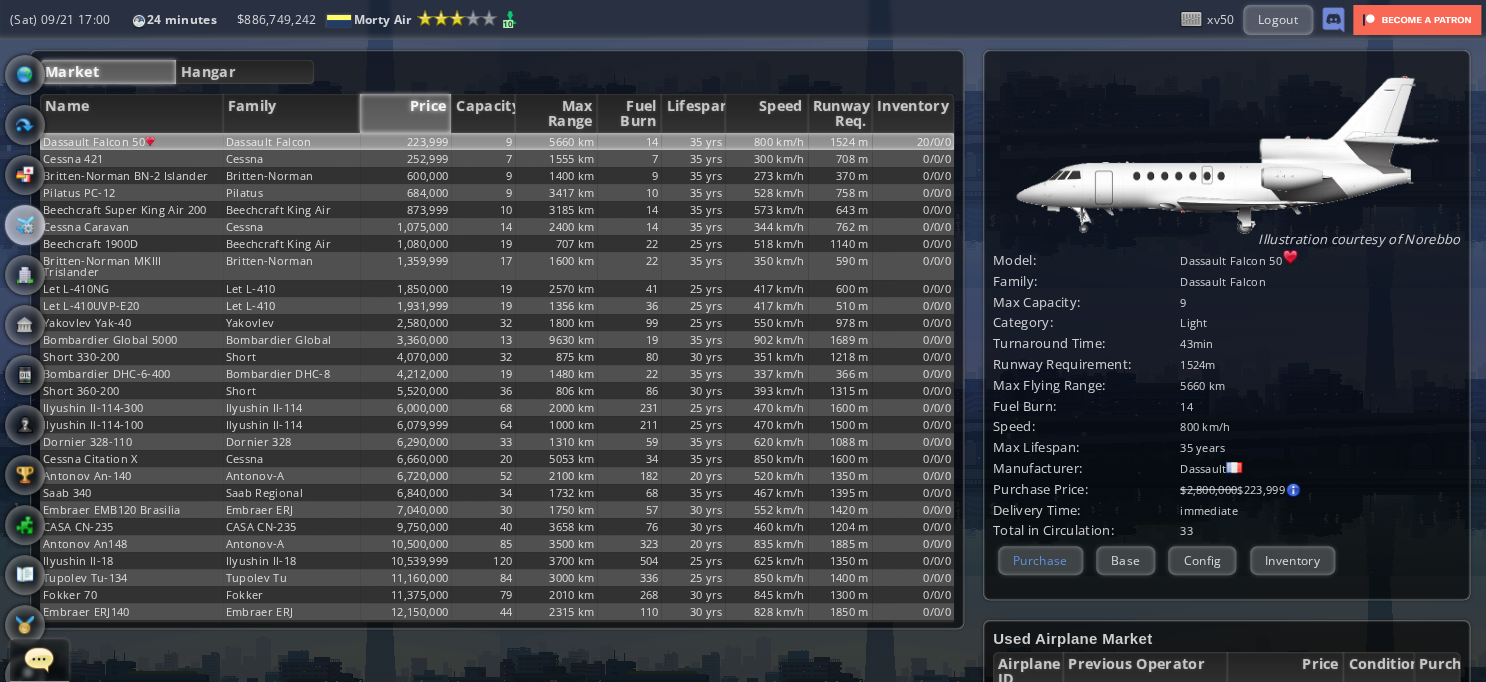 click on "Purchase" at bounding box center [1040, 560] 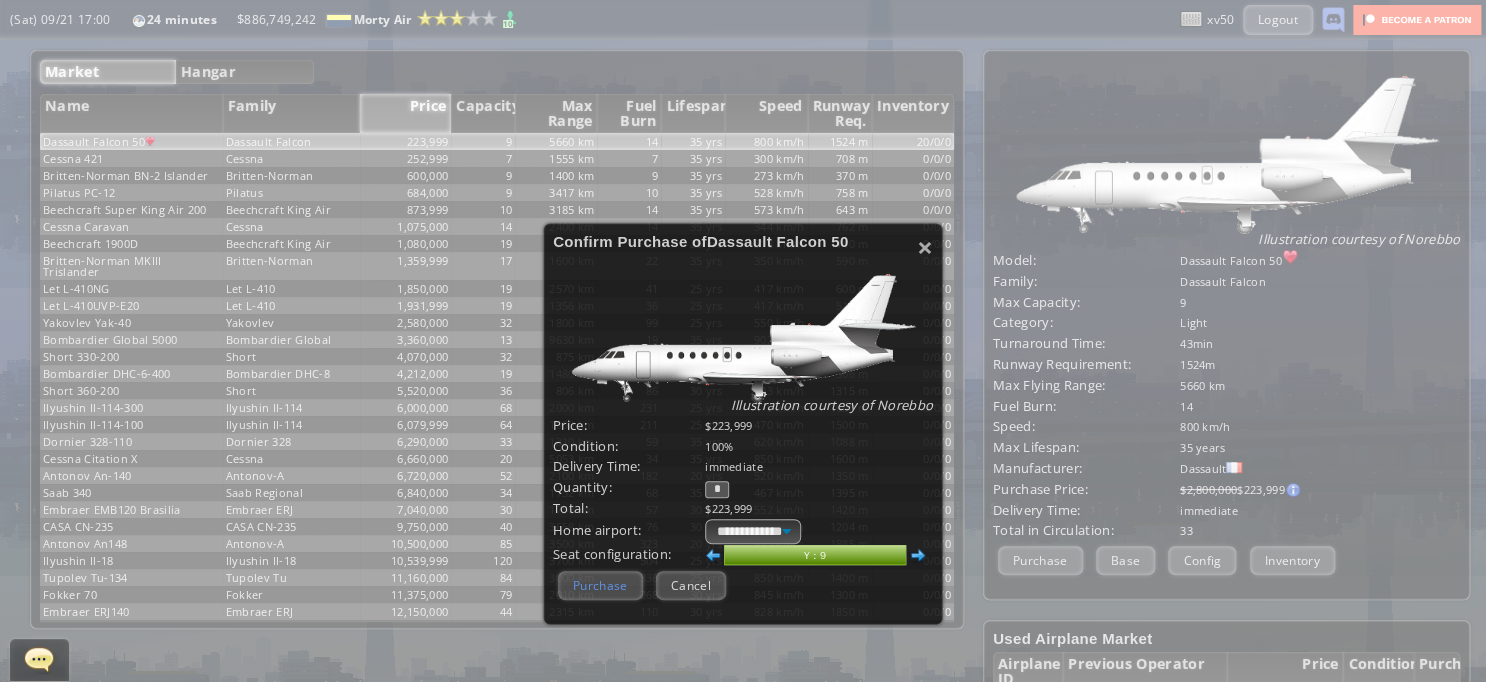 click on "Purchase" at bounding box center [600, 585] 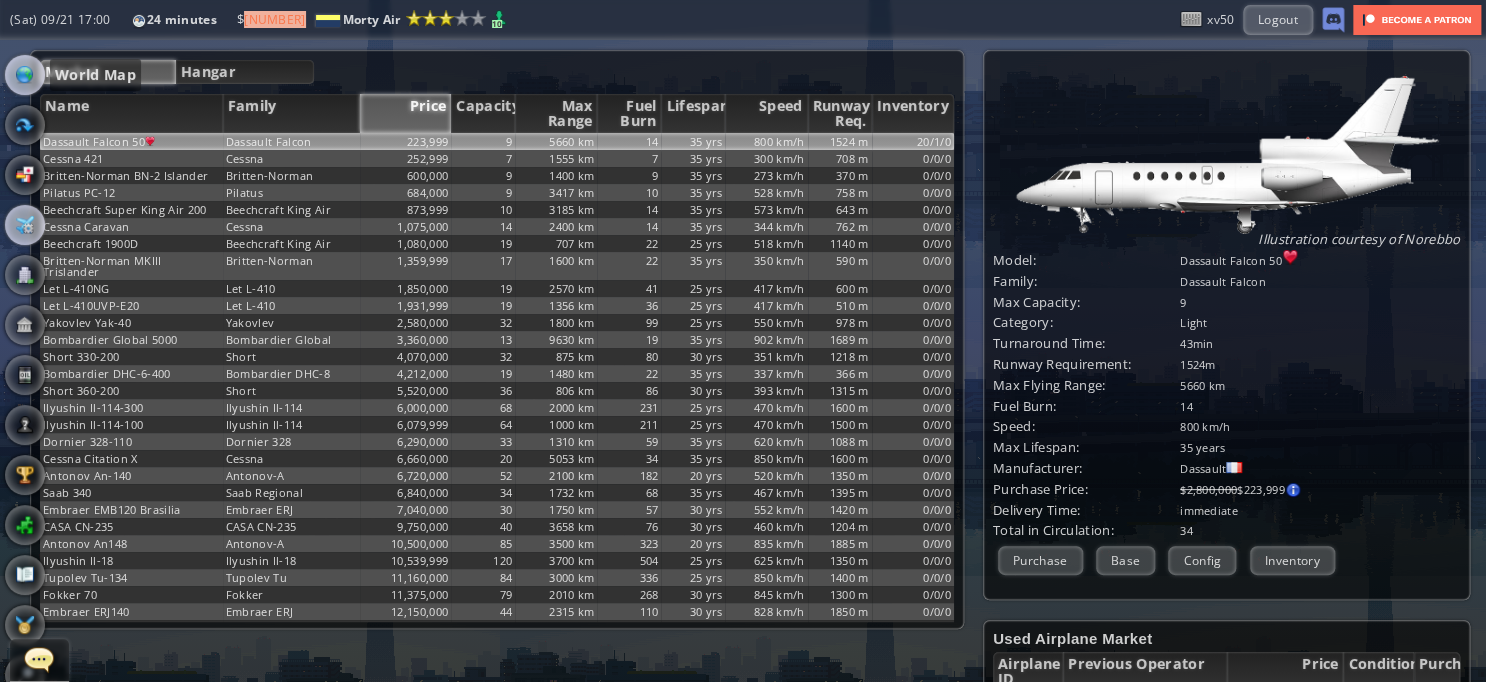 click at bounding box center (25, 75) 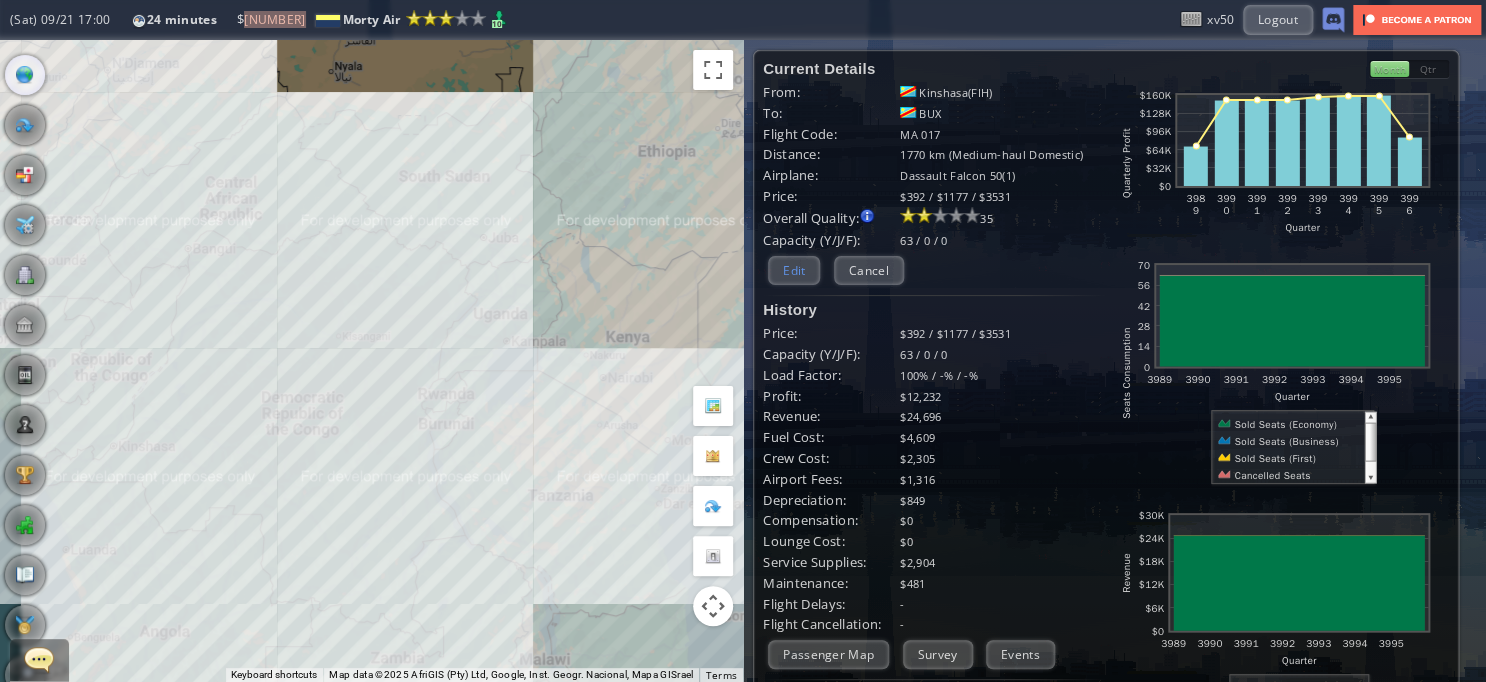 click on "Edit" at bounding box center [794, 270] 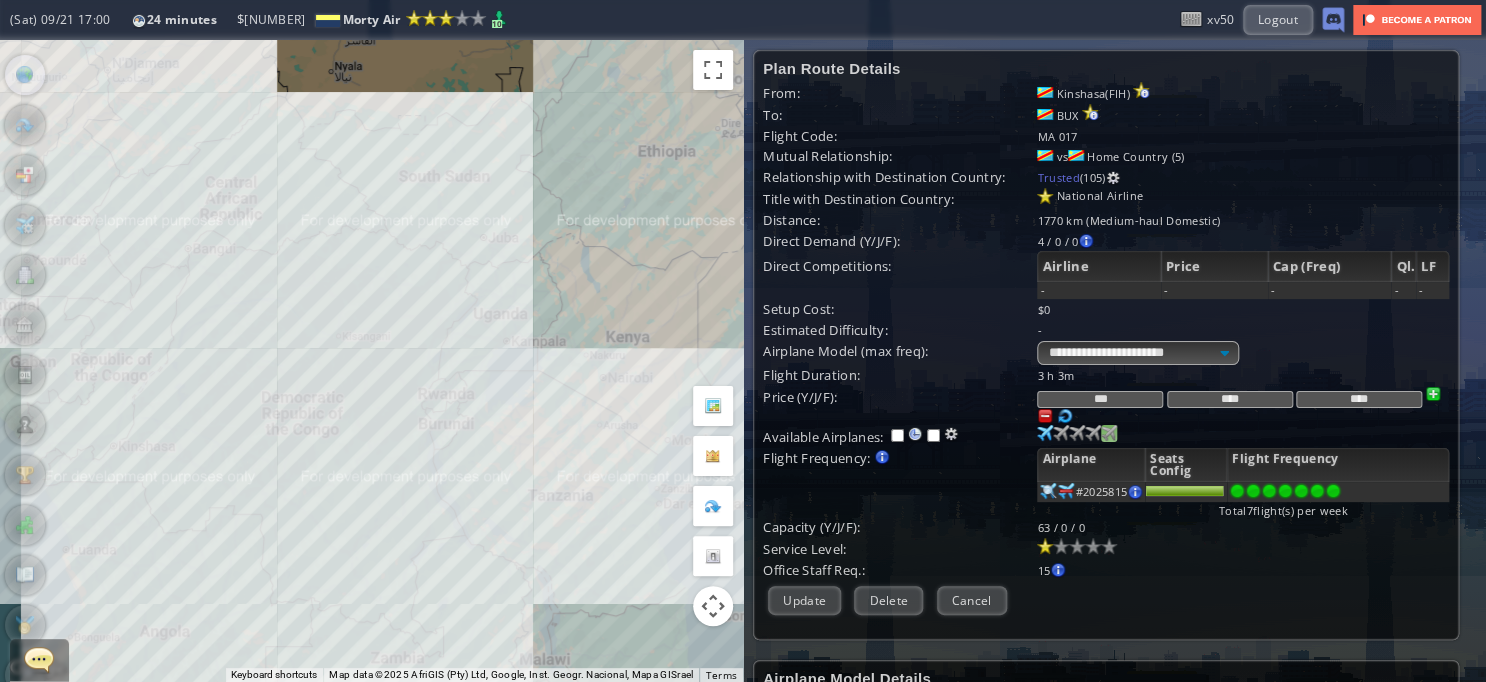 click at bounding box center (1045, 433) 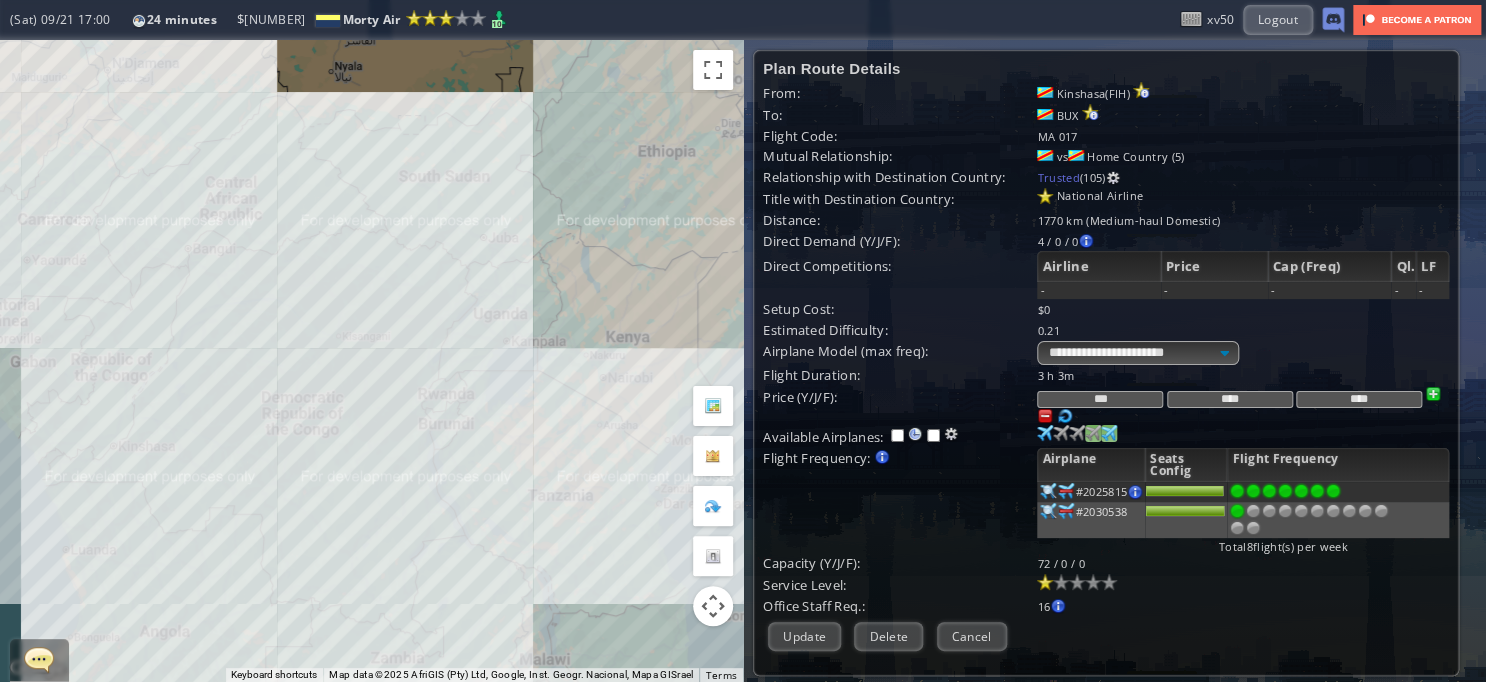 click at bounding box center (1045, 433) 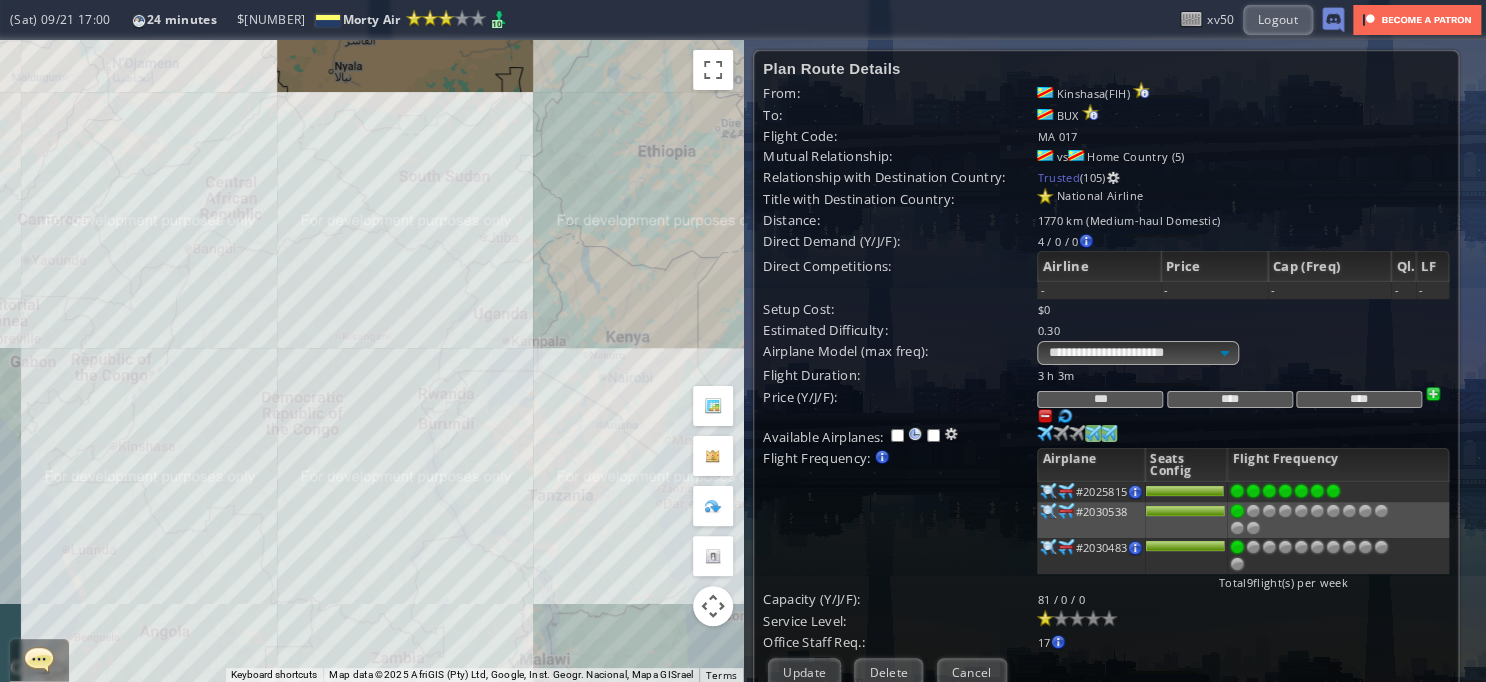 click at bounding box center [1045, 433] 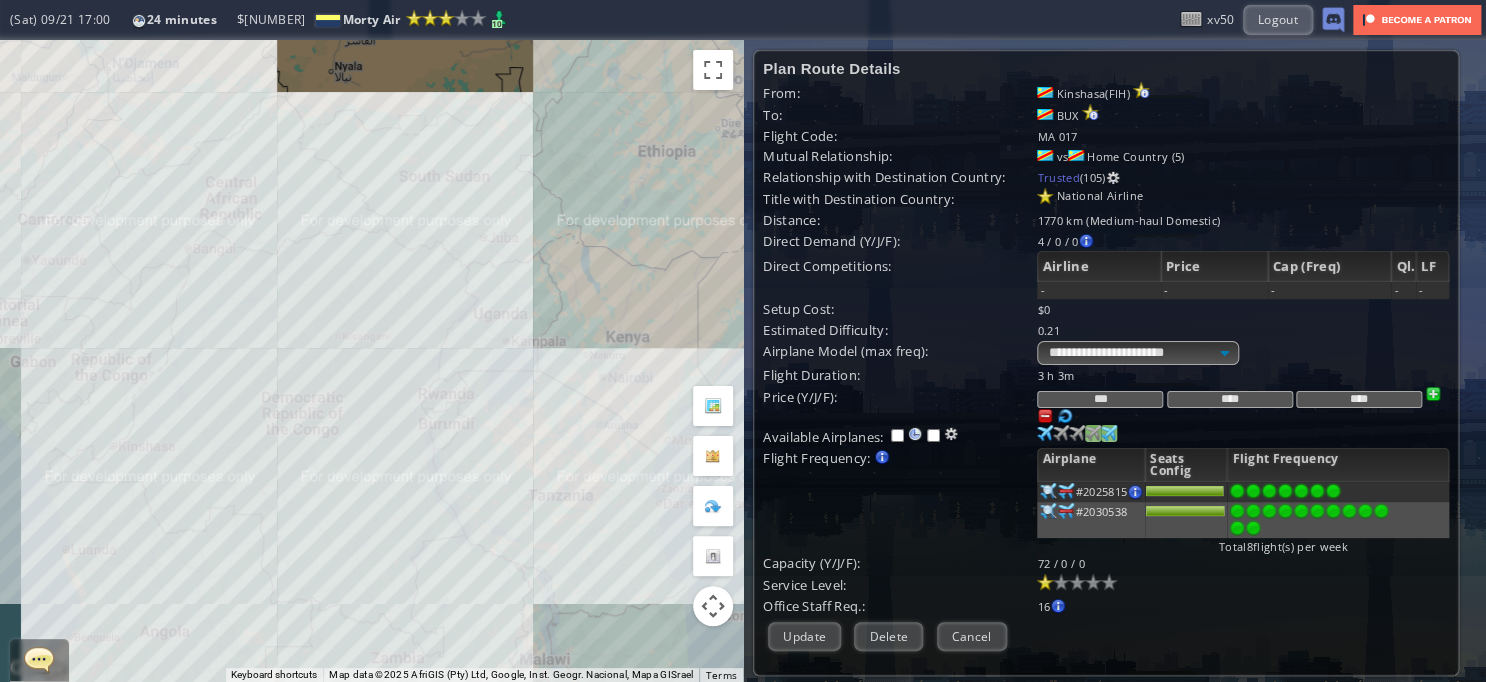 click at bounding box center [1253, 528] 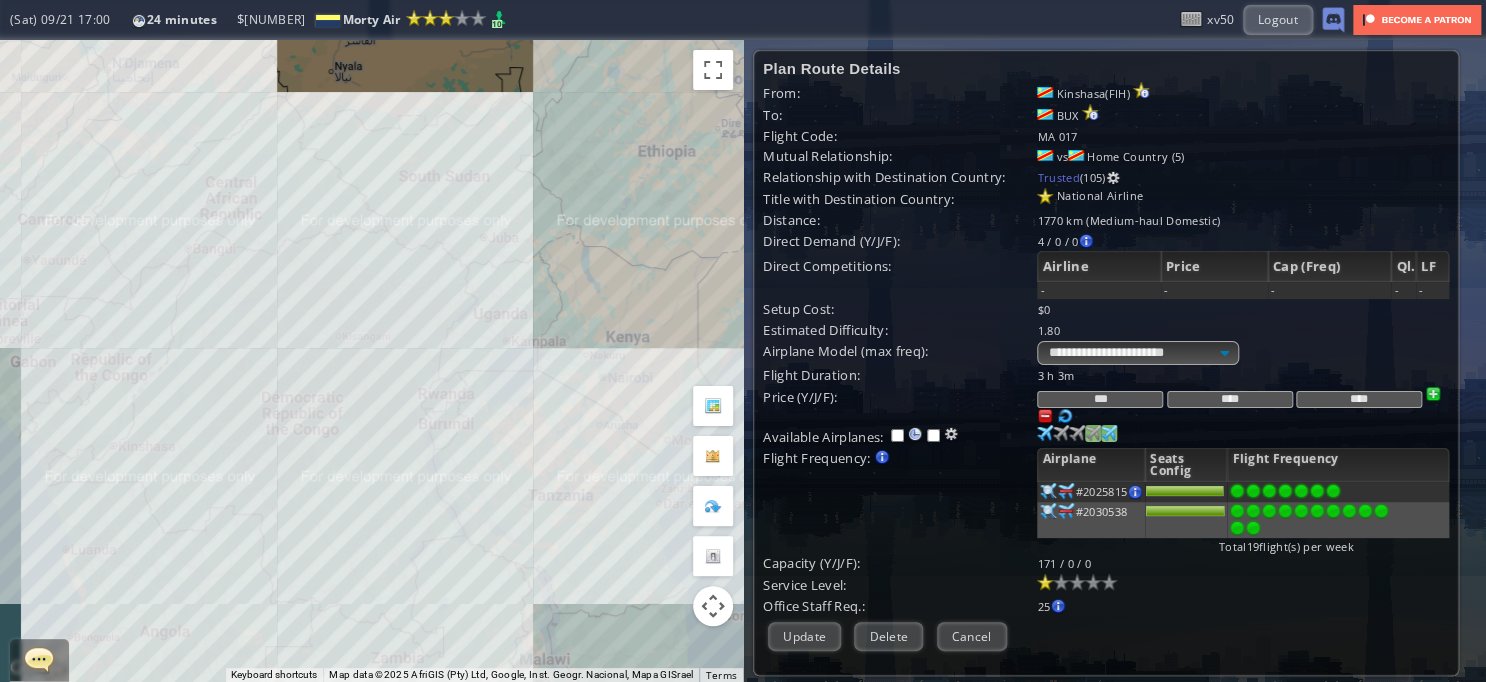 click at bounding box center (1045, 433) 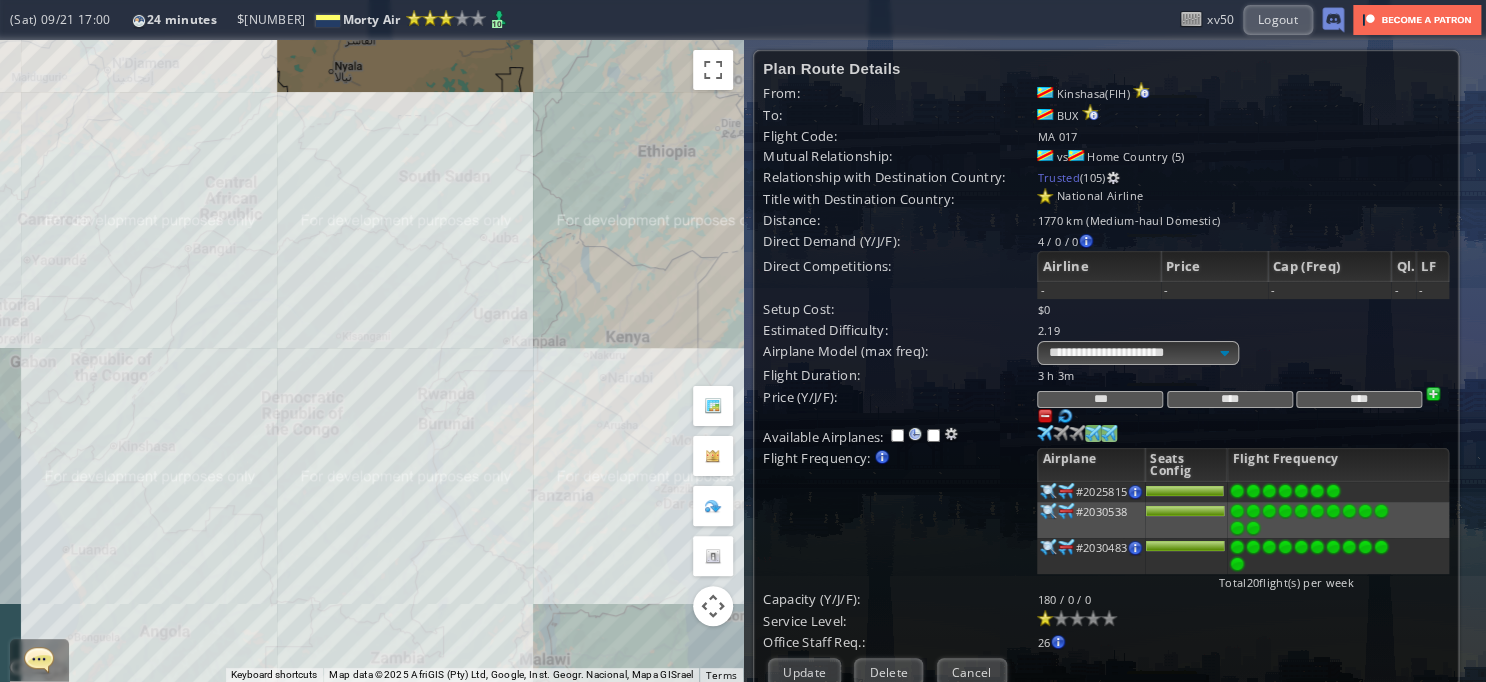 click at bounding box center [1237, 528] 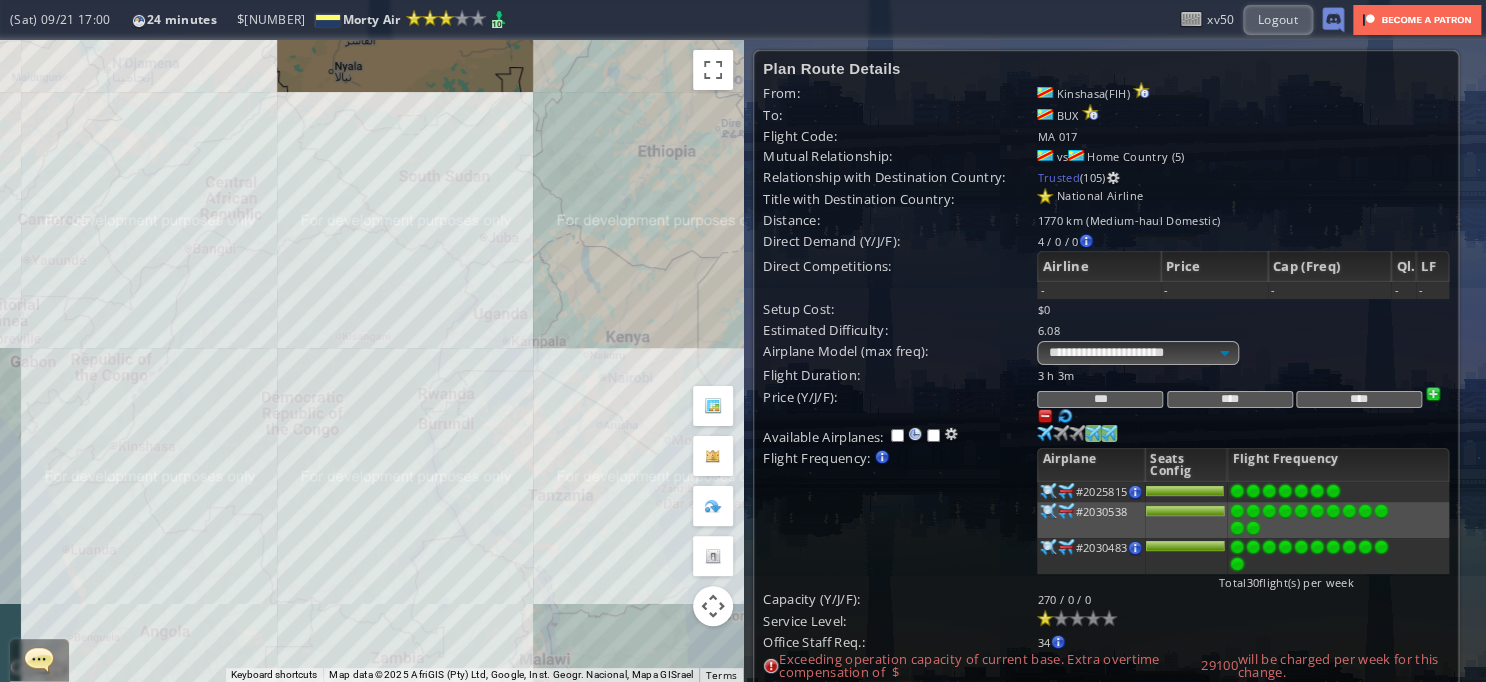 click on "Purchase airplane
Or assign airplane to this airport
No airplane with this model based in this airport
[NUMBER] [NUMBER] [NUMBER] [NUMBER] [NUMBER] [NUMBER] [NUMBER] [NUMBER] [NUMBER] [NUMBER]" at bounding box center (1243, 375) 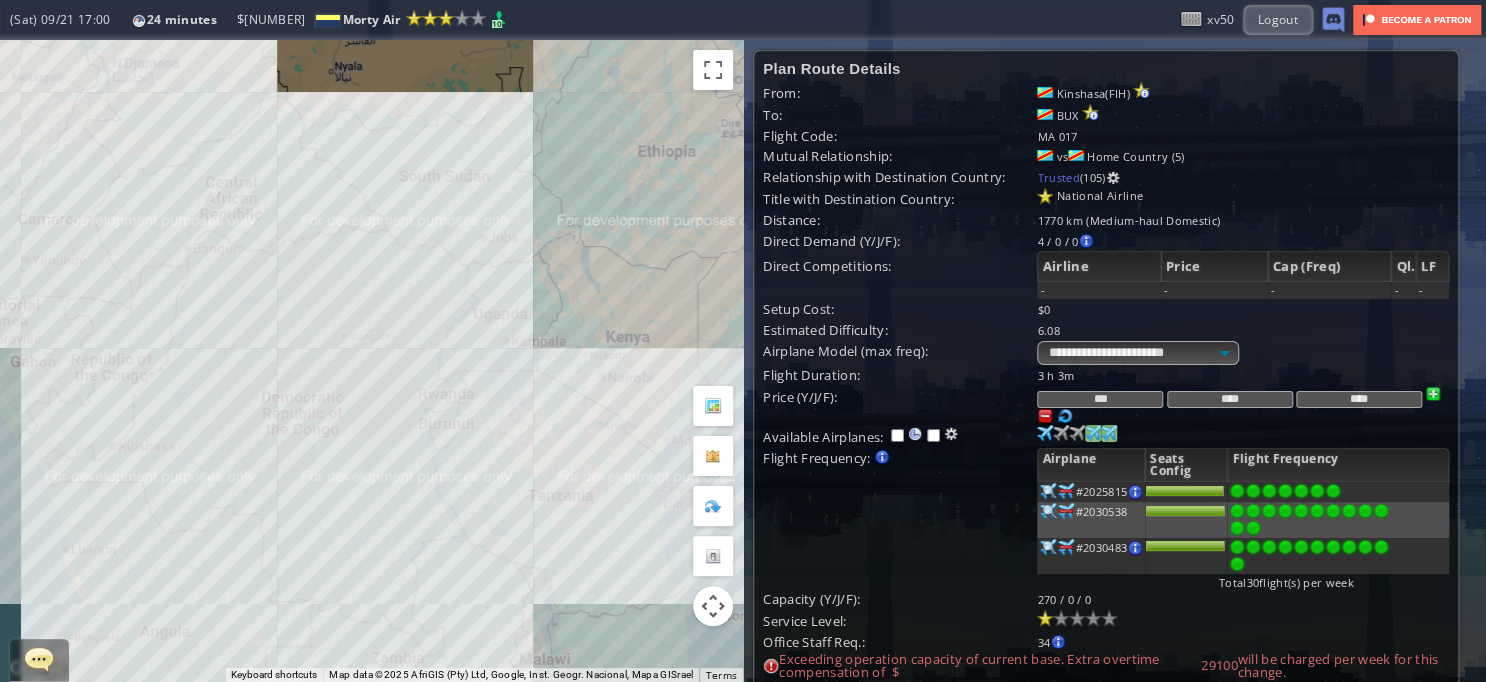 click at bounding box center [1045, 433] 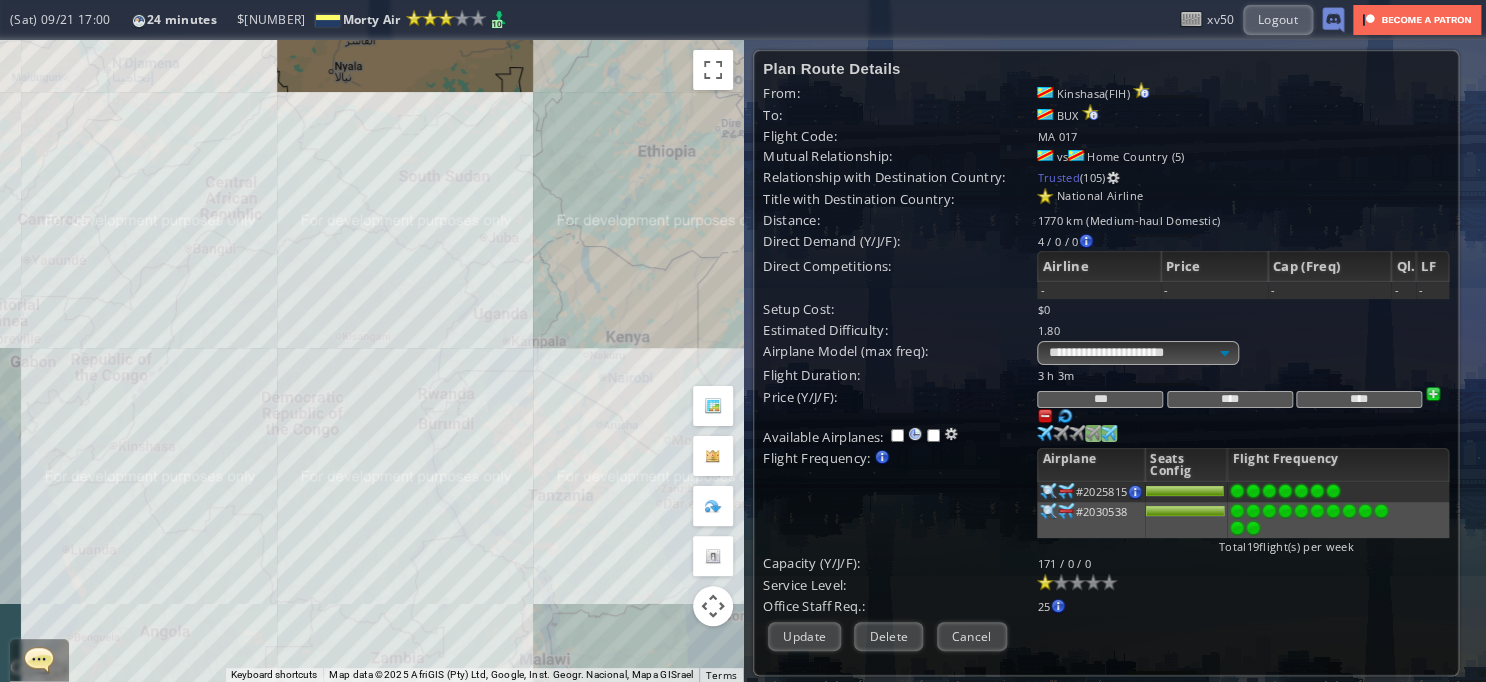 click at bounding box center [1045, 433] 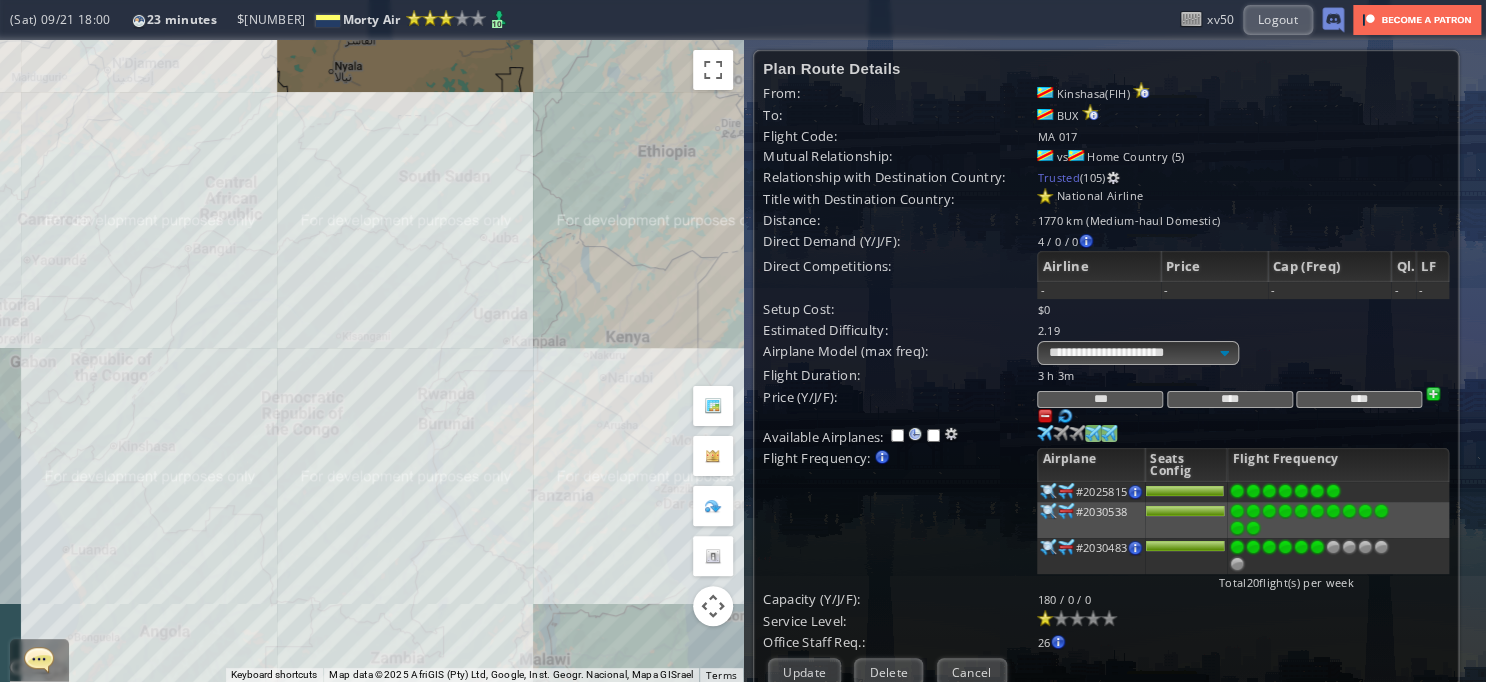 click at bounding box center [1317, 491] 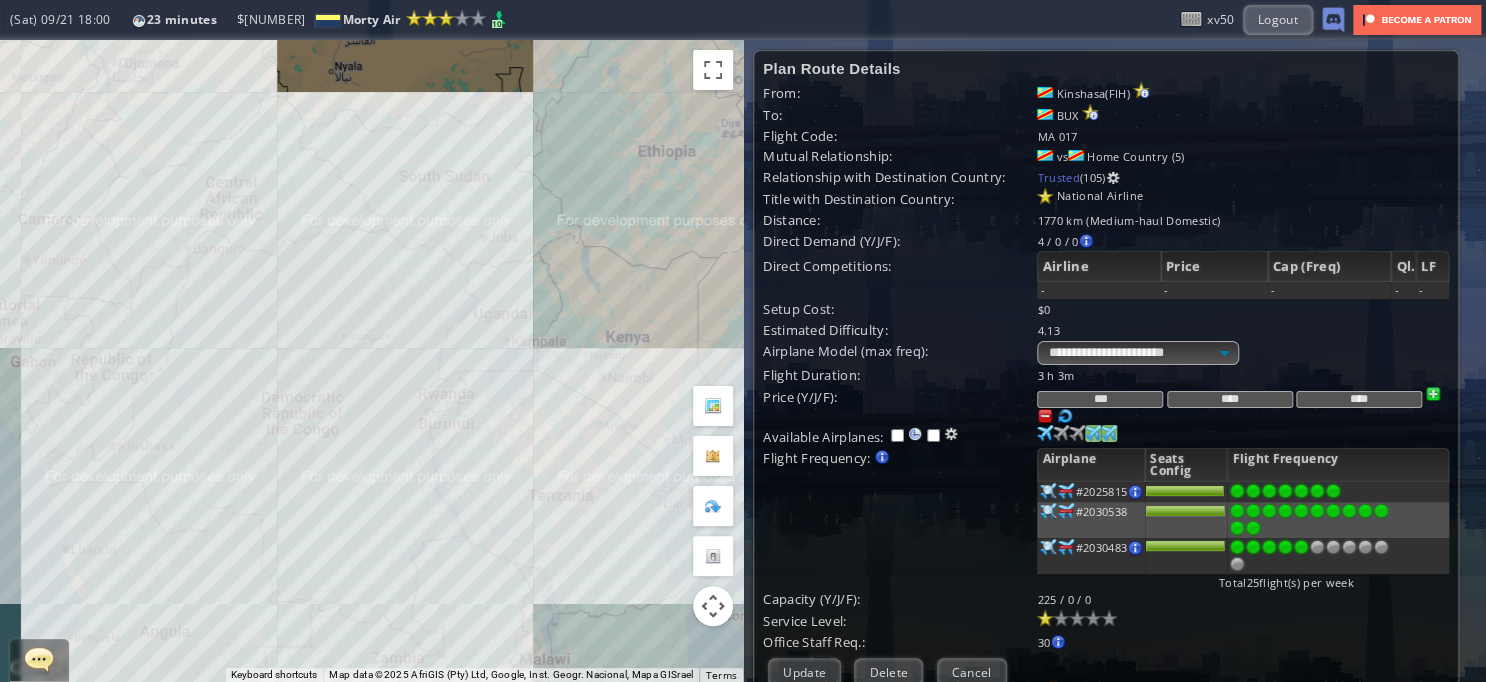click at bounding box center [1301, 491] 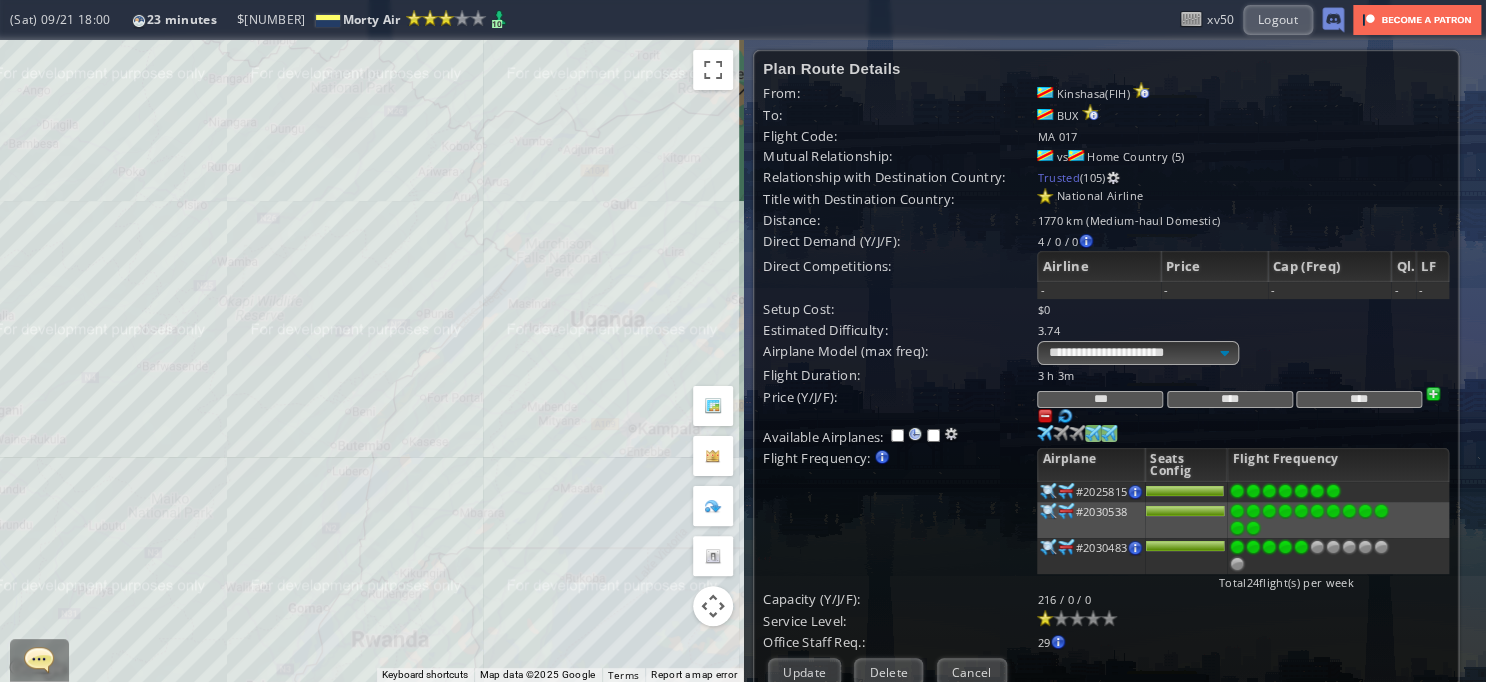 click on "To navigate, press the arrow keys." at bounding box center [371, 361] 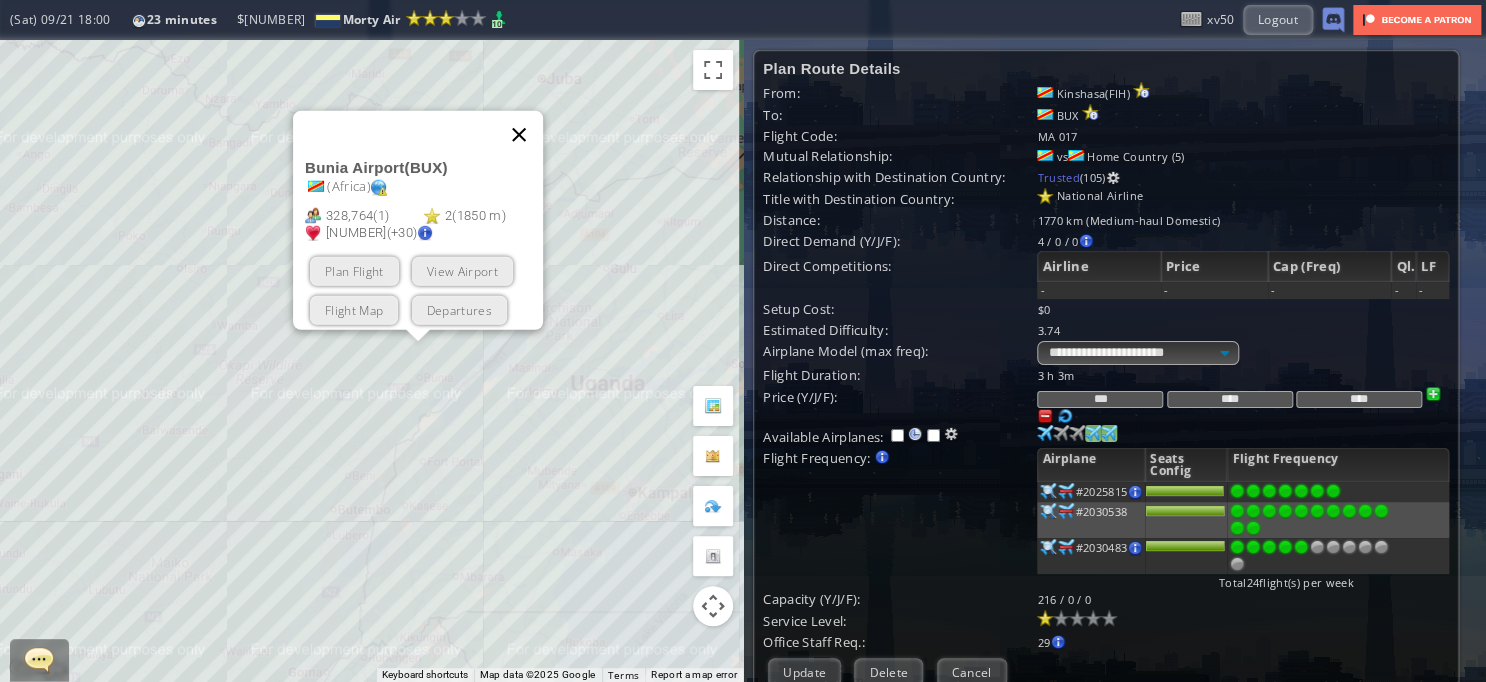 click at bounding box center (519, 135) 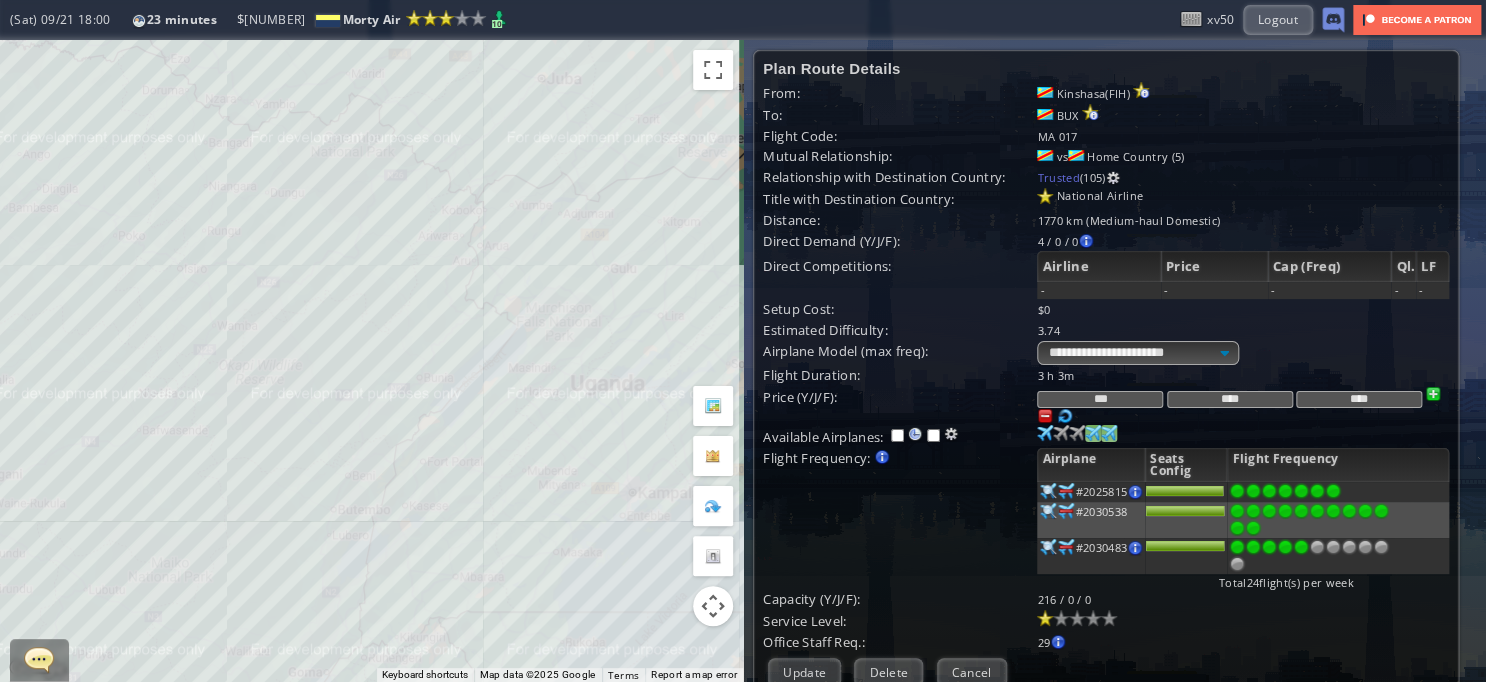 click on "Update" at bounding box center [804, 672] 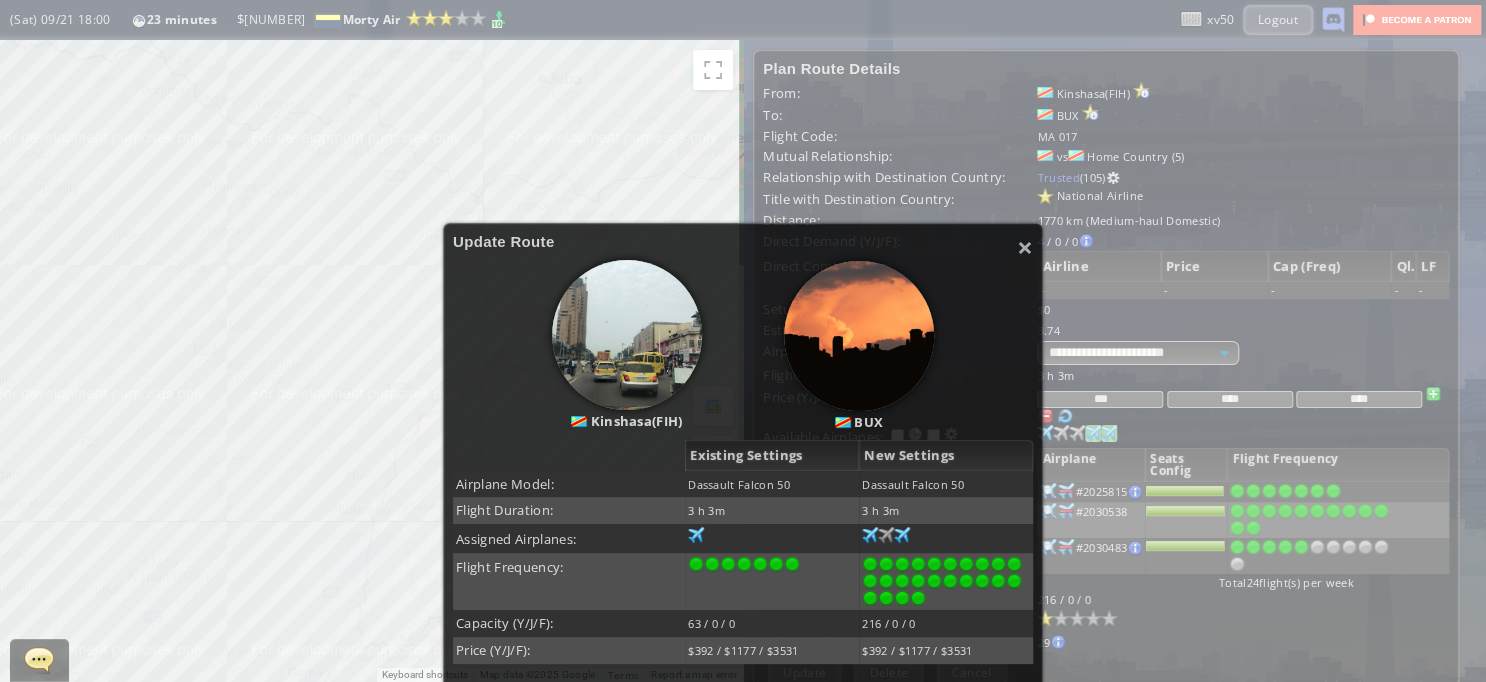 scroll, scrollTop: 504, scrollLeft: 0, axis: vertical 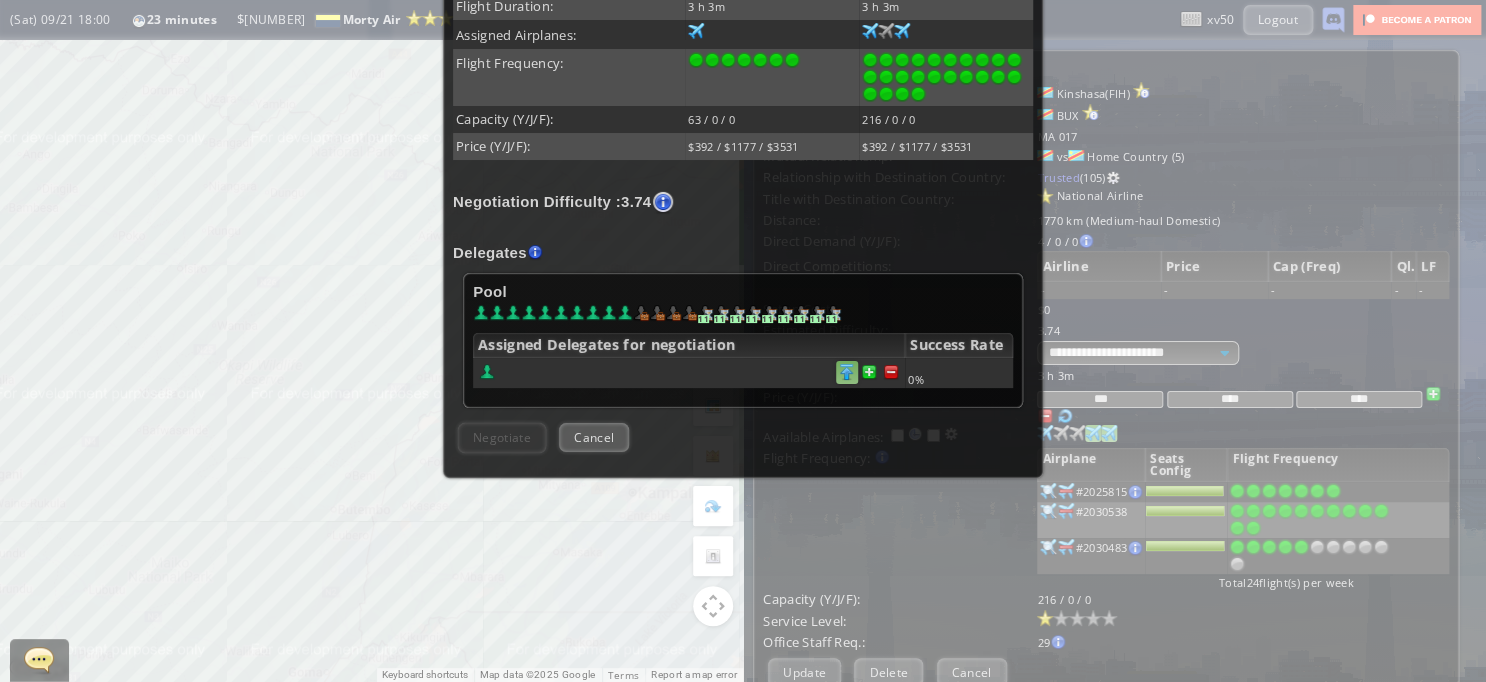 click at bounding box center (891, 372) 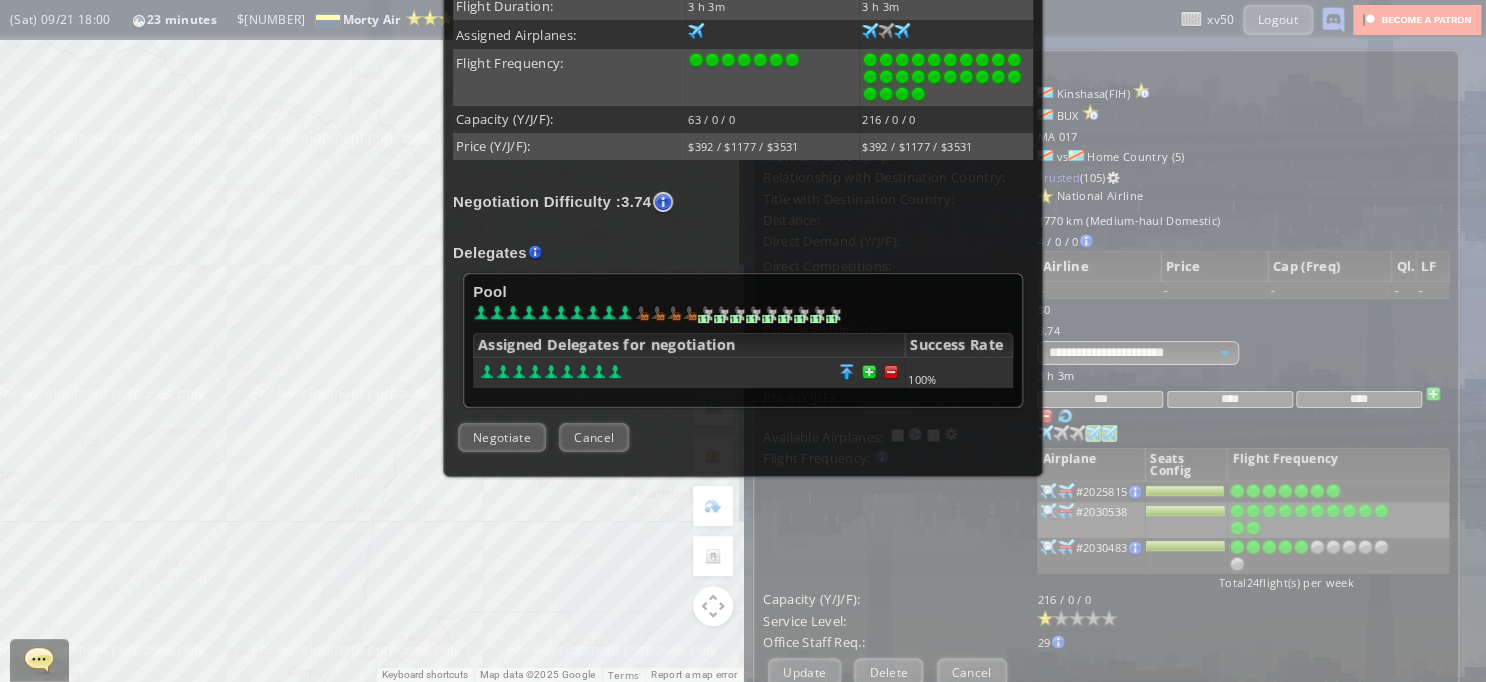 click on "Confirm
Negotiate
Cancel" at bounding box center [743, 437] 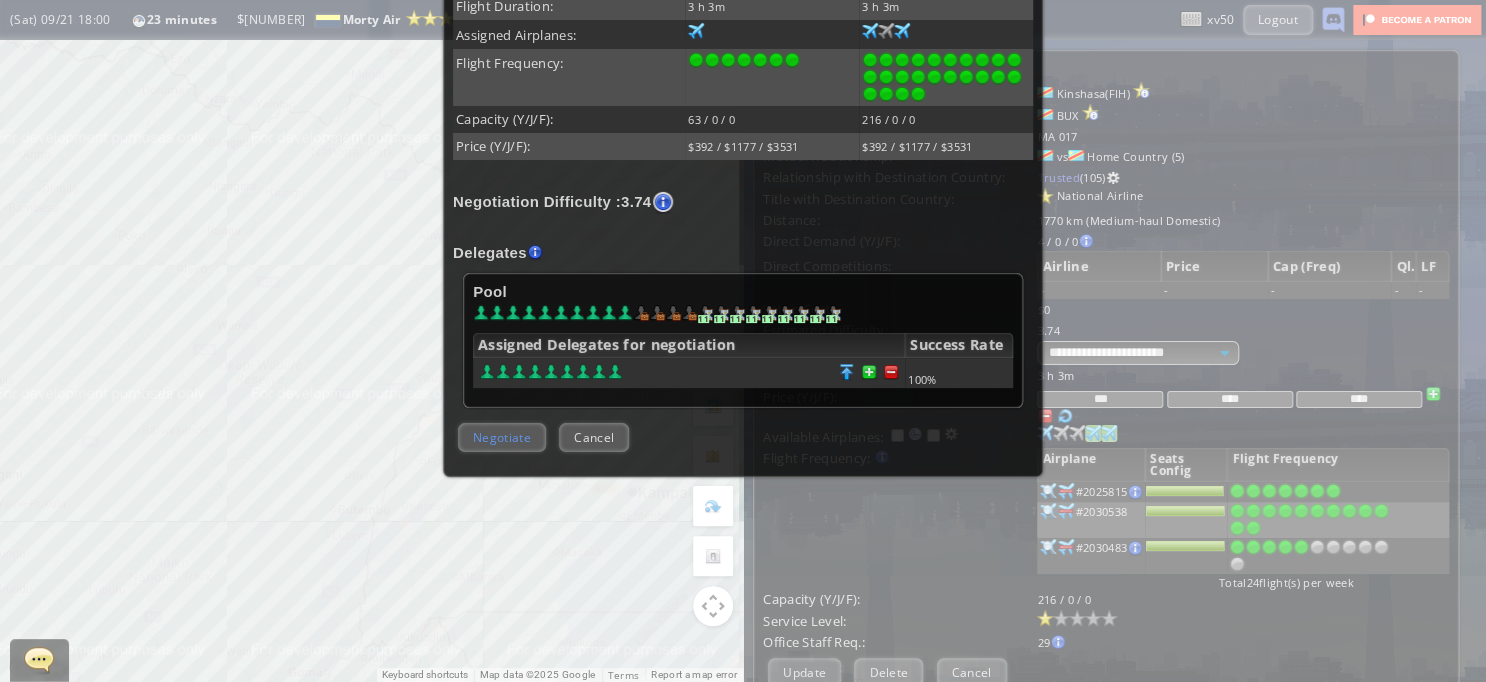 click on "Negotiate" at bounding box center [502, 437] 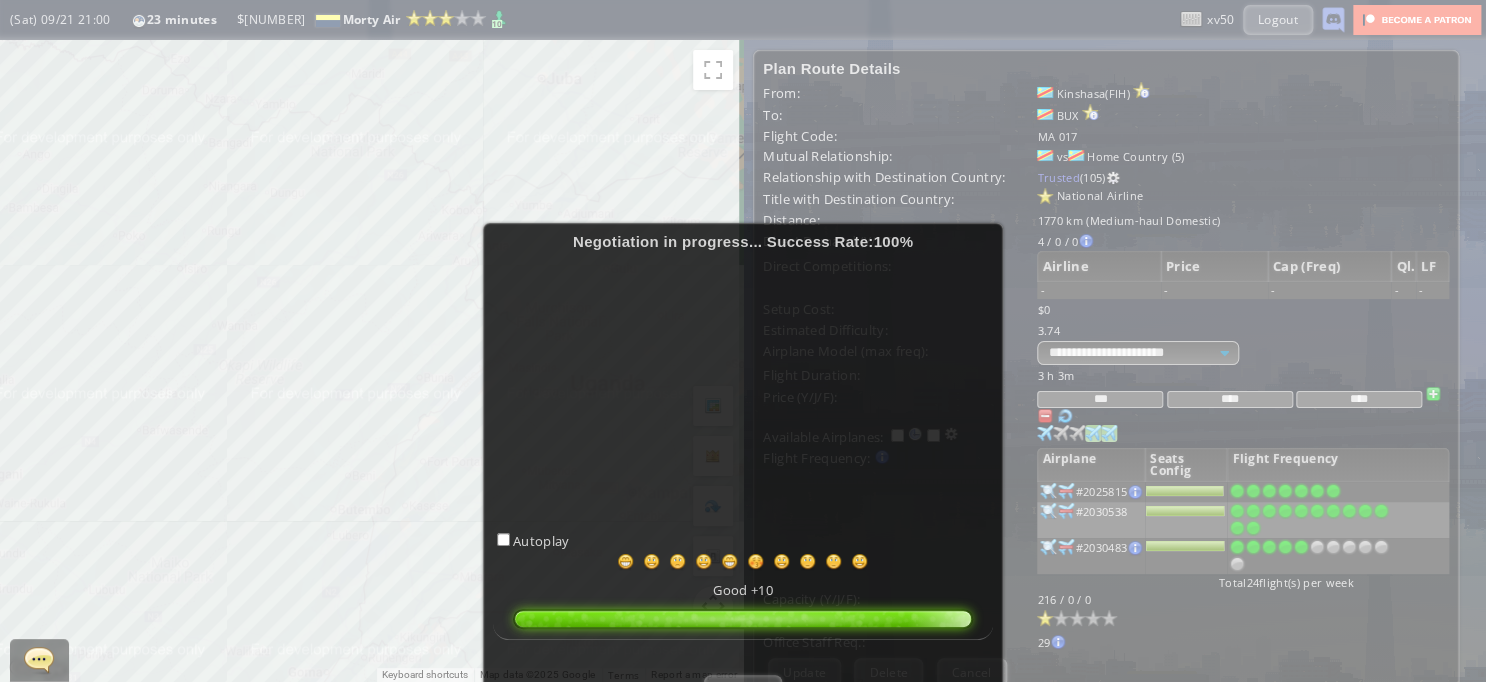 click on "Success" at bounding box center [742, 689] 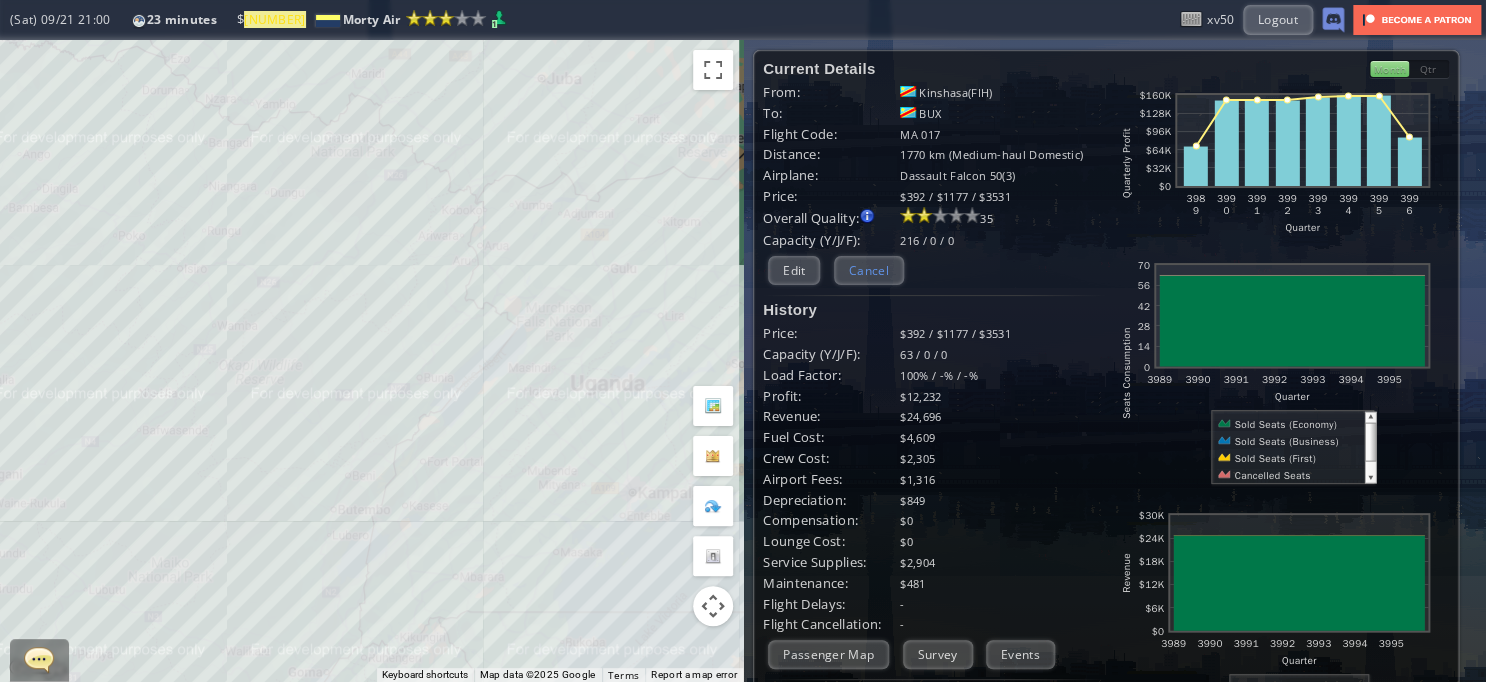 click on "Cancel" at bounding box center (869, 270) 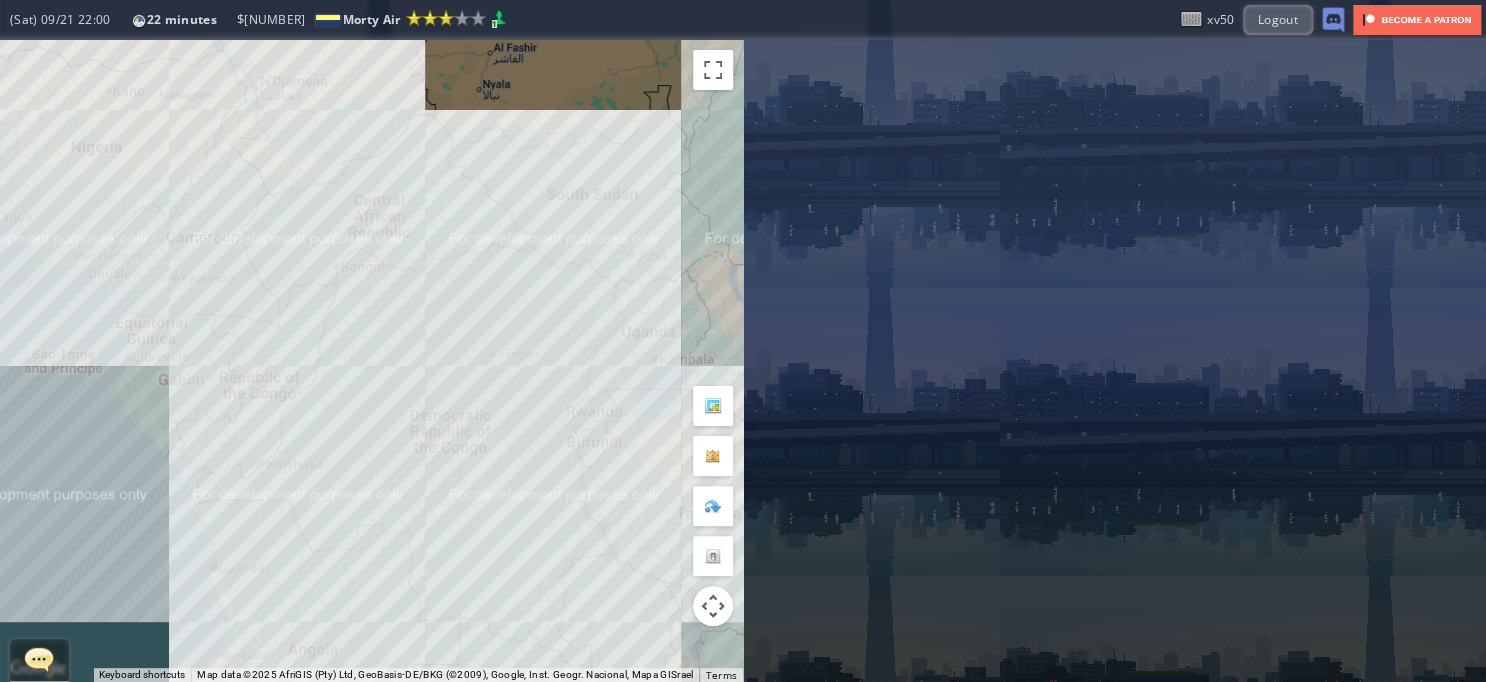 drag, startPoint x: 124, startPoint y: 452, endPoint x: 478, endPoint y: 363, distance: 365.01645 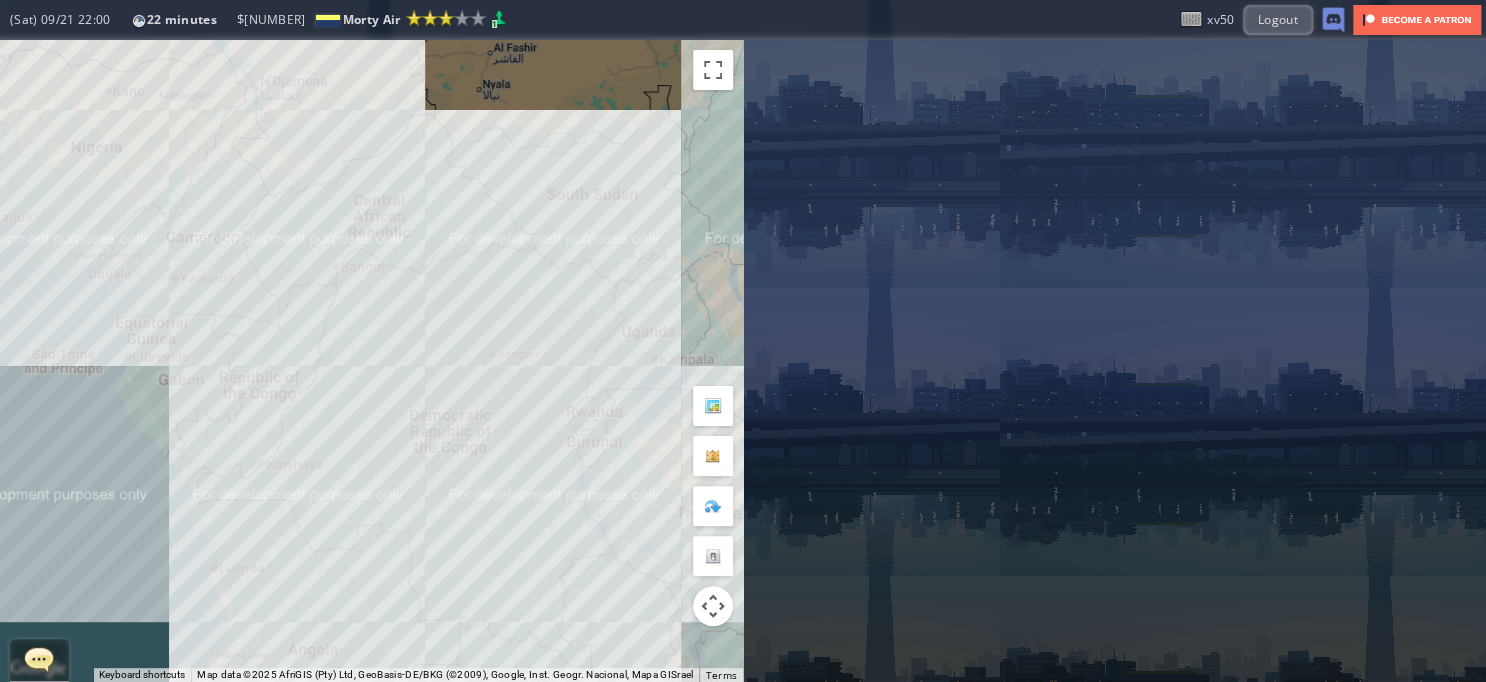 click on "To navigate, press the arrow keys." at bounding box center (371, 361) 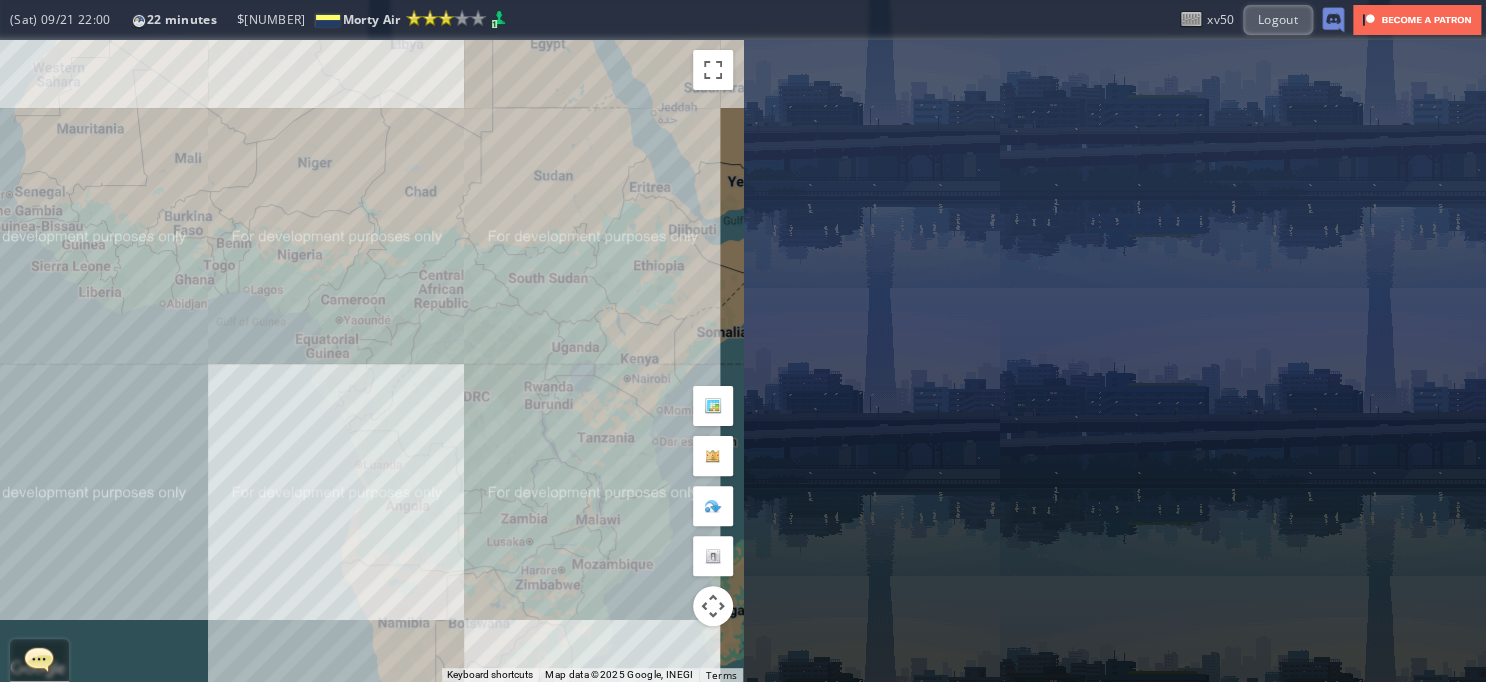 click on "To navigate, press the arrow keys." at bounding box center (371, 361) 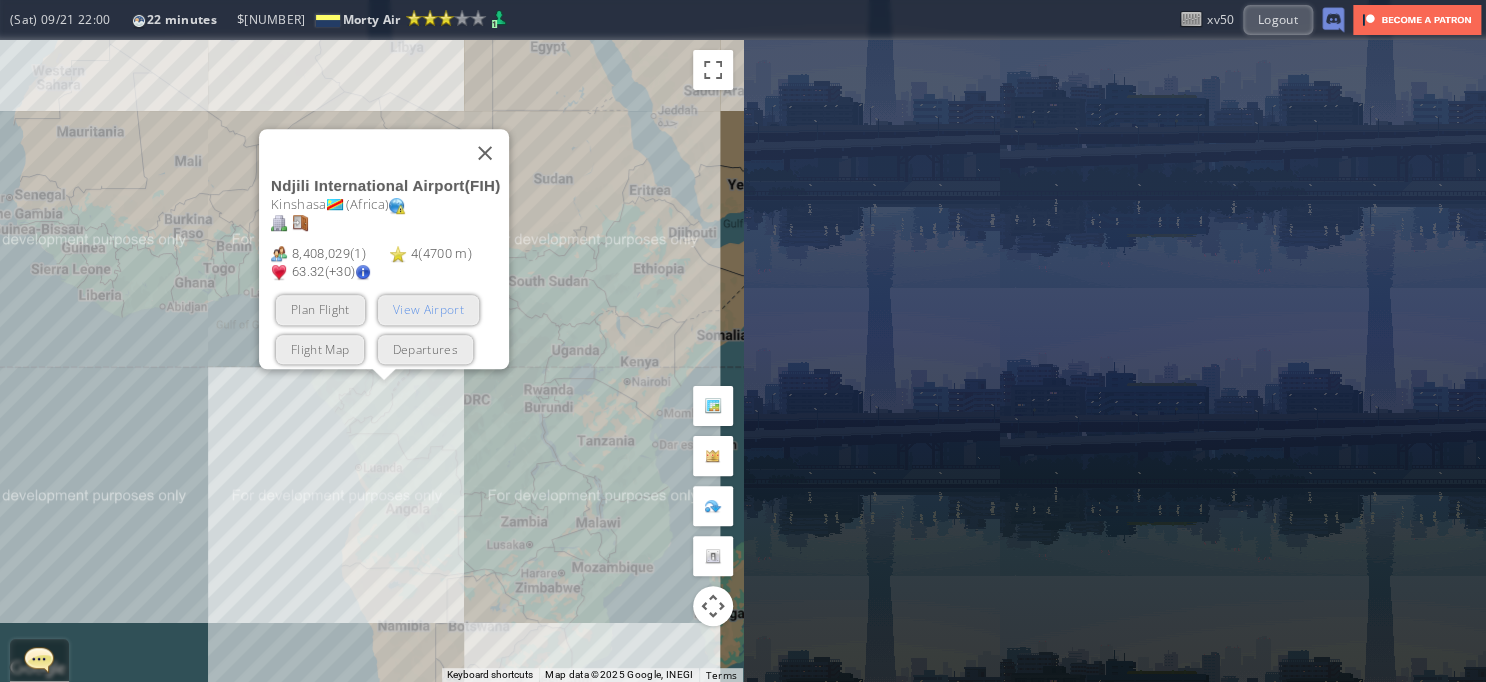click on "View Airport" at bounding box center (427, 310) 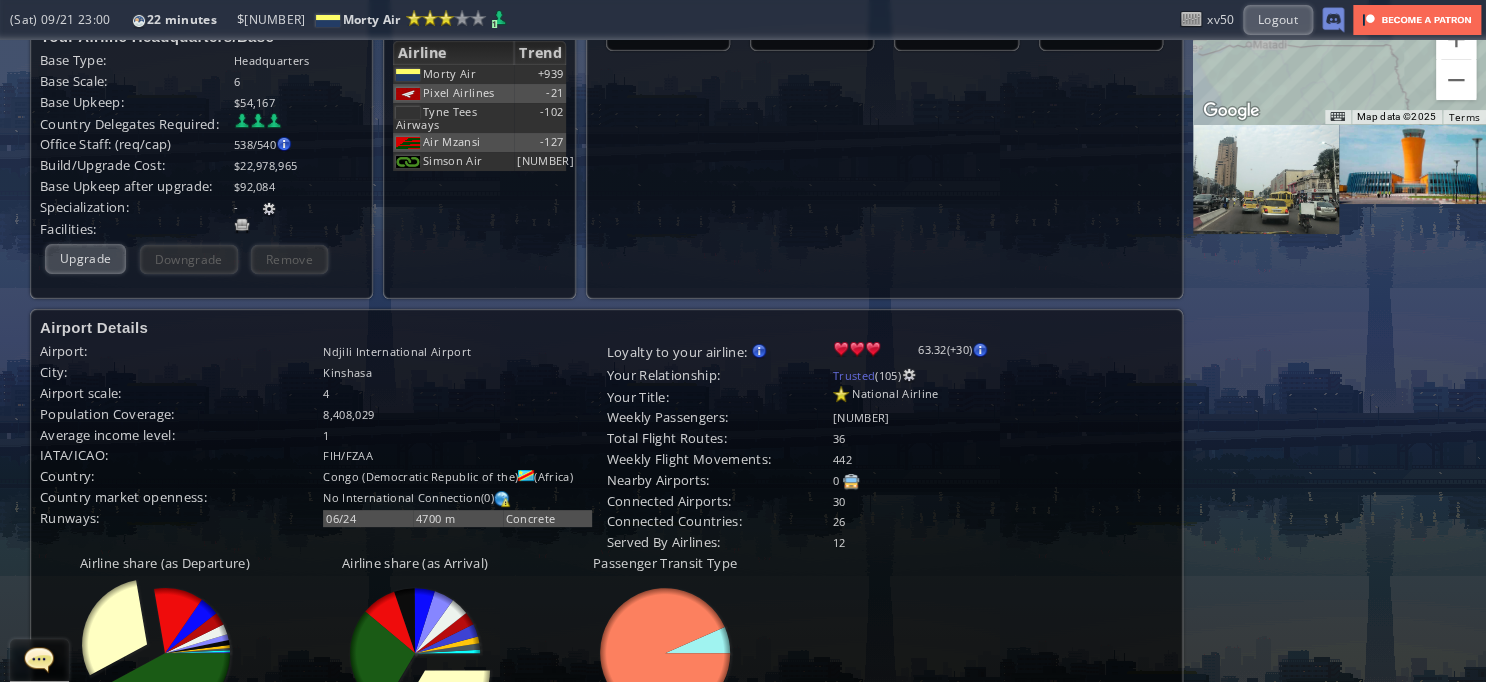 scroll, scrollTop: 609, scrollLeft: 0, axis: vertical 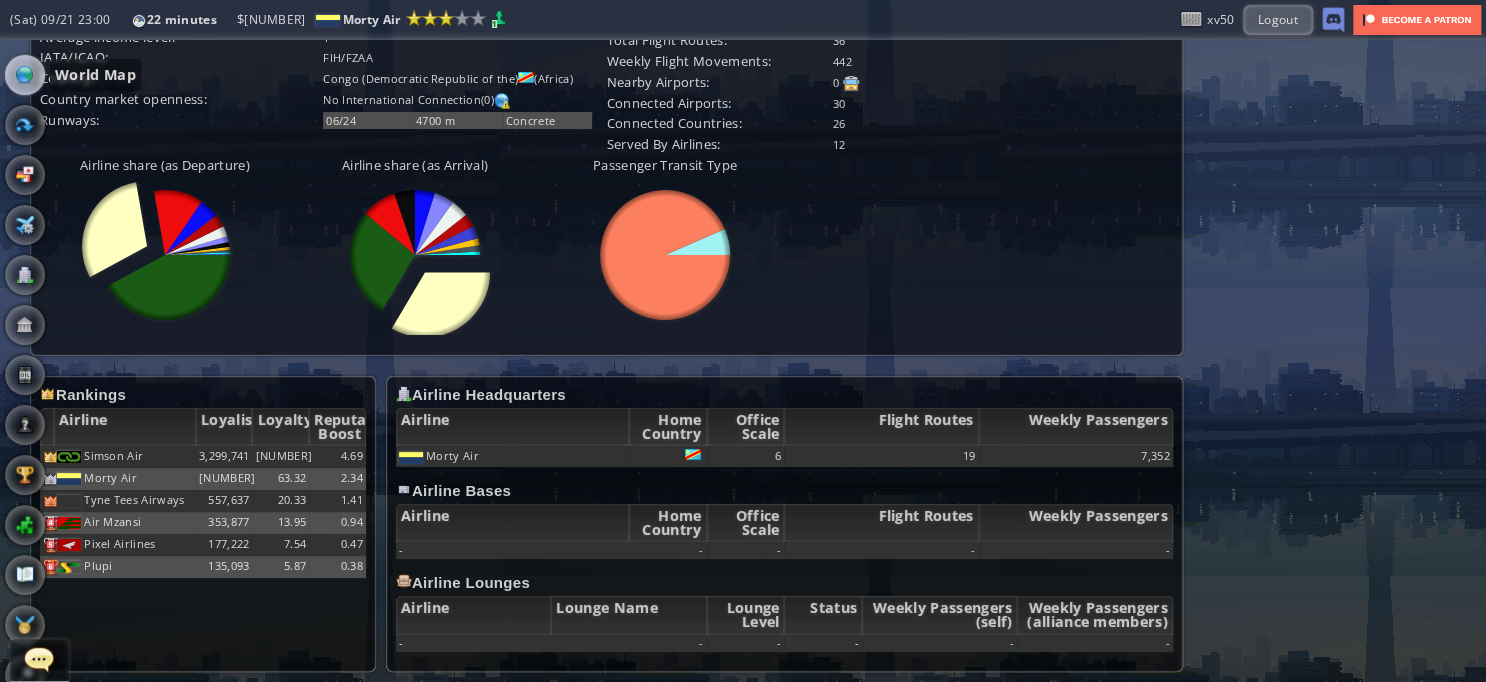 click at bounding box center [25, 75] 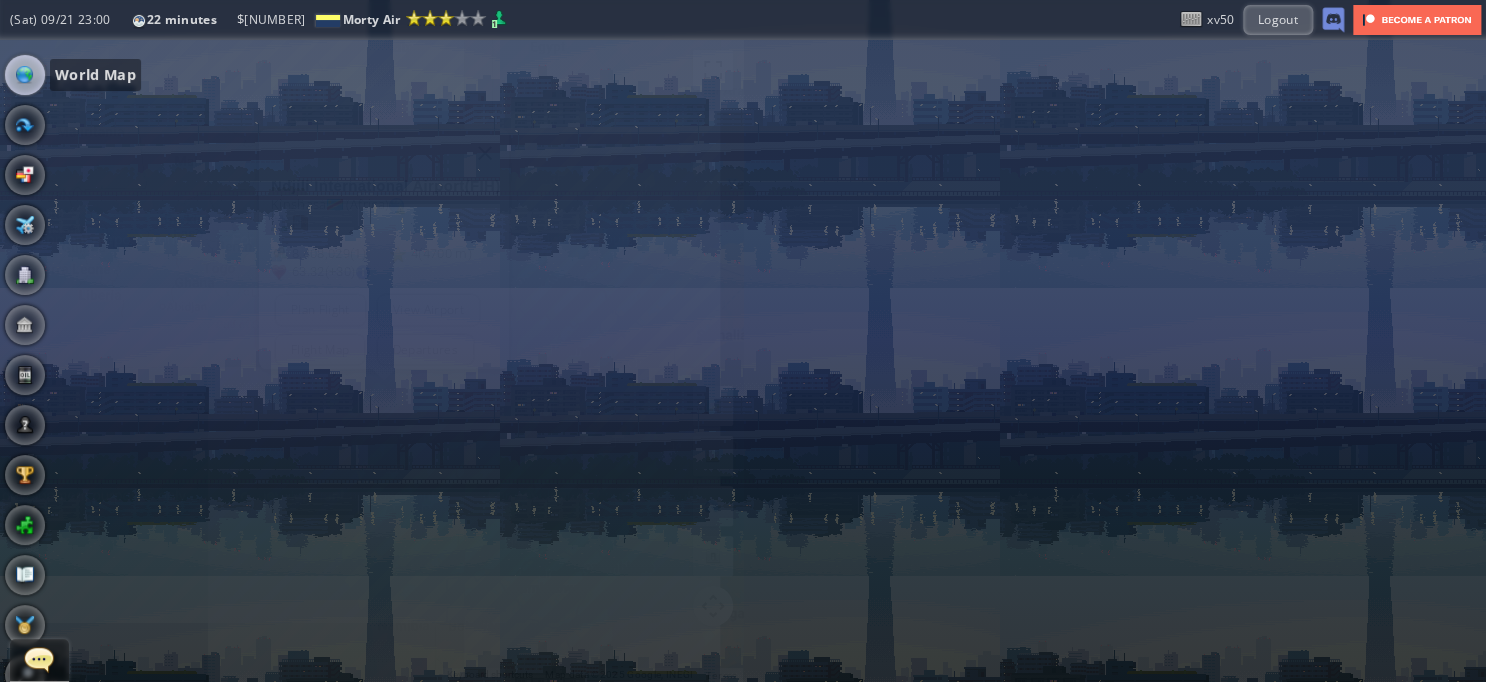 scroll, scrollTop: 0, scrollLeft: 0, axis: both 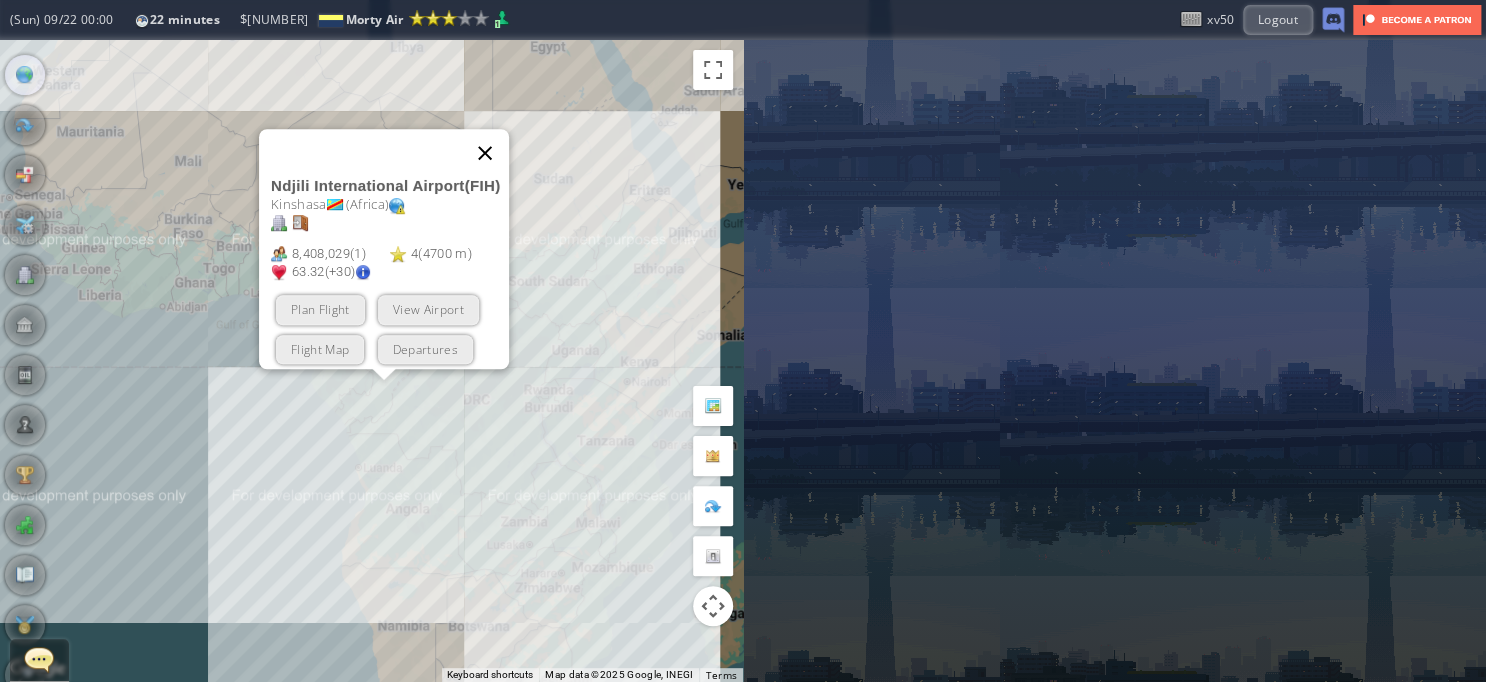 drag, startPoint x: 480, startPoint y: 120, endPoint x: 492, endPoint y: 108, distance: 16.970562 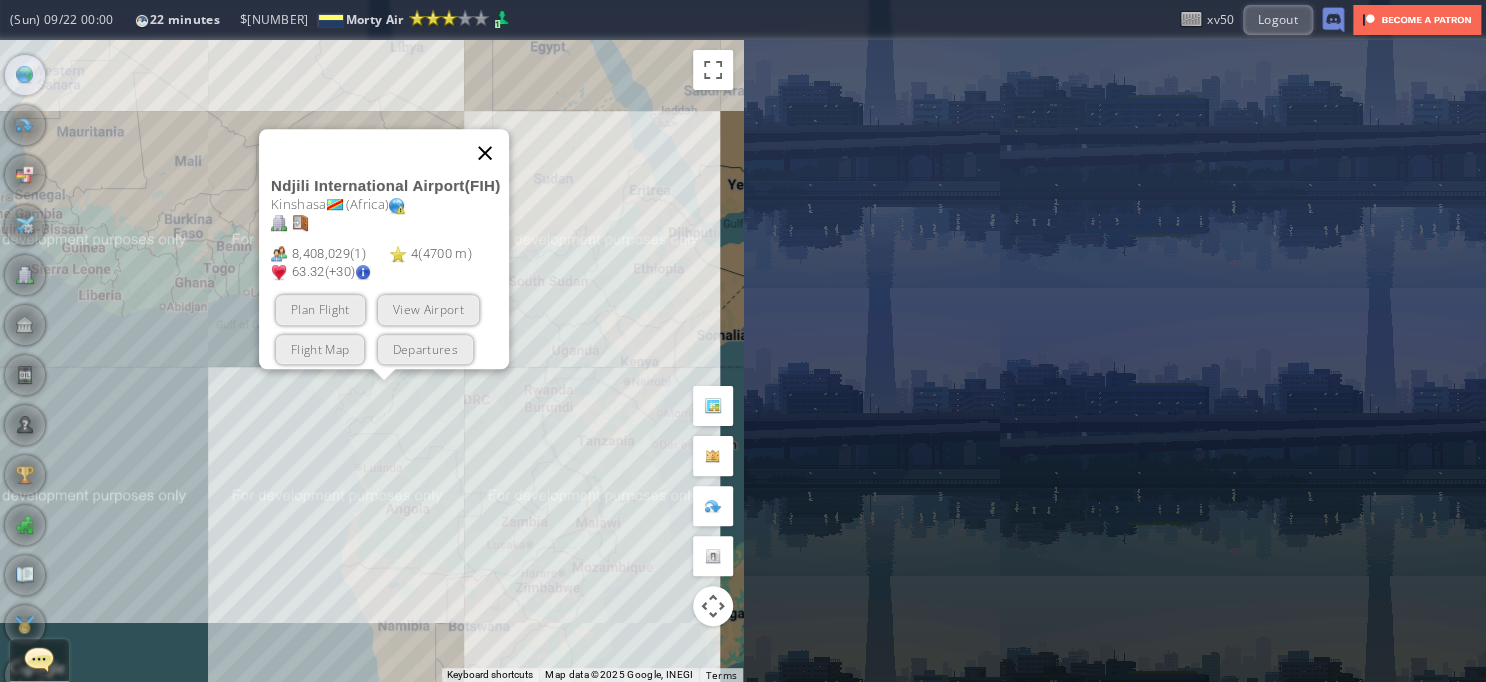 click at bounding box center [485, 153] 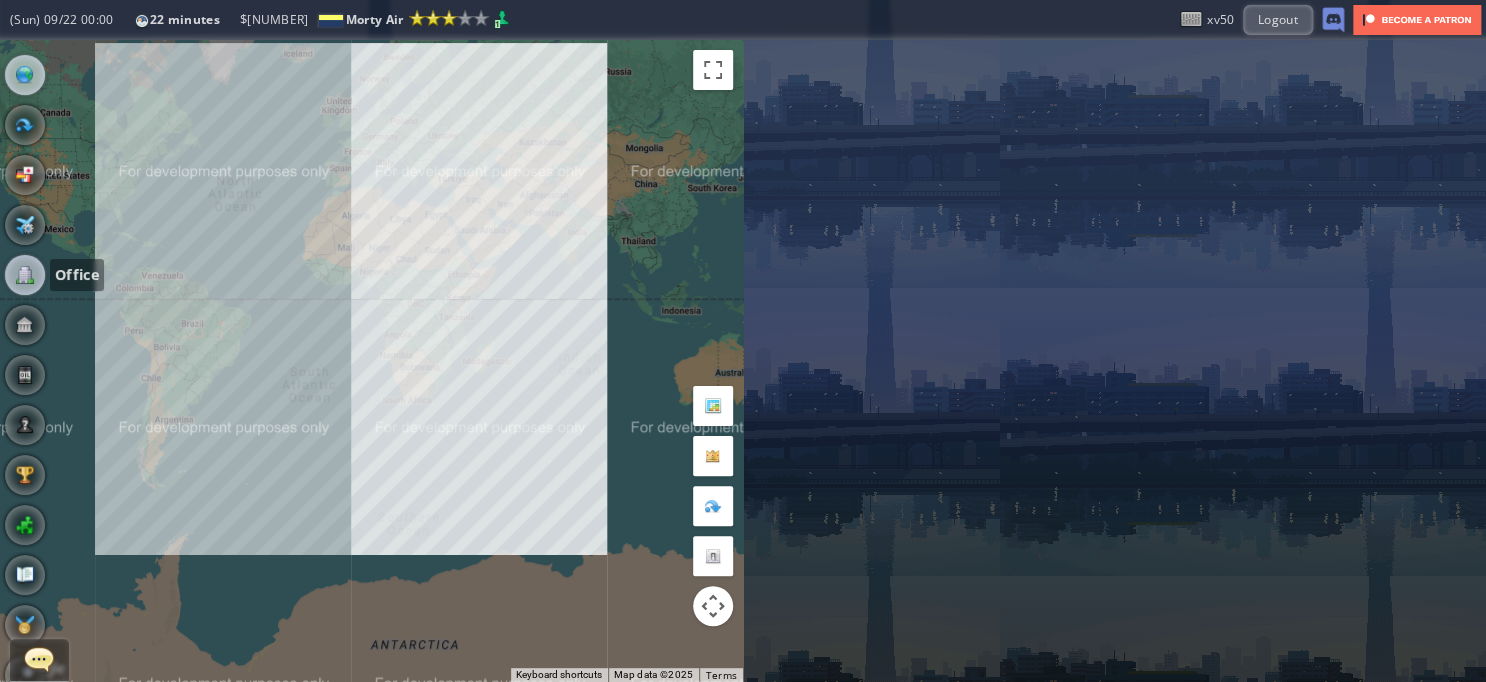 click at bounding box center [25, 275] 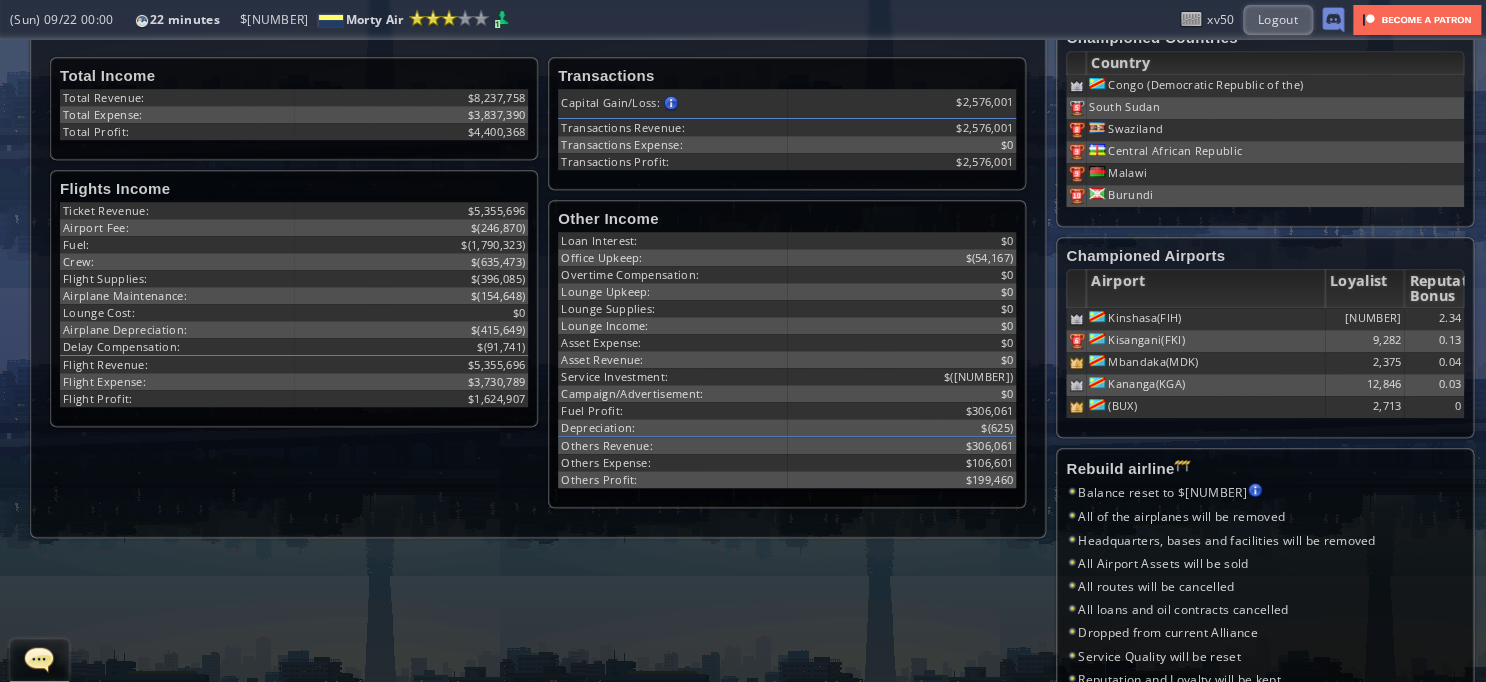 scroll, scrollTop: 780, scrollLeft: 0, axis: vertical 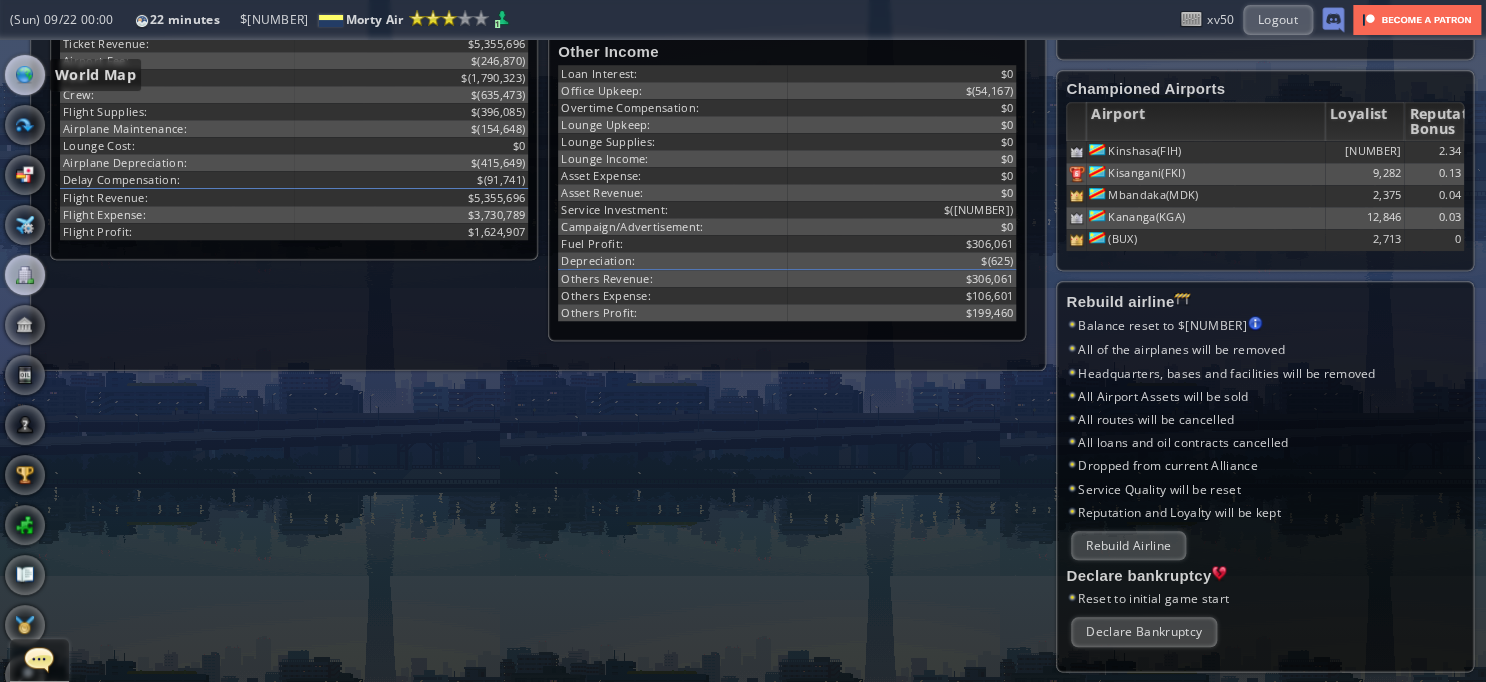 click at bounding box center [25, 75] 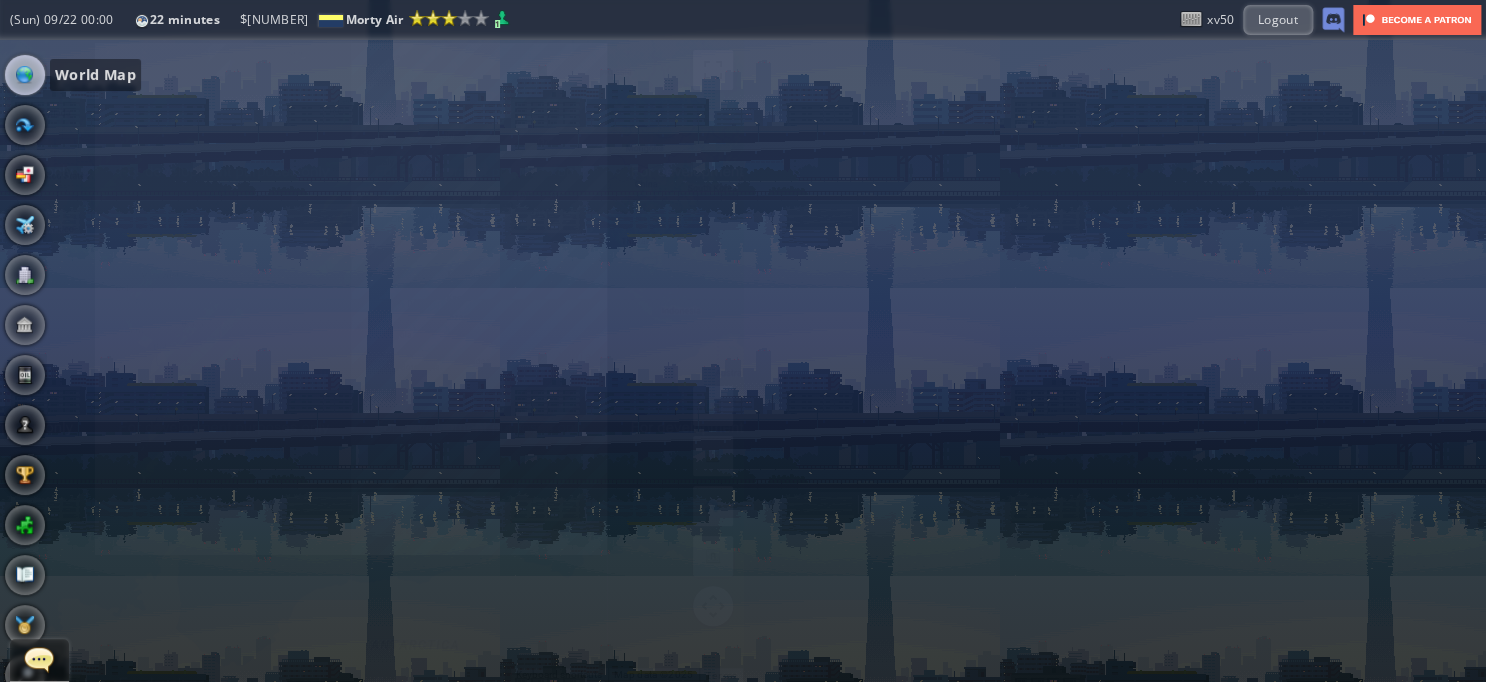 scroll, scrollTop: 0, scrollLeft: 0, axis: both 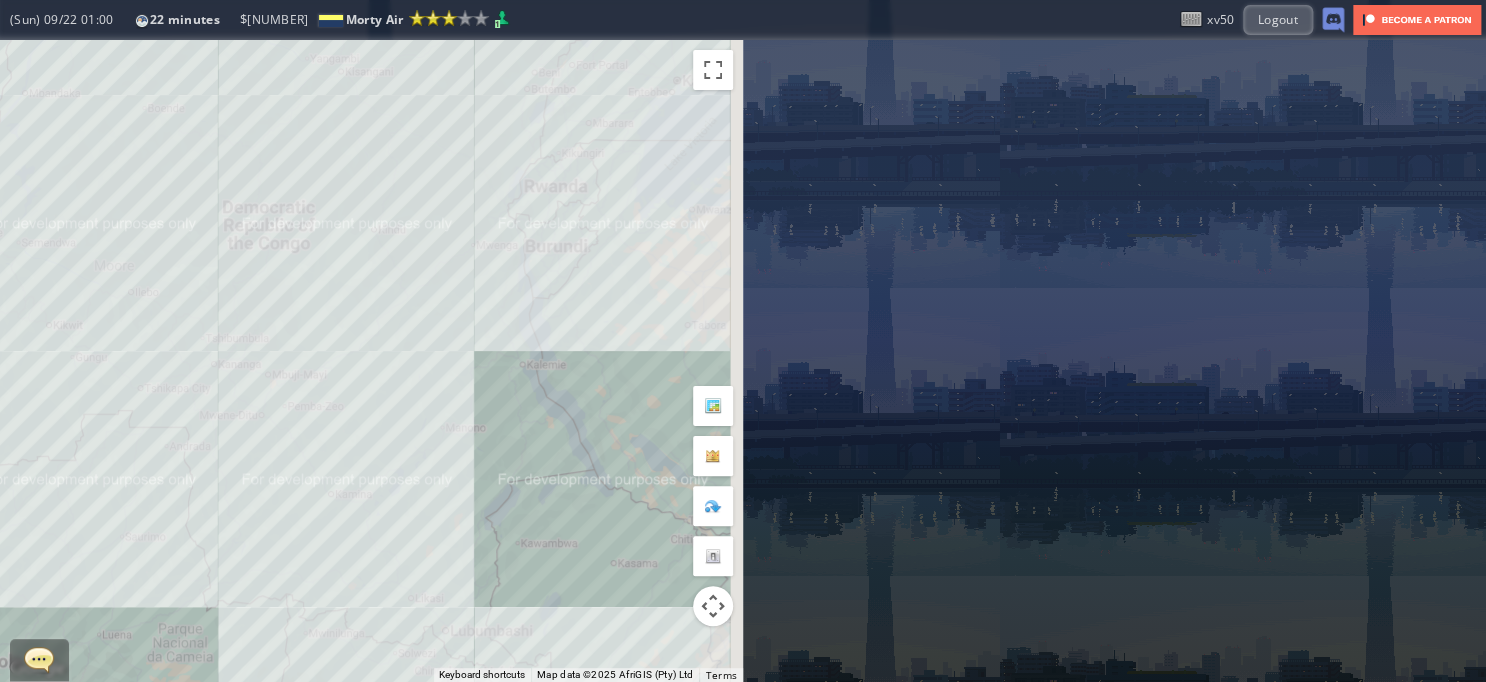 drag, startPoint x: 517, startPoint y: 220, endPoint x: 343, endPoint y: 303, distance: 192.78226 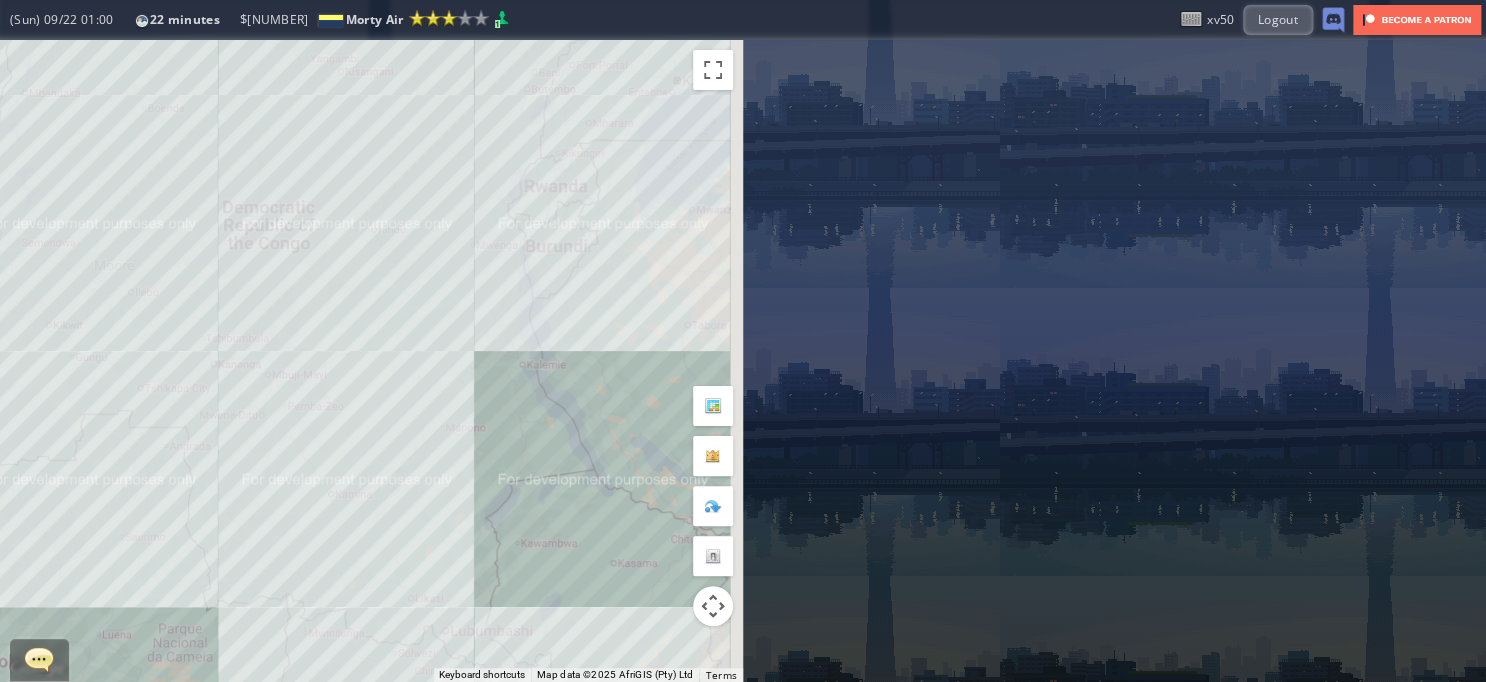 click on "To navigate, press the arrow keys." at bounding box center (371, 361) 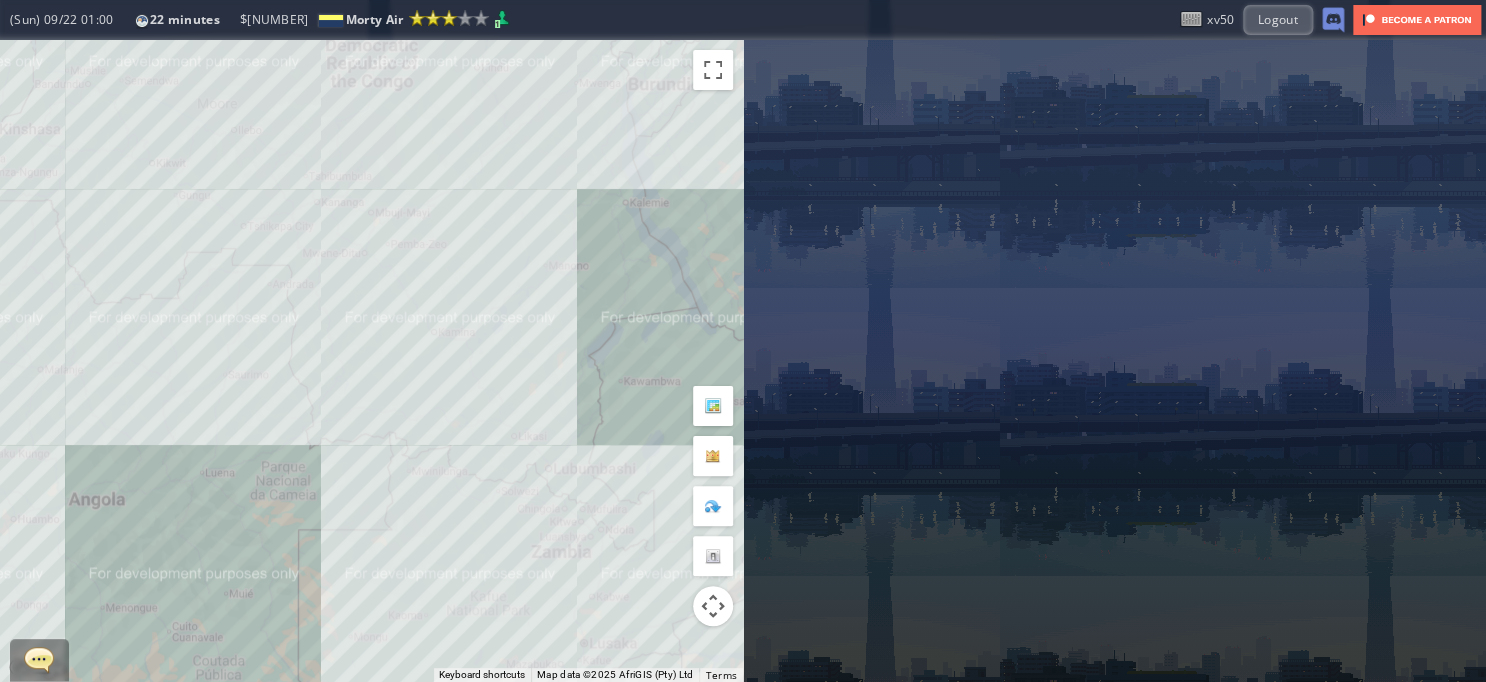 drag, startPoint x: 387, startPoint y: 204, endPoint x: 491, endPoint y: 42, distance: 192.50974 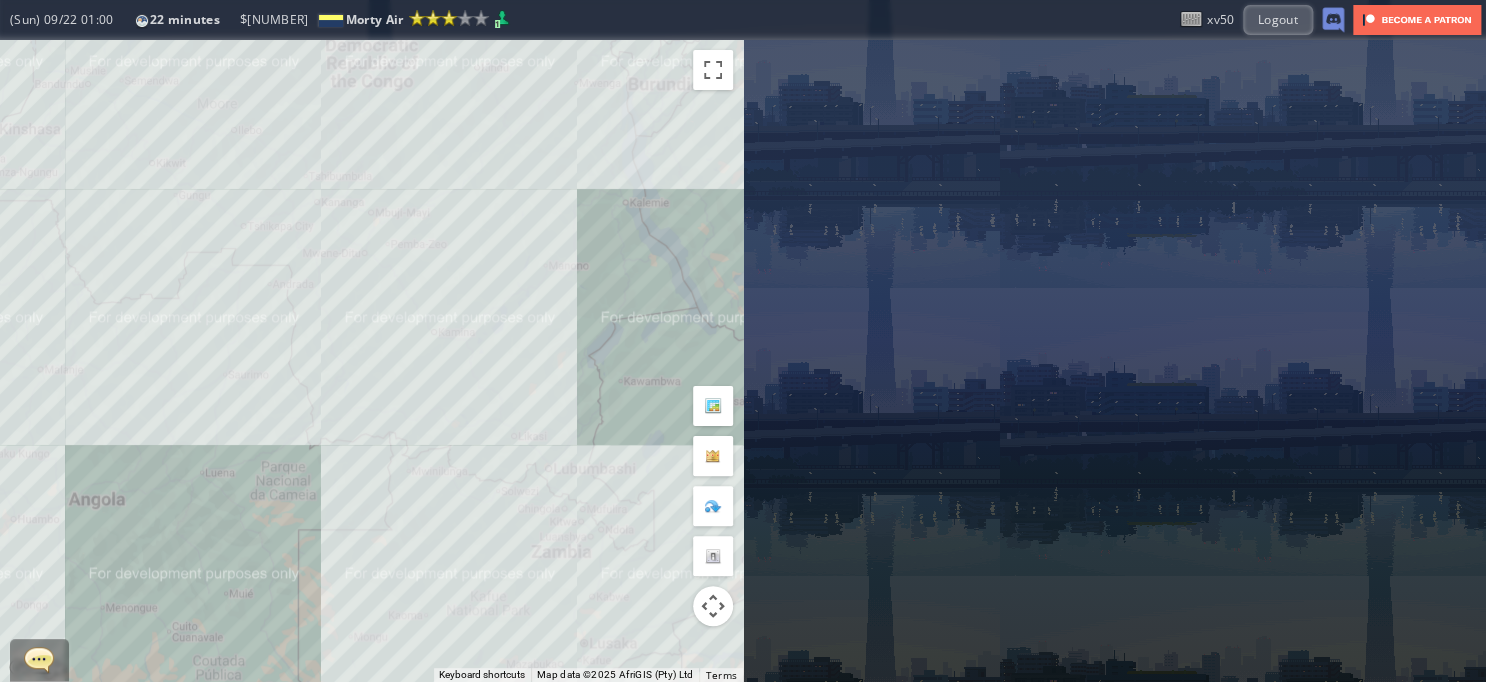 click on "To navigate, press the arrow keys." at bounding box center (371, 361) 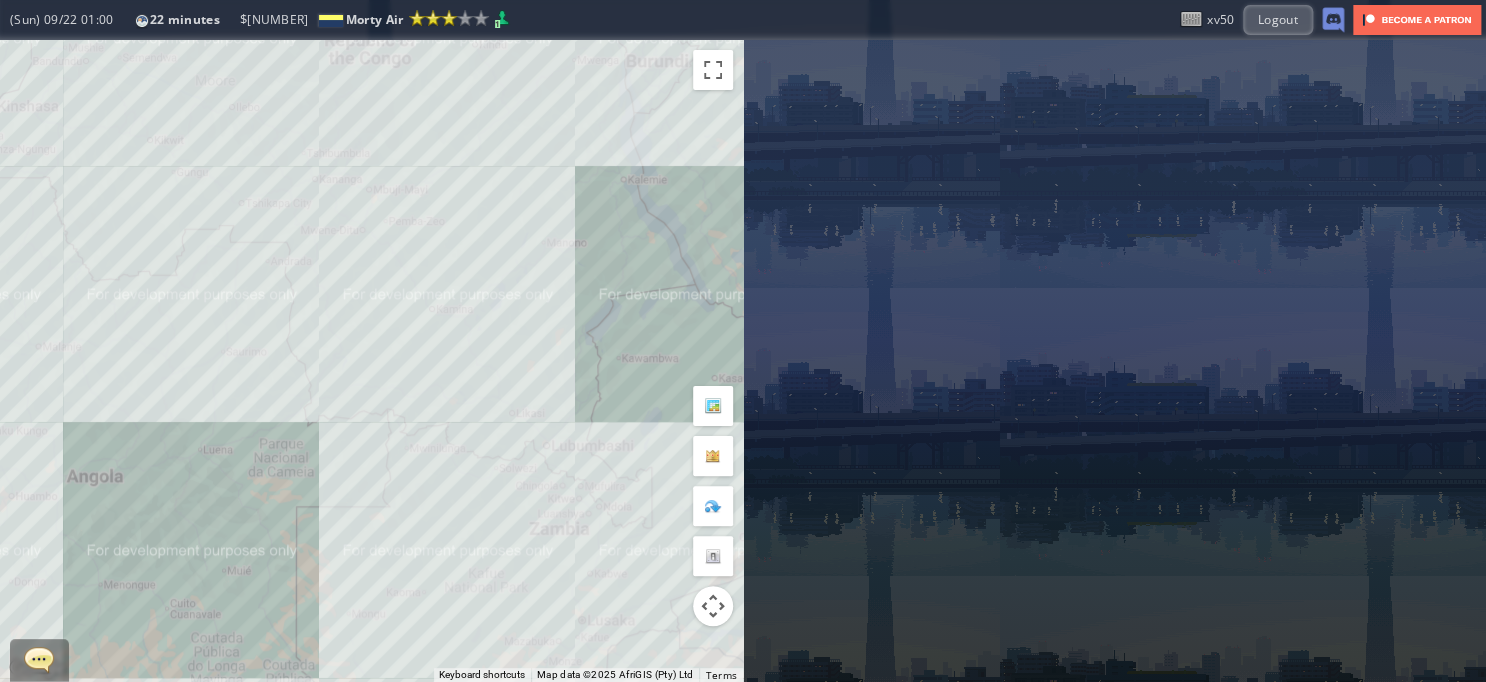 drag, startPoint x: 228, startPoint y: 563, endPoint x: 238, endPoint y: 552, distance: 14.866069 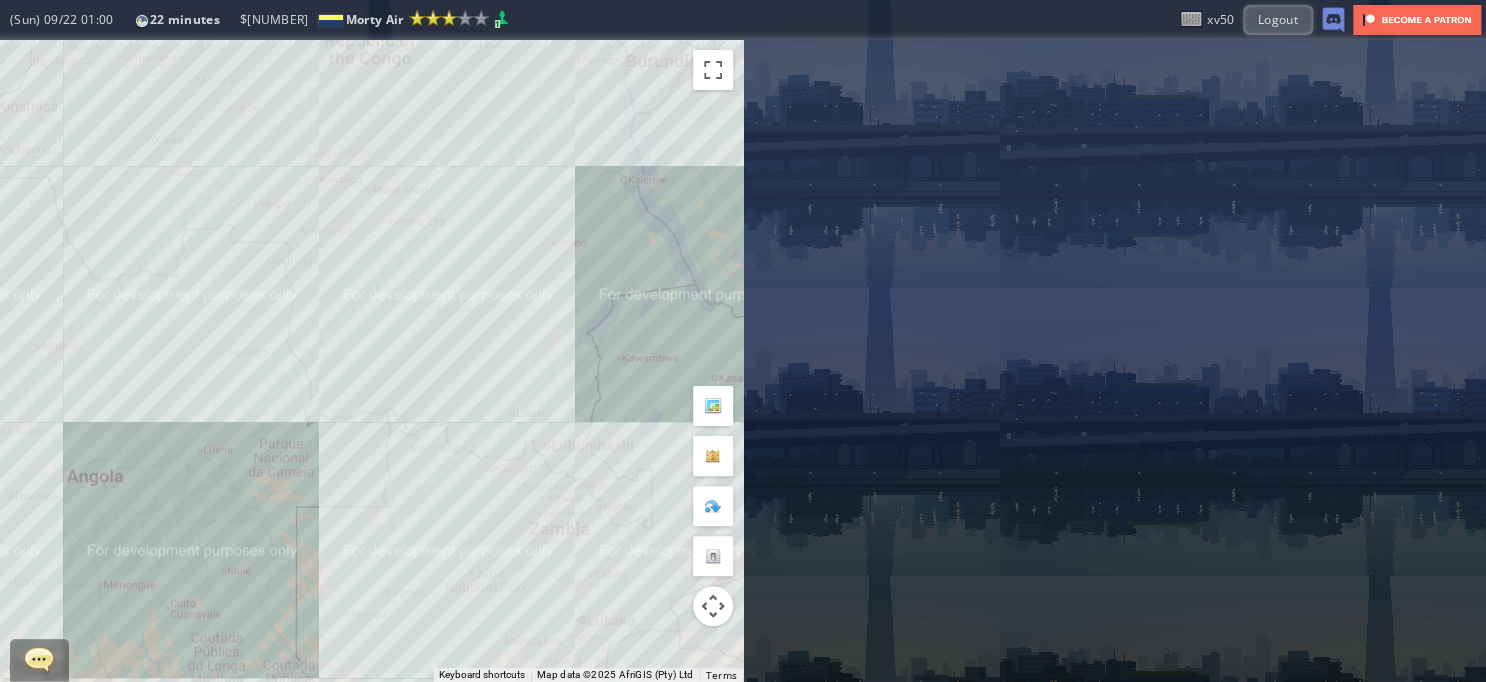 click on "To navigate, press the arrow keys." at bounding box center [371, 361] 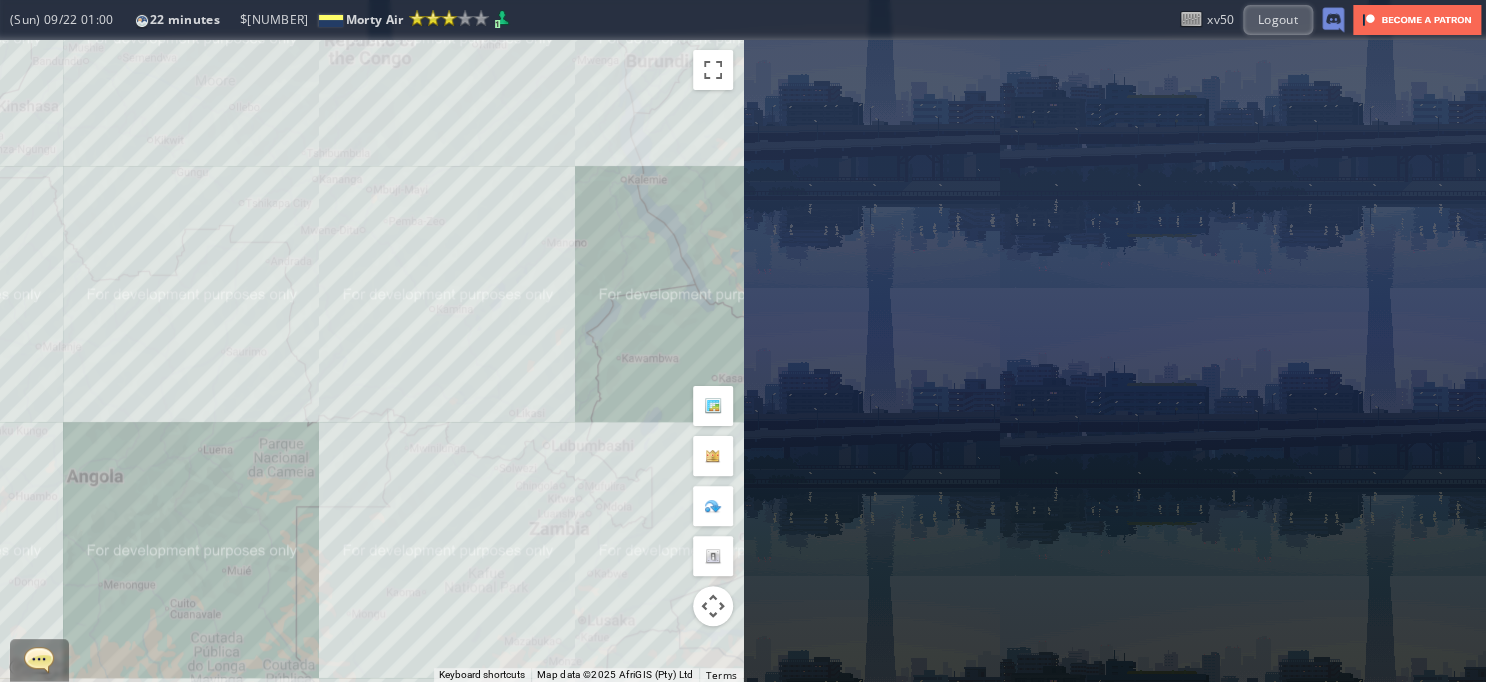 click on "To navigate, press the arrow keys." at bounding box center (371, 361) 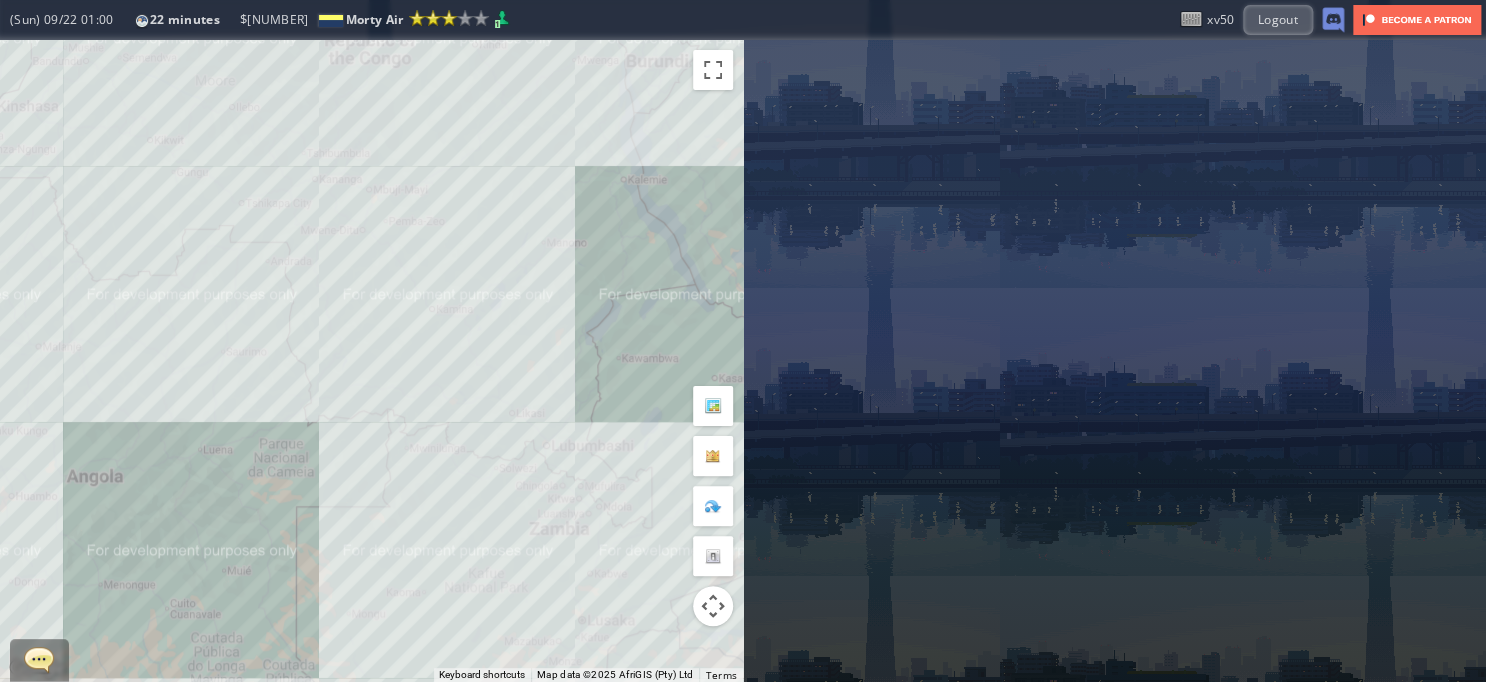 click on "To navigate, press the arrow keys." at bounding box center (371, 361) 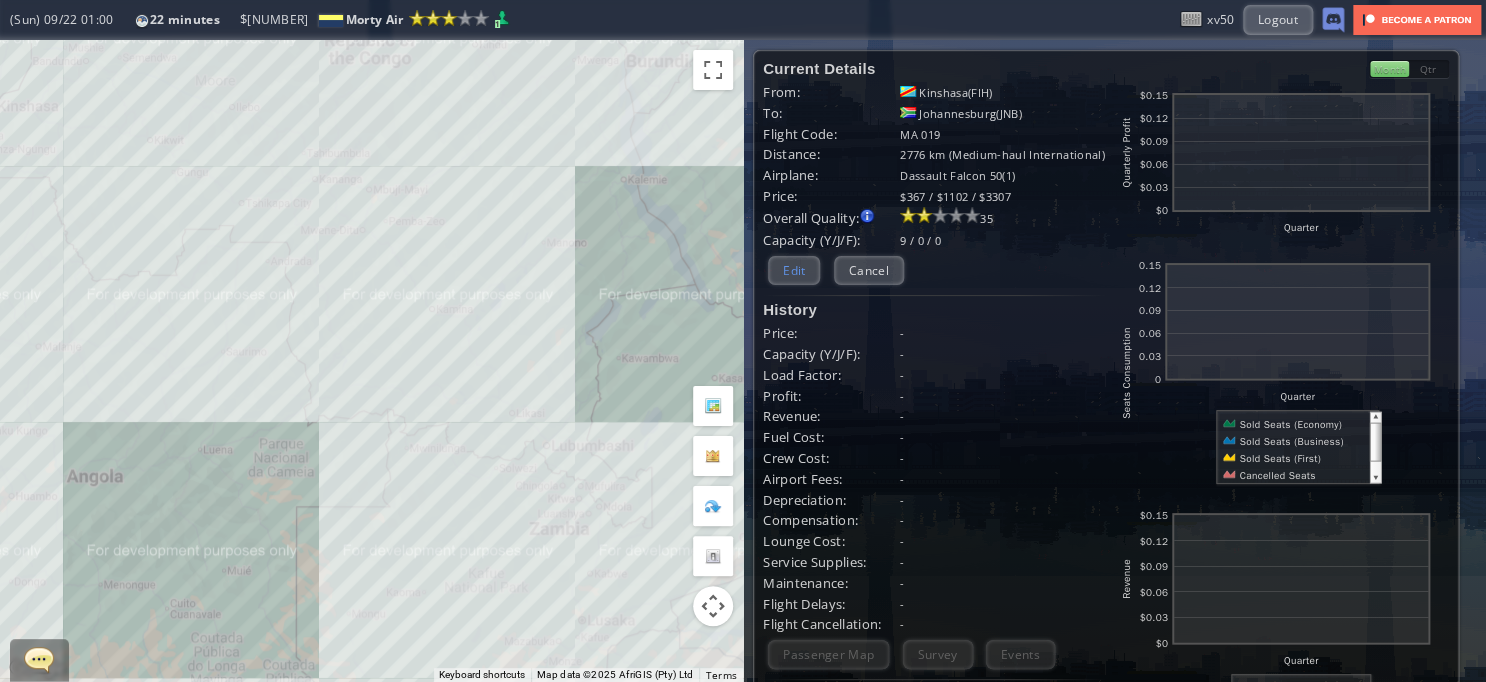 click on "Edit" at bounding box center (794, 270) 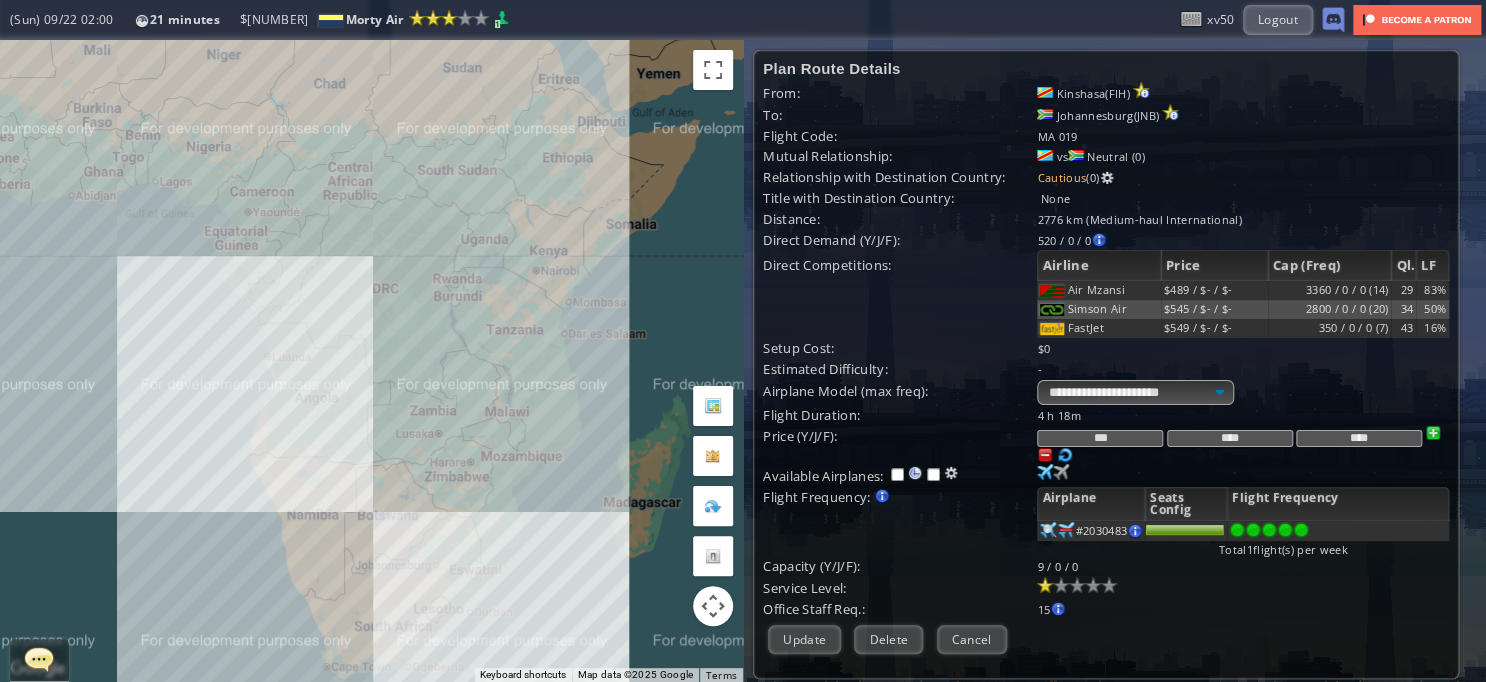 click at bounding box center [1301, 530] 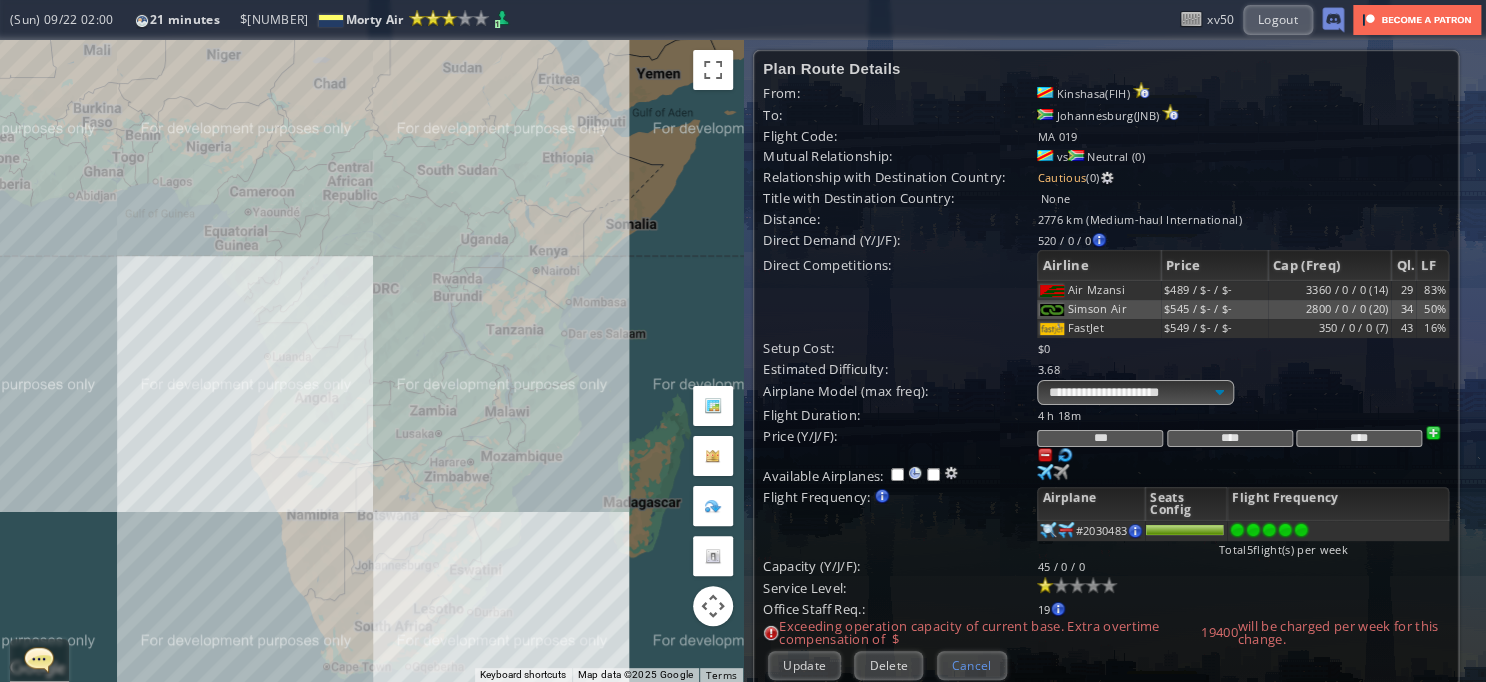 click on "Cancel" at bounding box center (972, 665) 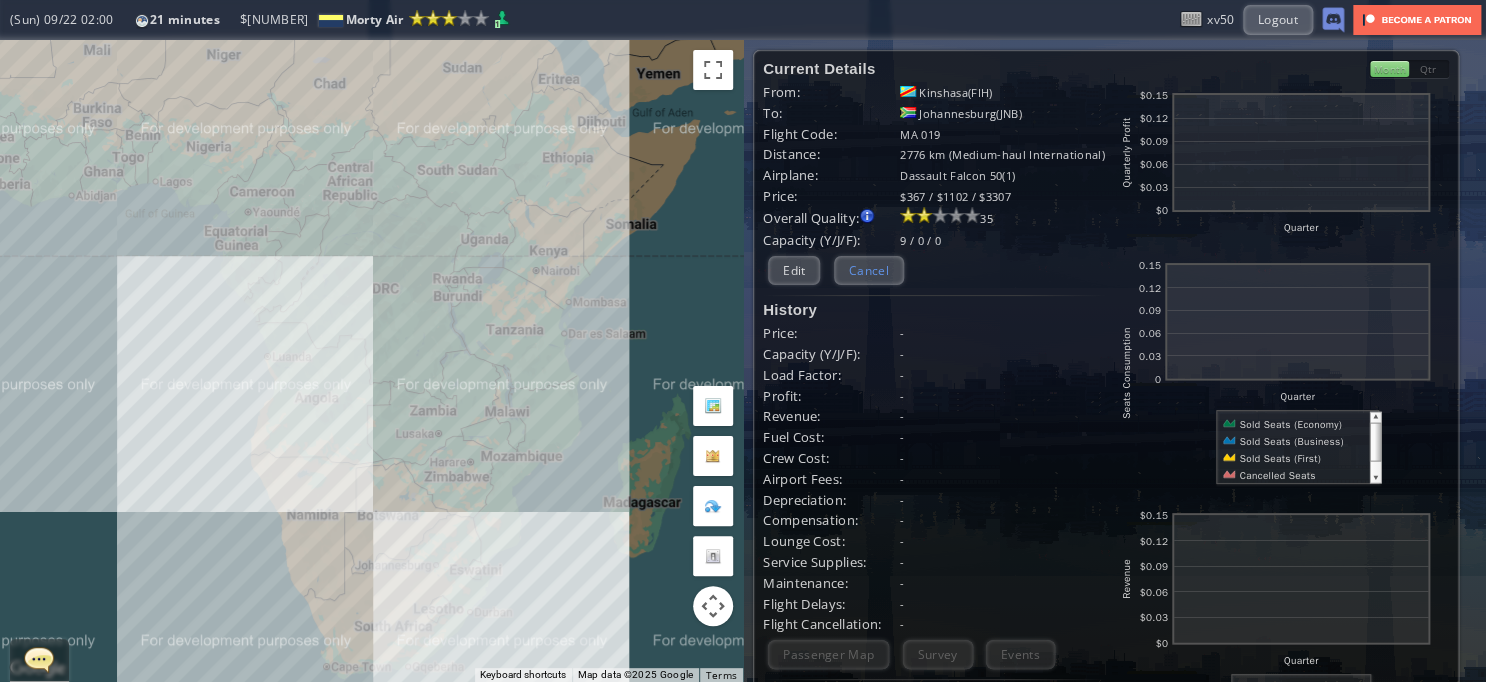 click on "Cancel" at bounding box center (869, 270) 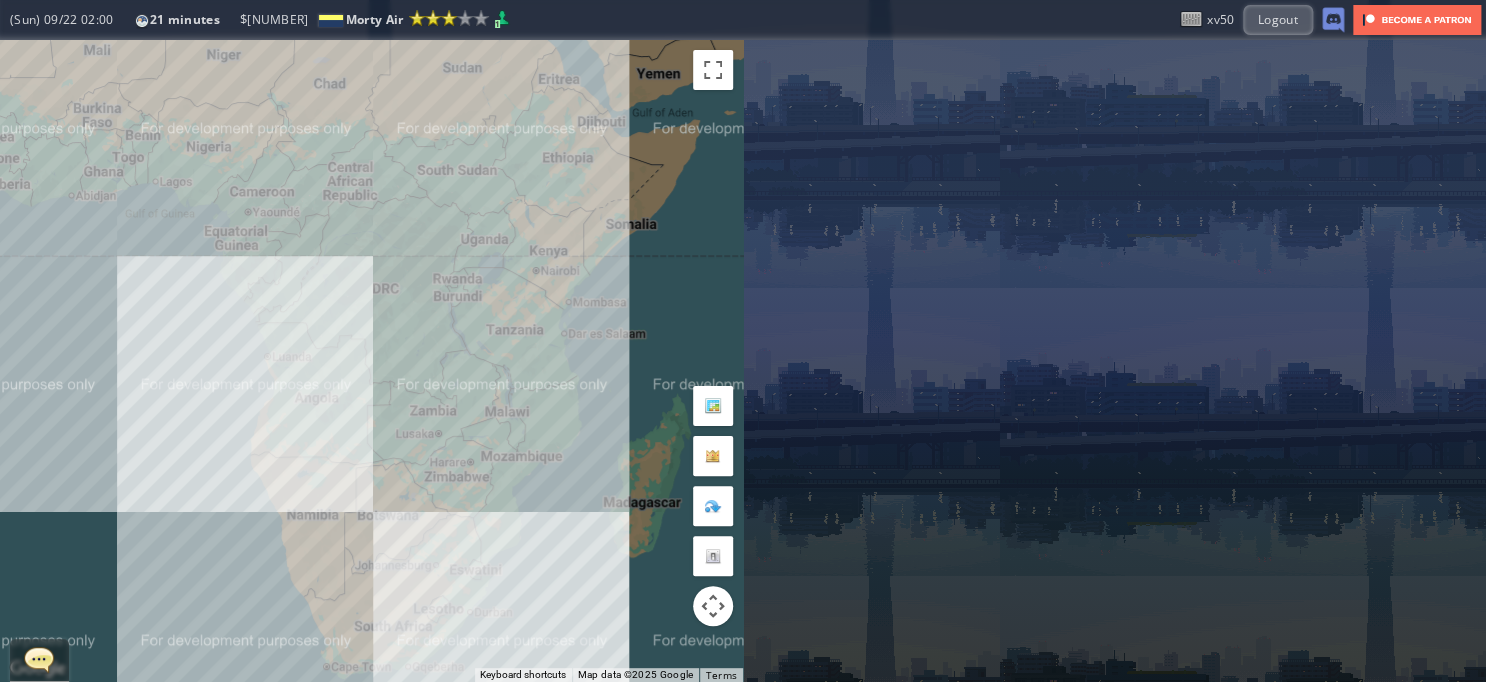 click on "To navigate, press the arrow keys." at bounding box center (371, 361) 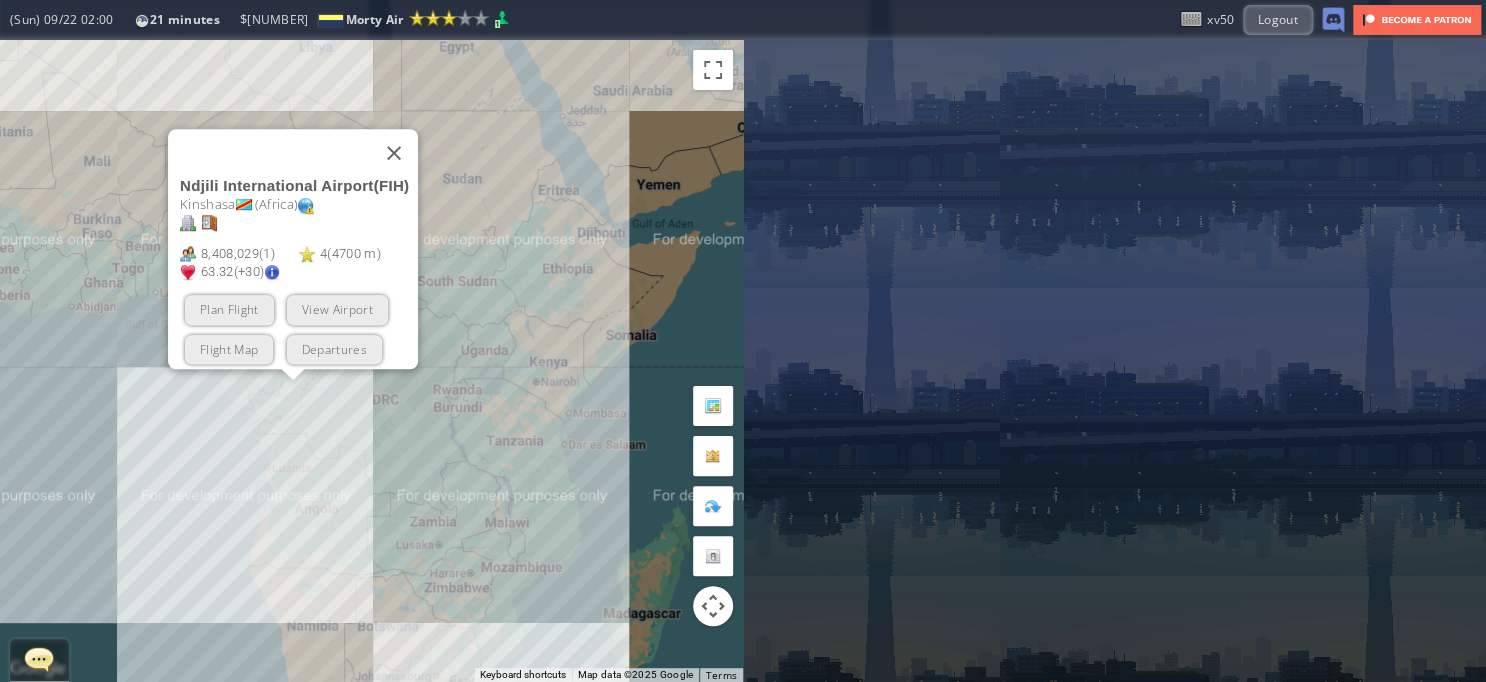 click on "Plan Flight
View Airport
Flight Map
Departures" at bounding box center [299, 330] 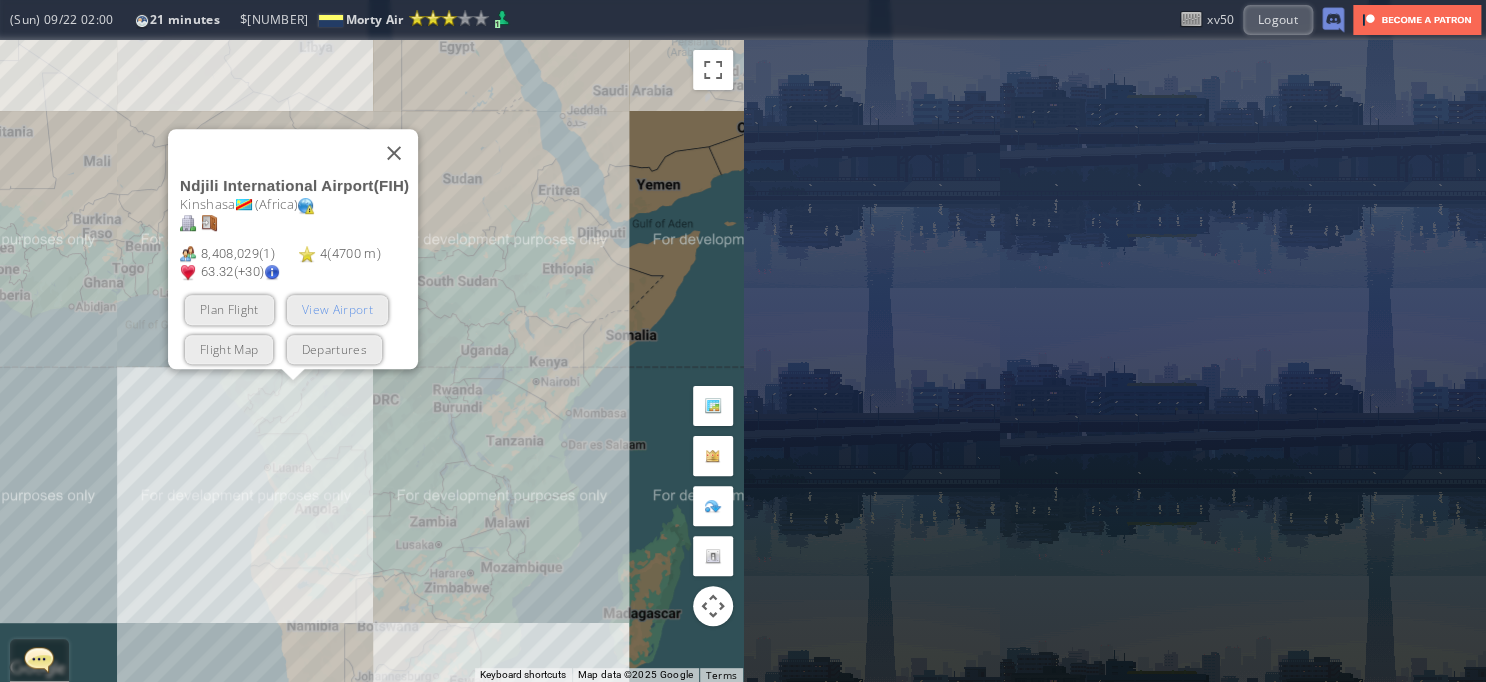 click on "View Airport" at bounding box center (336, 310) 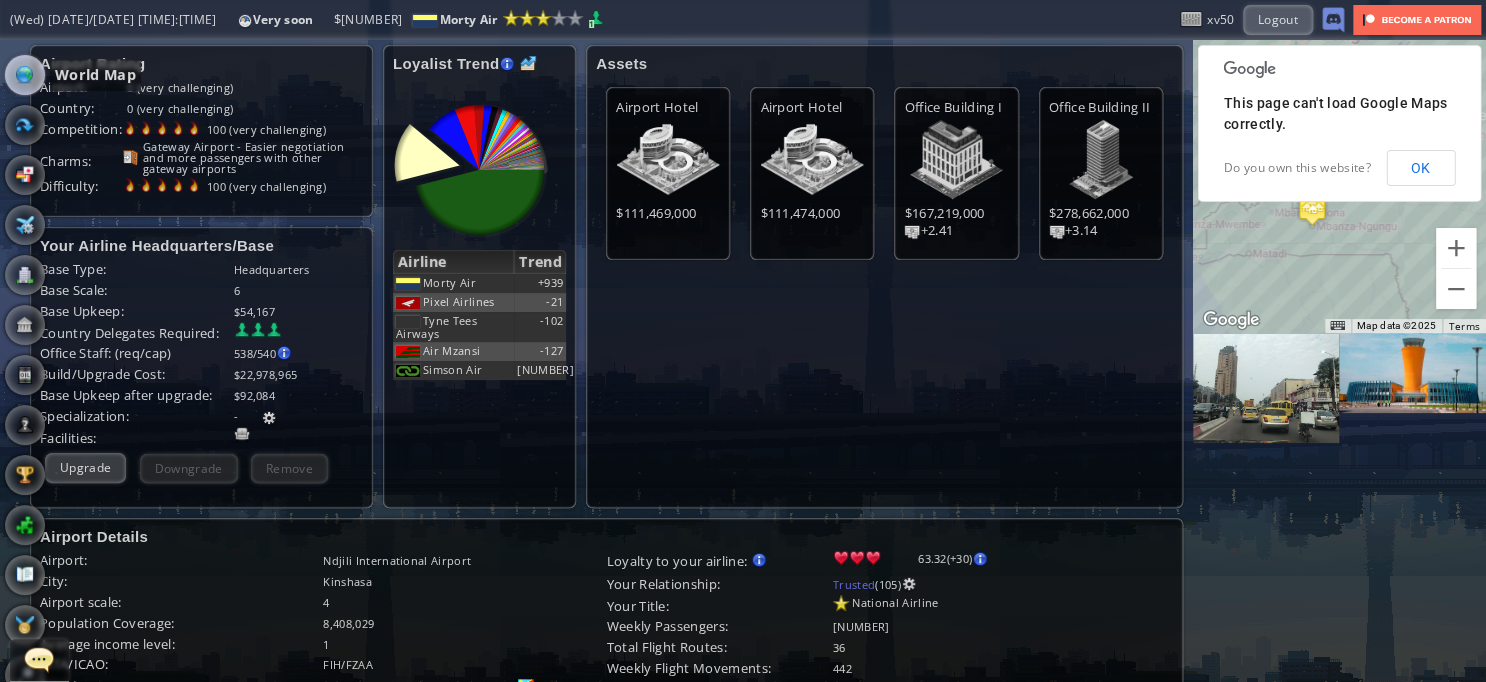 click at bounding box center [25, 75] 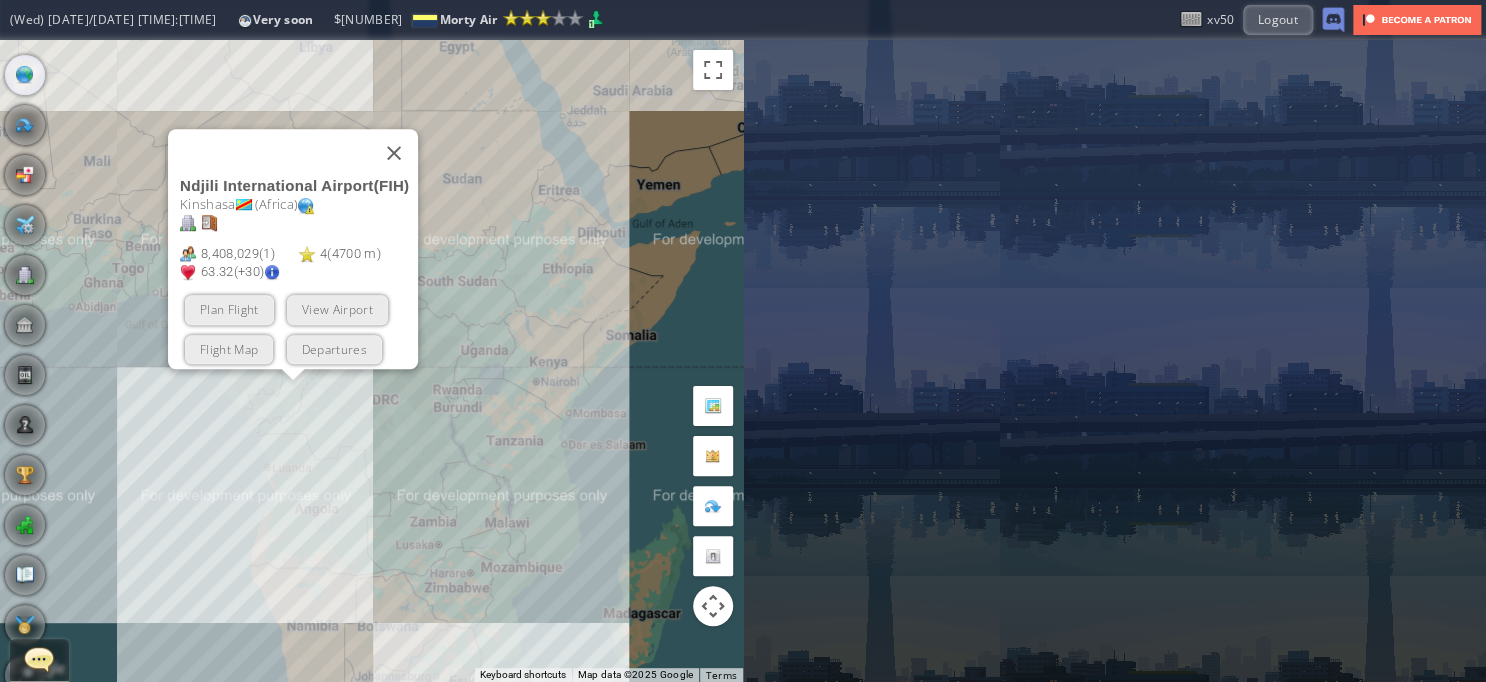 click on "To navigate, press the arrow keys.
[AIRPORT_NAME] ( [CODE] )
[CITY] ( [CONTINENT] )
[NUMBER]  ( [NUMBER] )
[NUMBER]  ( [NUMBER] m )
[NUMBER]
([NUMBER])
Plan Flight
View Airport
Flight Map
Departures" at bounding box center [371, 361] 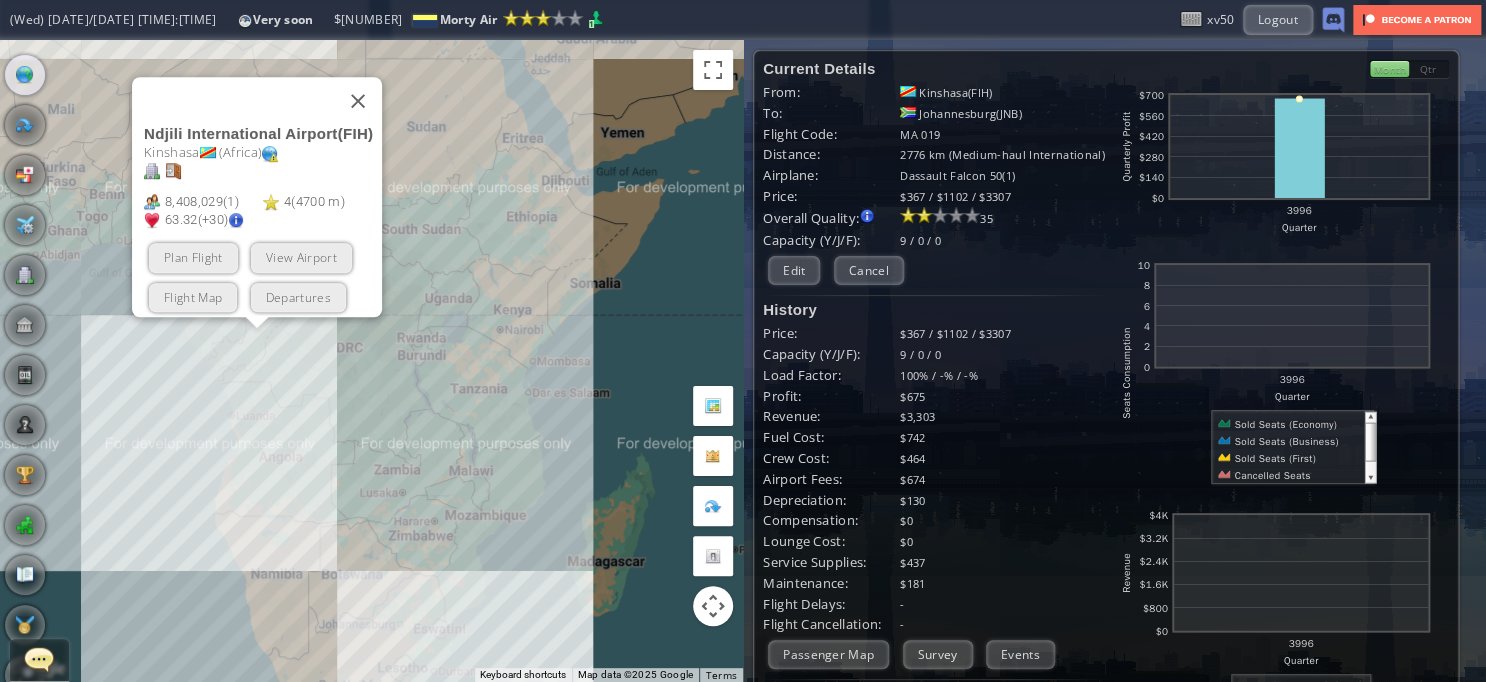 drag, startPoint x: 364, startPoint y: 567, endPoint x: 312, endPoint y: 490, distance: 92.91394 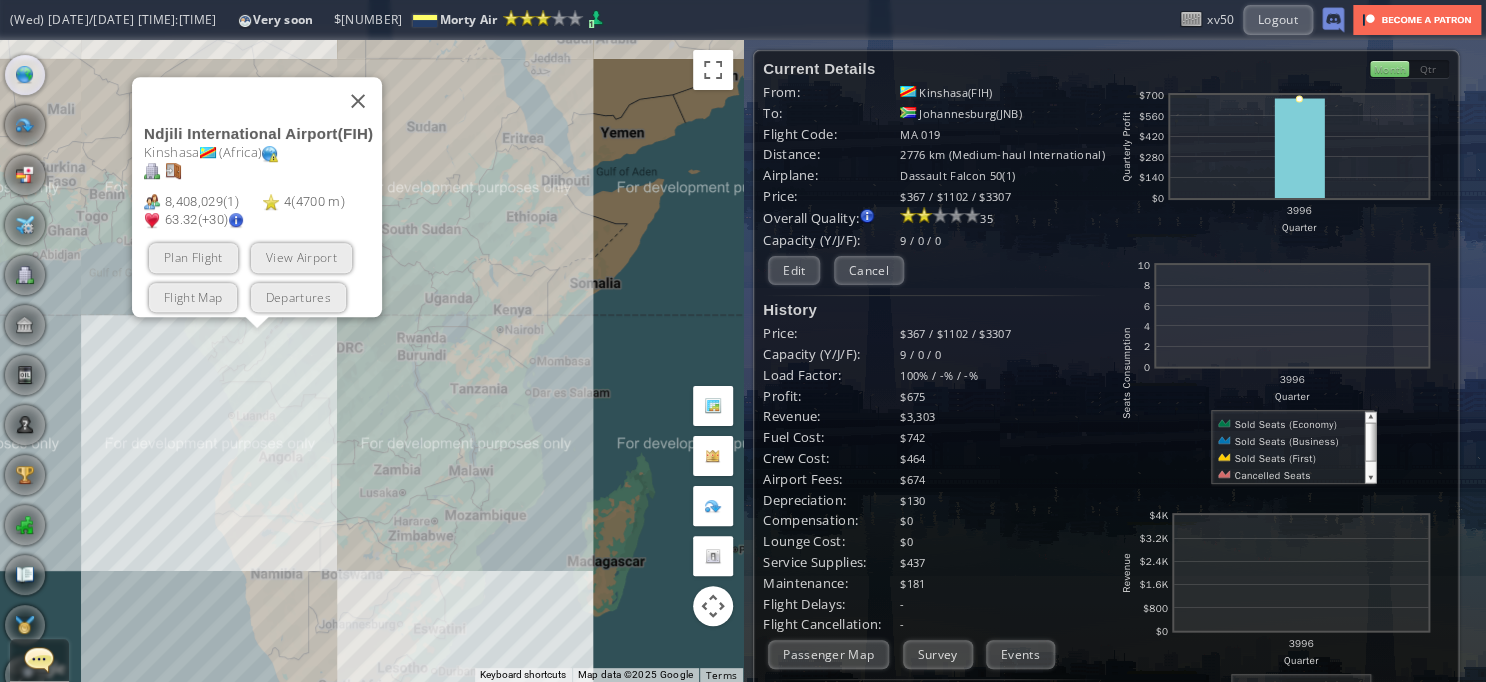 click on "To navigate, press the arrow keys.
[AIRPORT_NAME] ( [CODE] )
[CITY] ( [CONTINENT] )
[NUMBER]  ( [NUMBER] )
[NUMBER]  ( [NUMBER] m )
[NUMBER]
([NUMBER])
Plan Flight
View Airport
Flight Map
Departures" at bounding box center (371, 361) 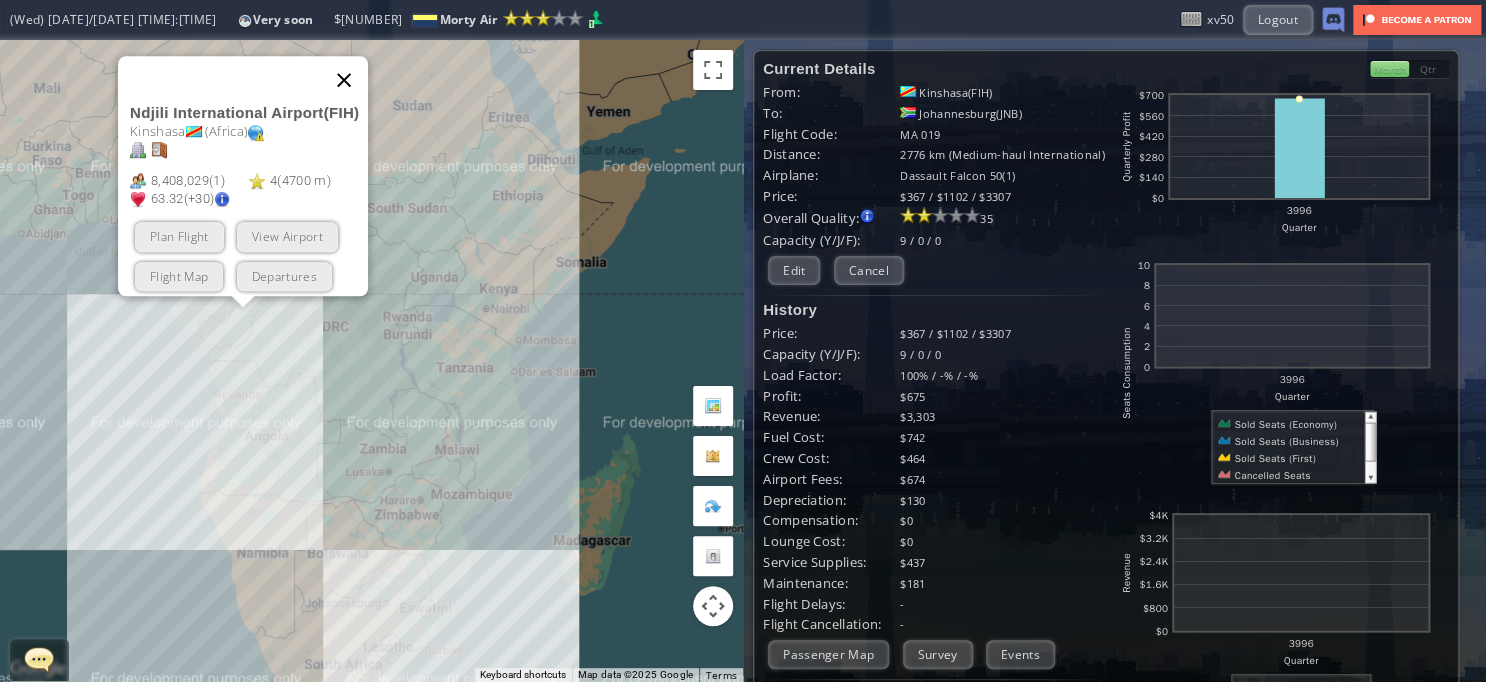 click at bounding box center (344, 80) 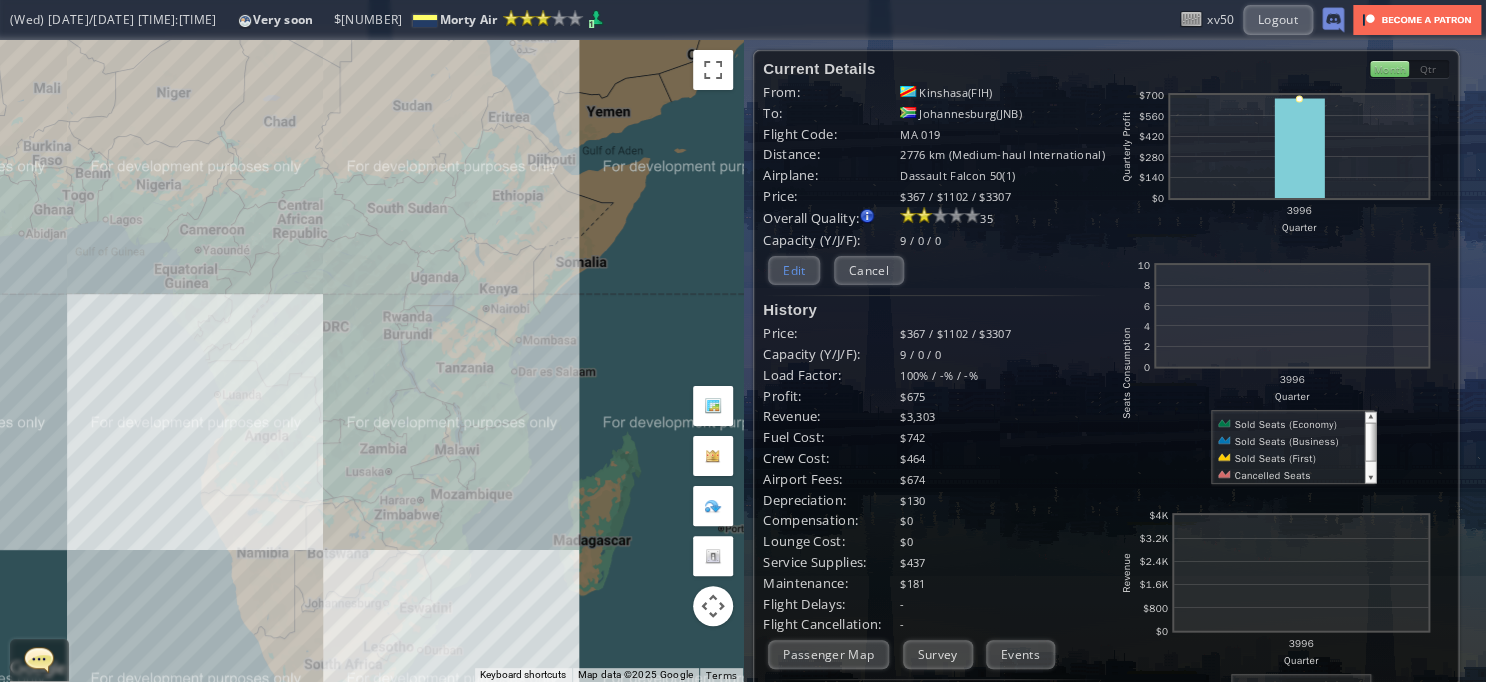 click on "Edit" at bounding box center (794, 270) 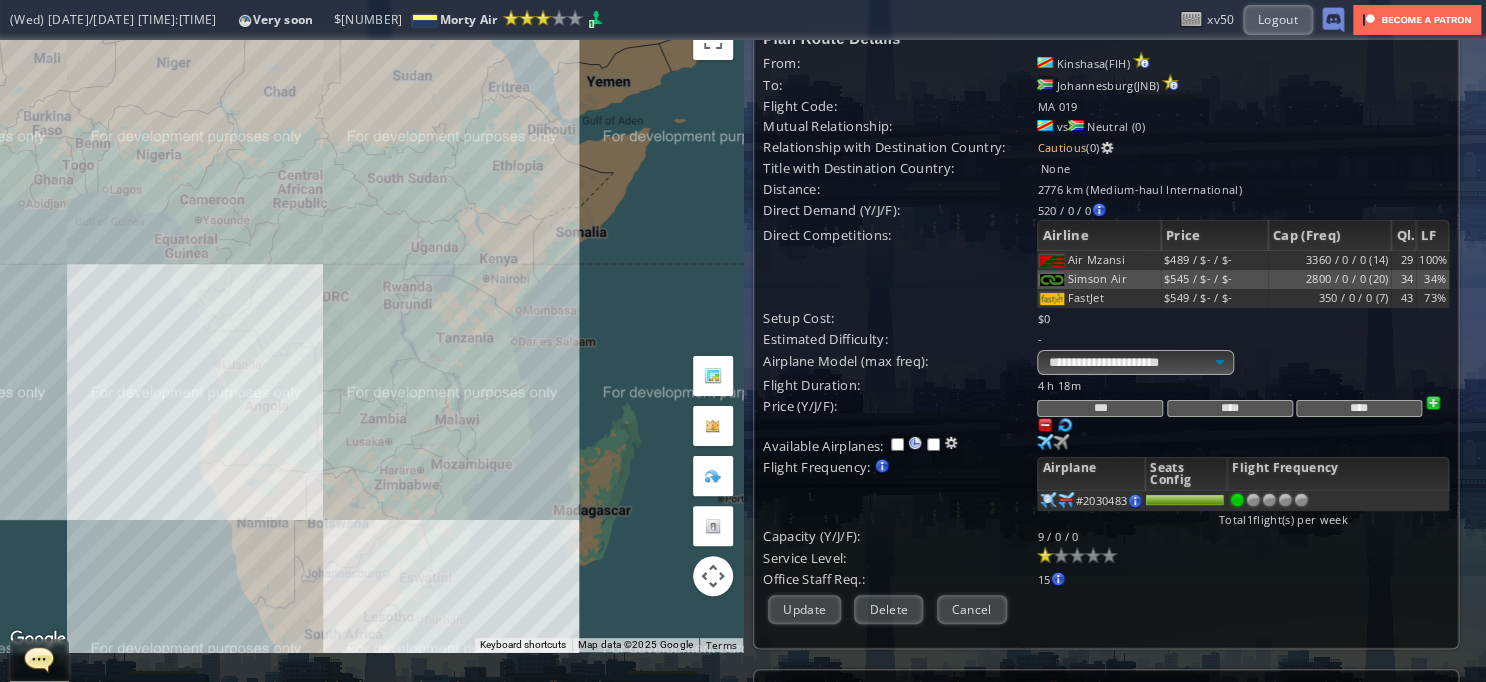 scroll, scrollTop: 32, scrollLeft: 0, axis: vertical 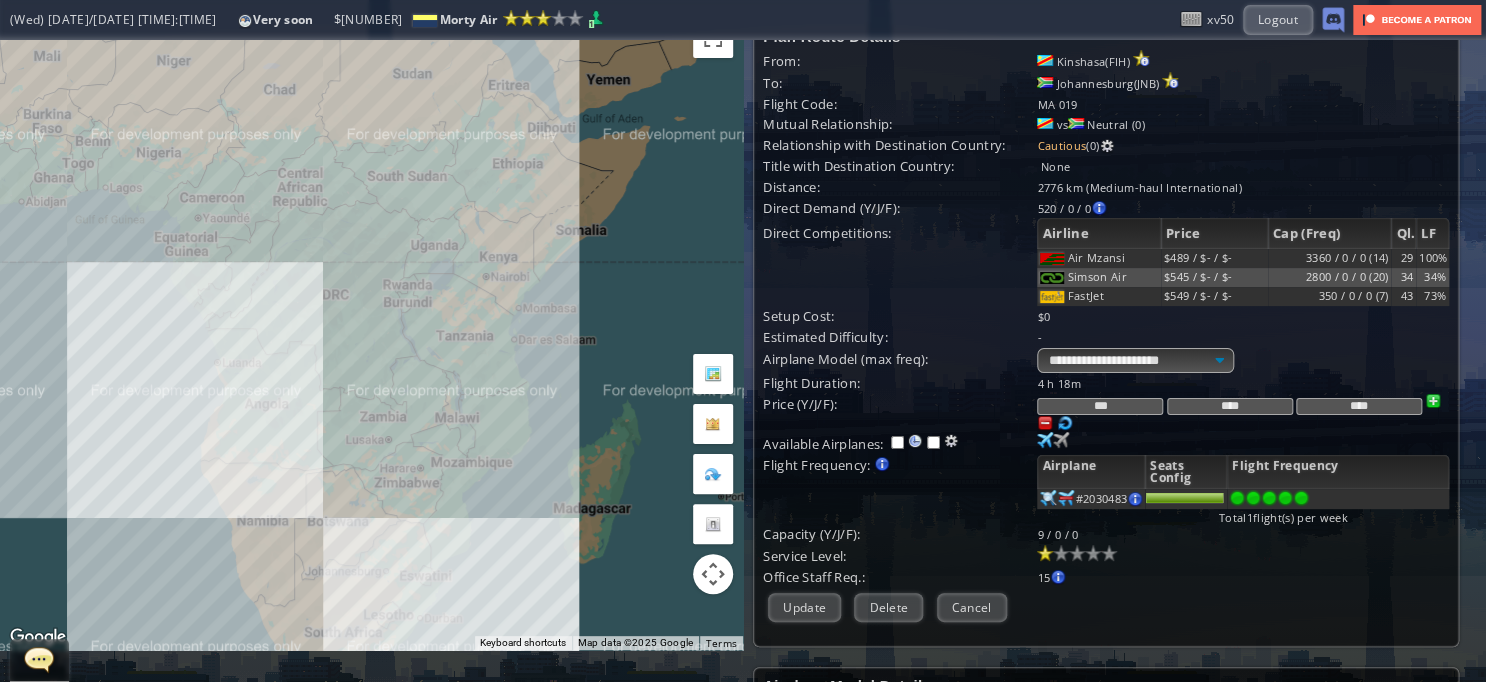 click at bounding box center (1301, 498) 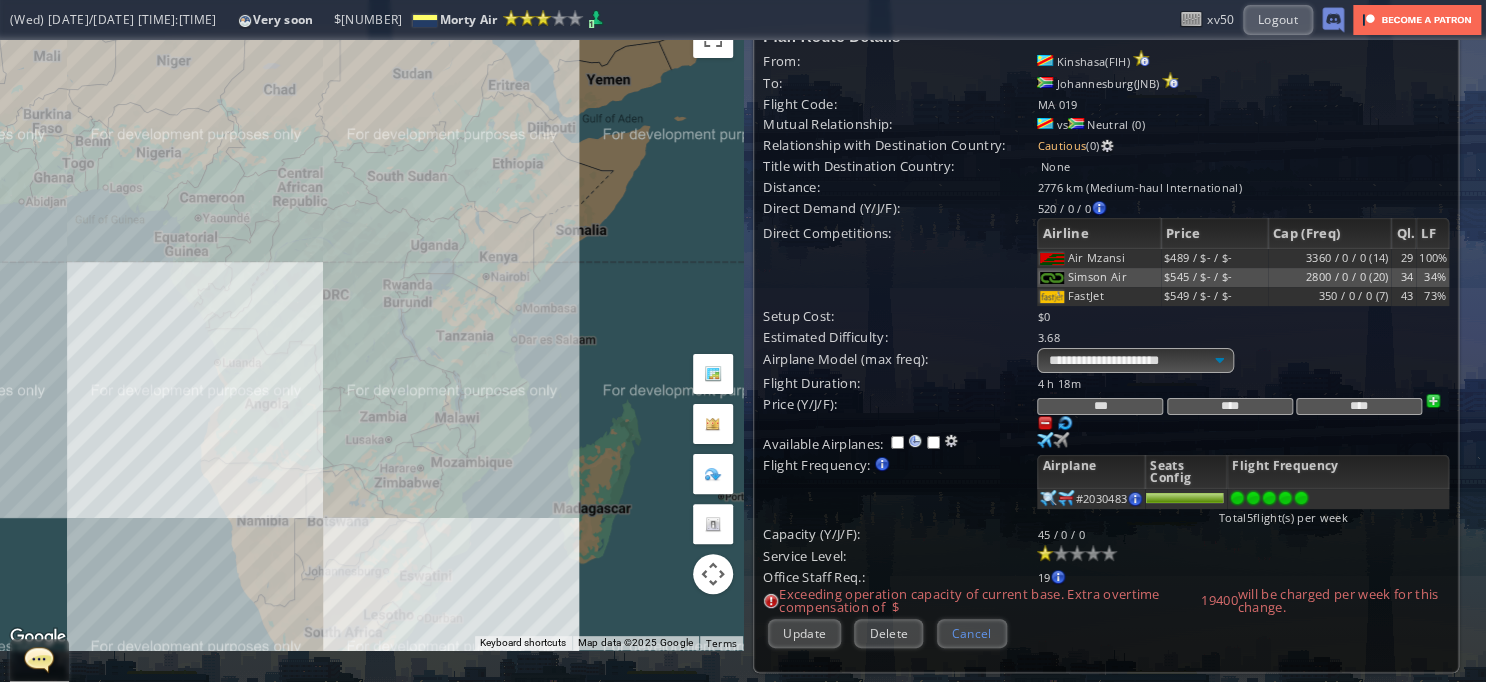 click on "Cancel" at bounding box center (972, 633) 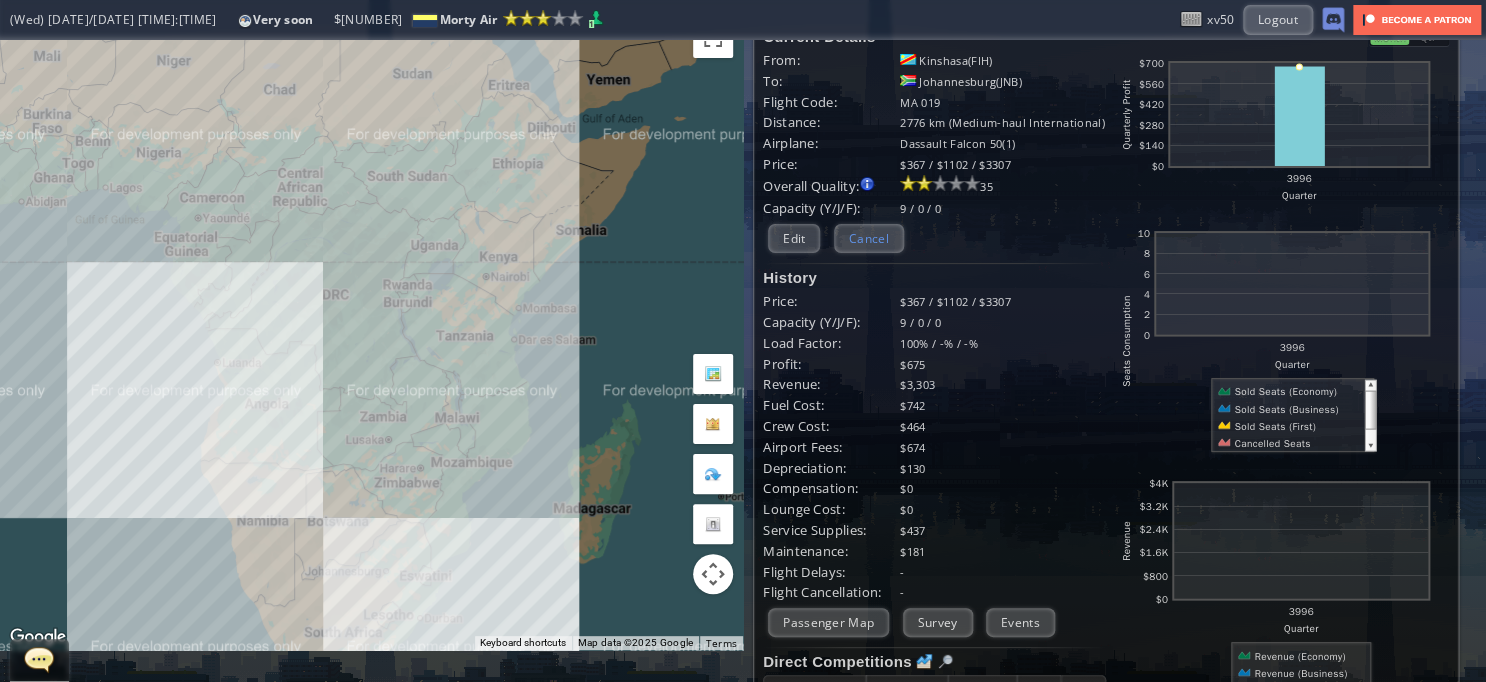 click on "Cancel" at bounding box center [869, 238] 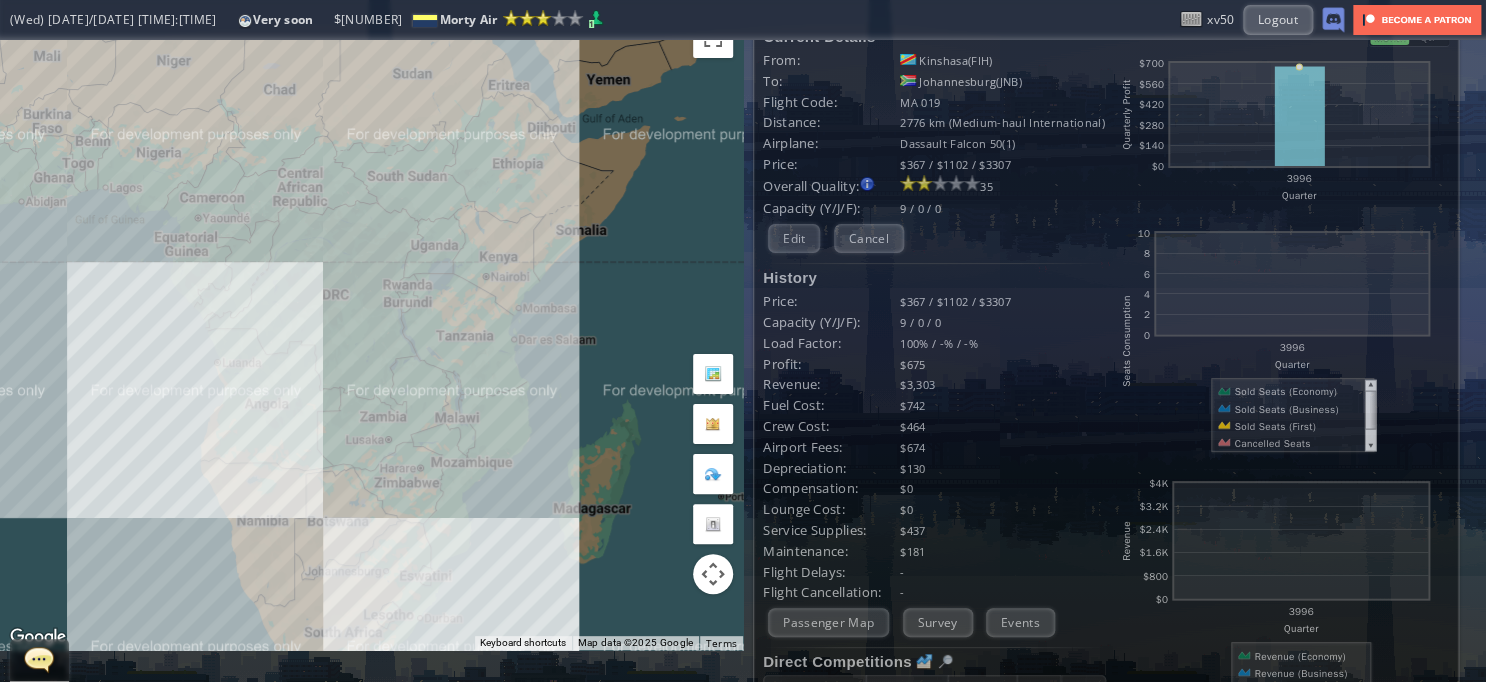 scroll, scrollTop: 0, scrollLeft: 0, axis: both 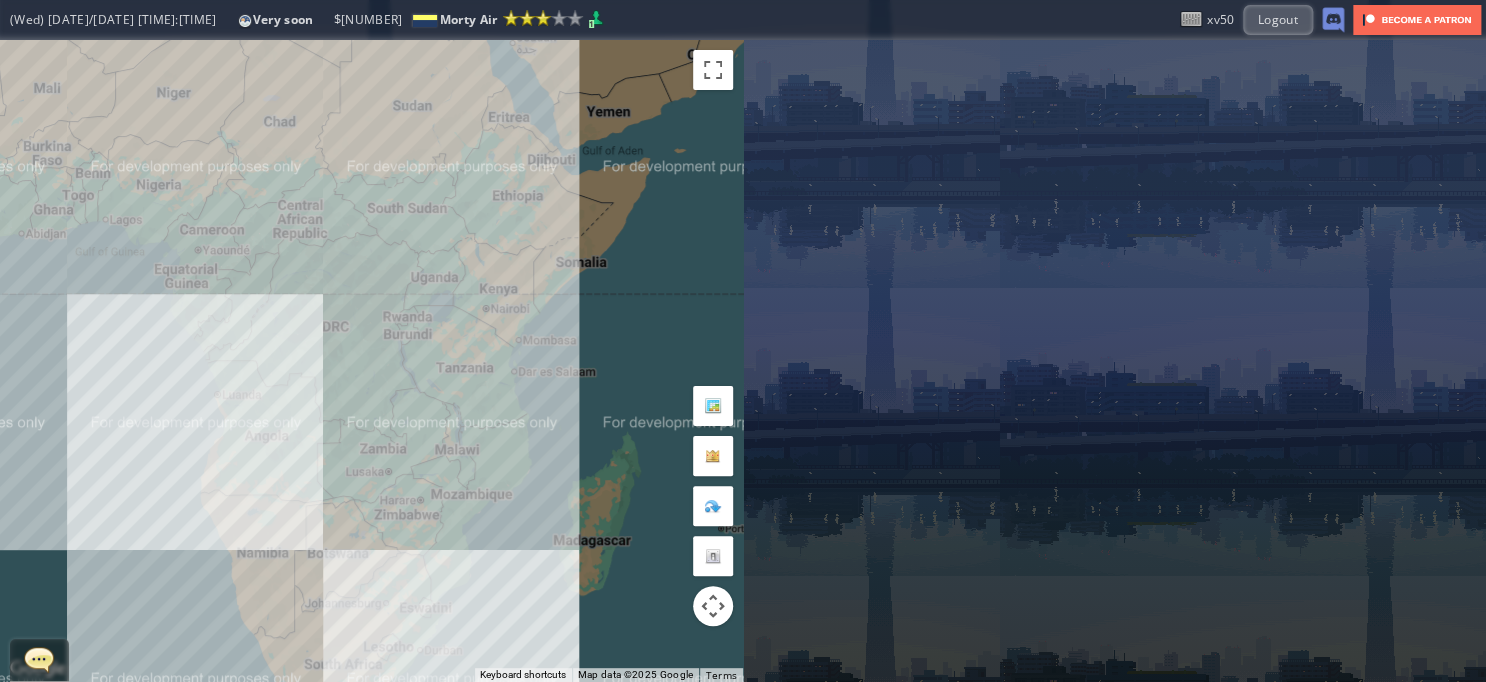 click on "To navigate, press the arrow keys." at bounding box center (371, 361) 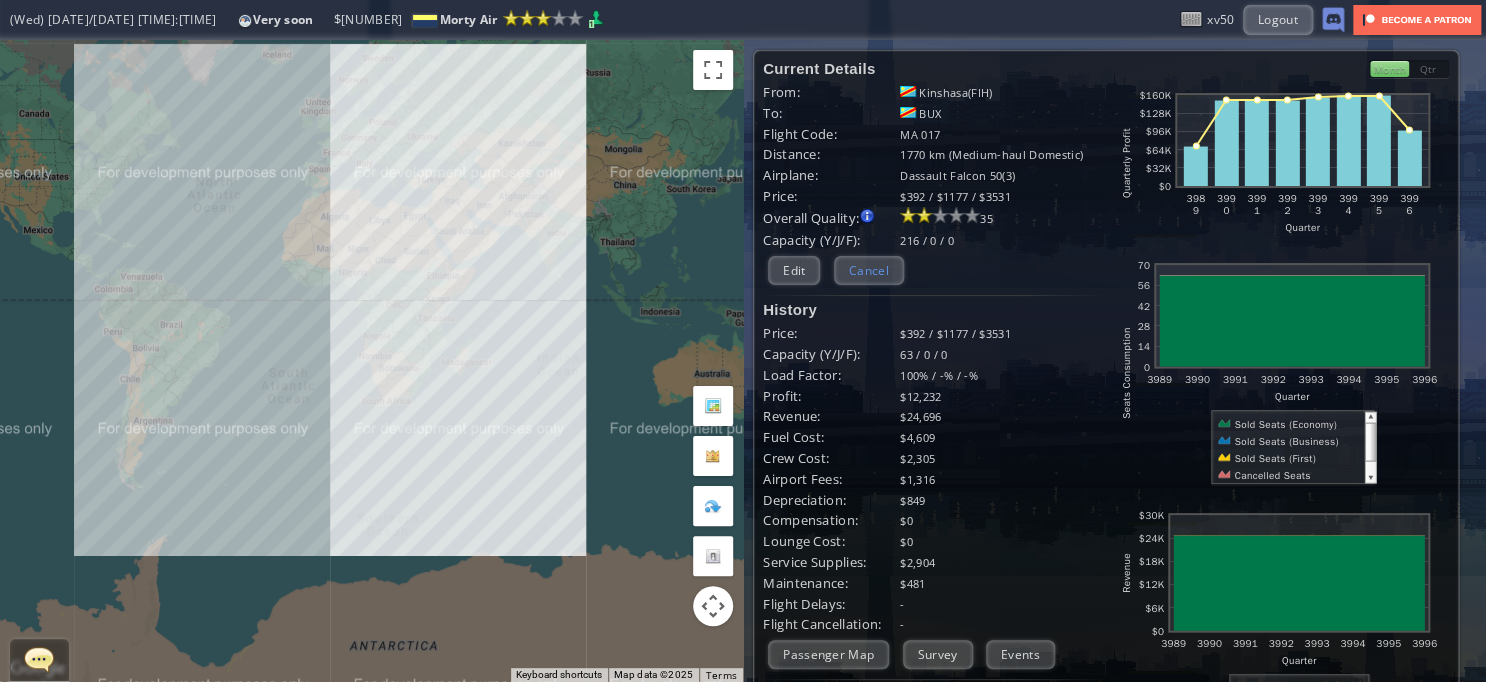 click on "Cancel" at bounding box center (869, 270) 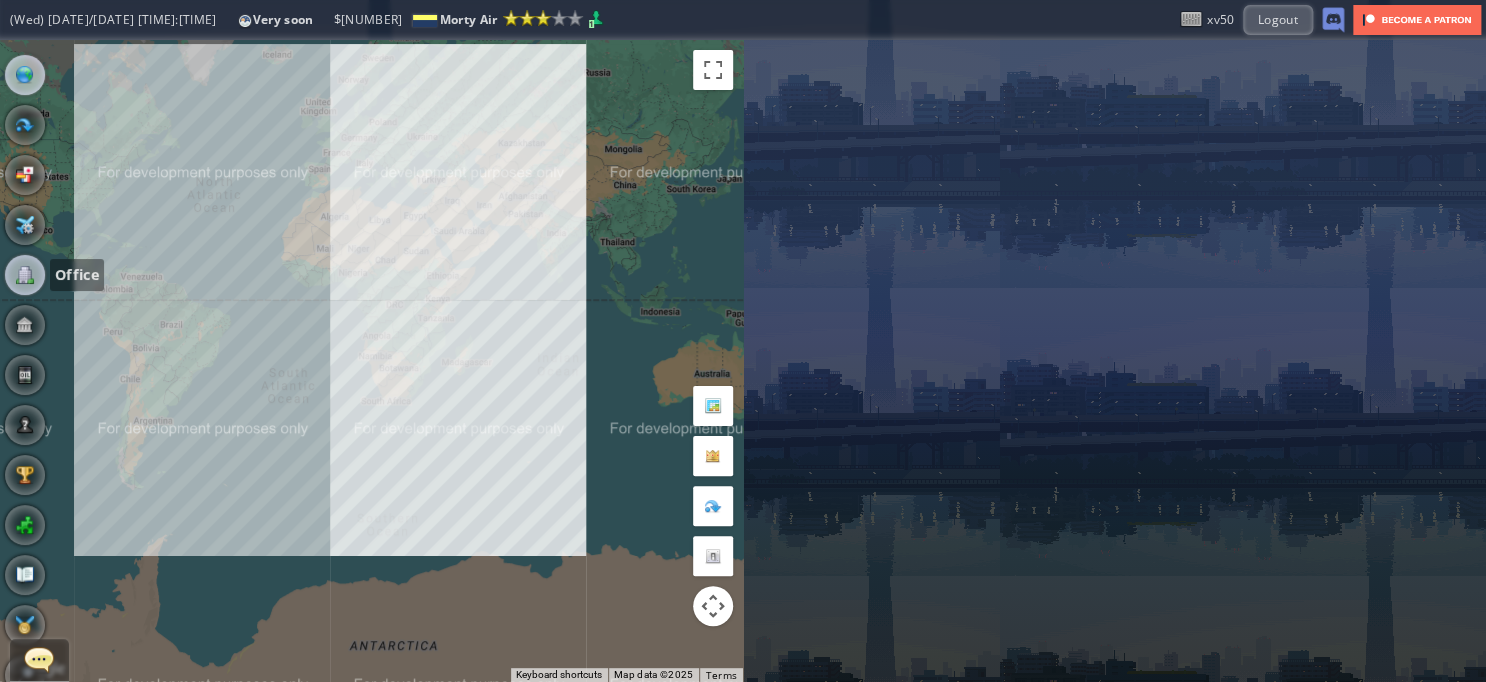 click at bounding box center (25, 275) 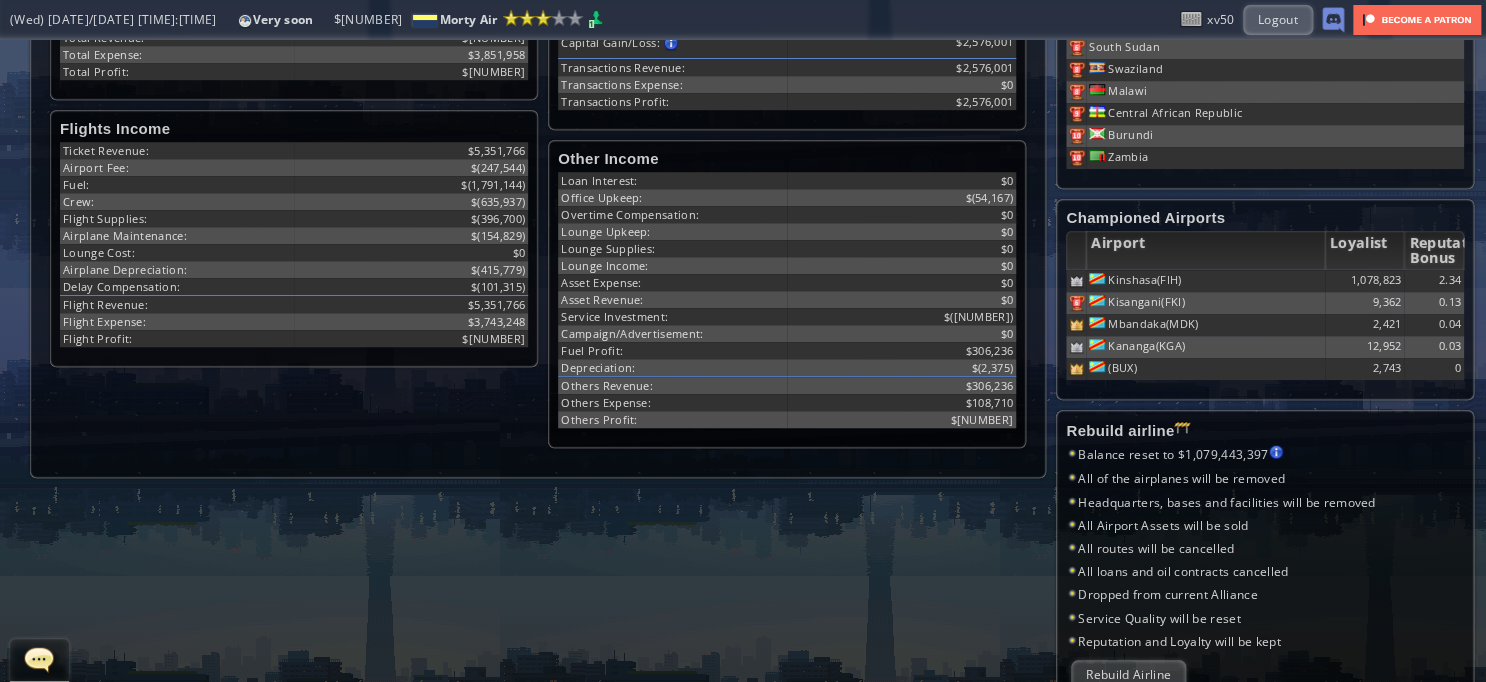 scroll, scrollTop: 660, scrollLeft: 0, axis: vertical 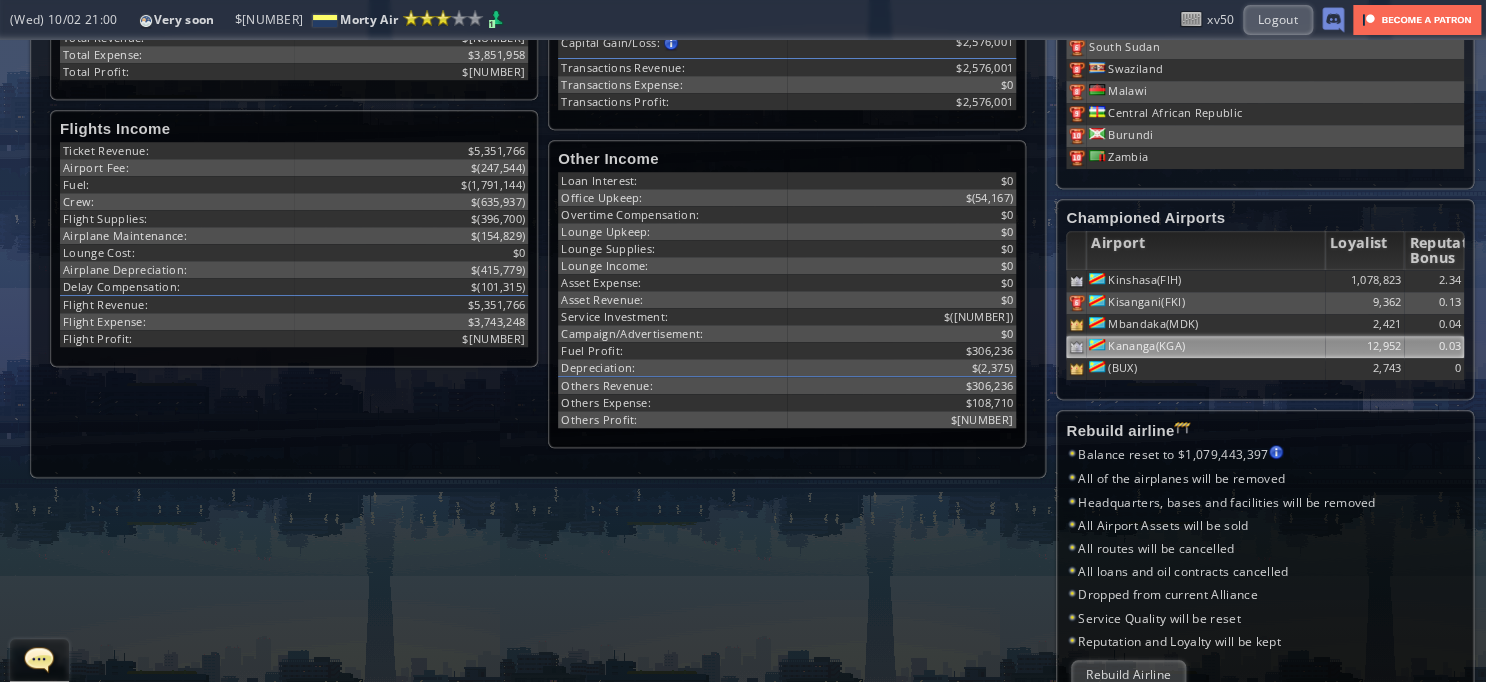 click on "Kananga(KGA)" at bounding box center [1205, 281] 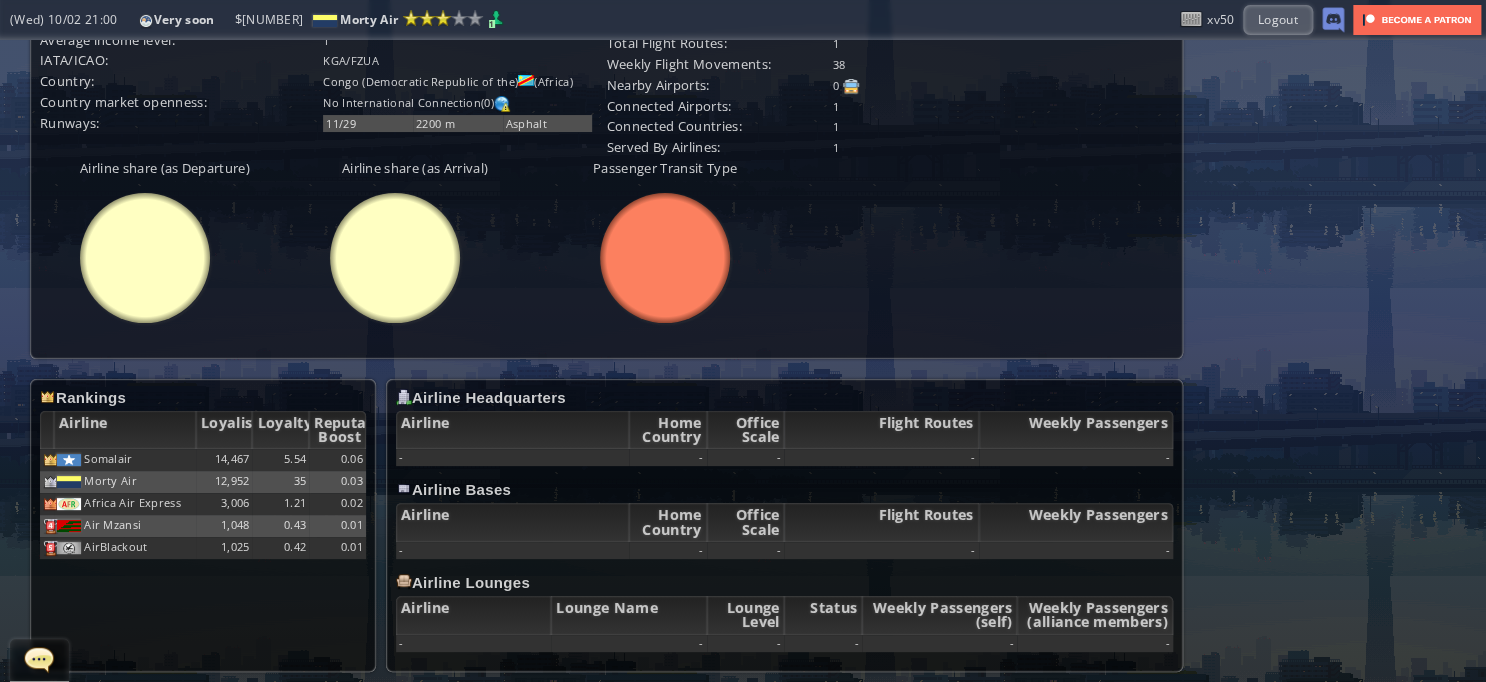 scroll, scrollTop: 0, scrollLeft: 0, axis: both 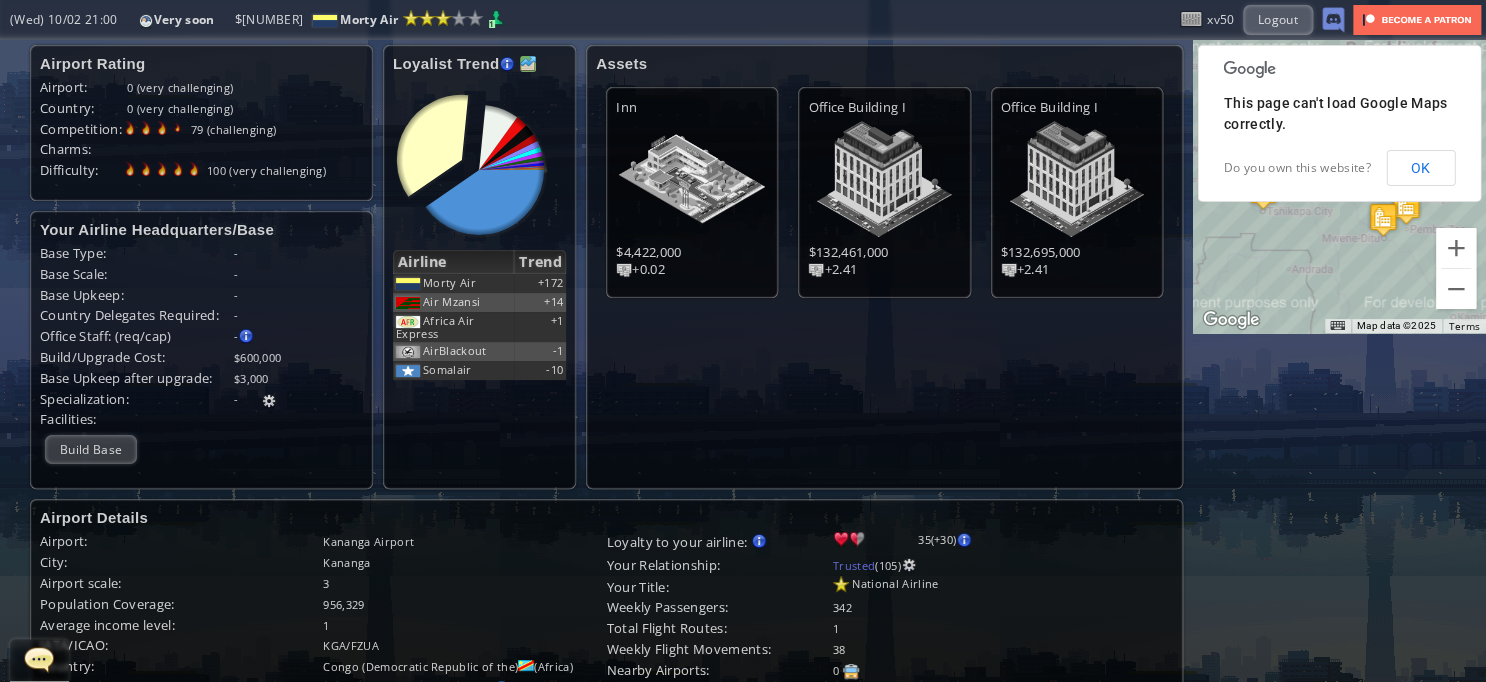 click at bounding box center (528, 64) 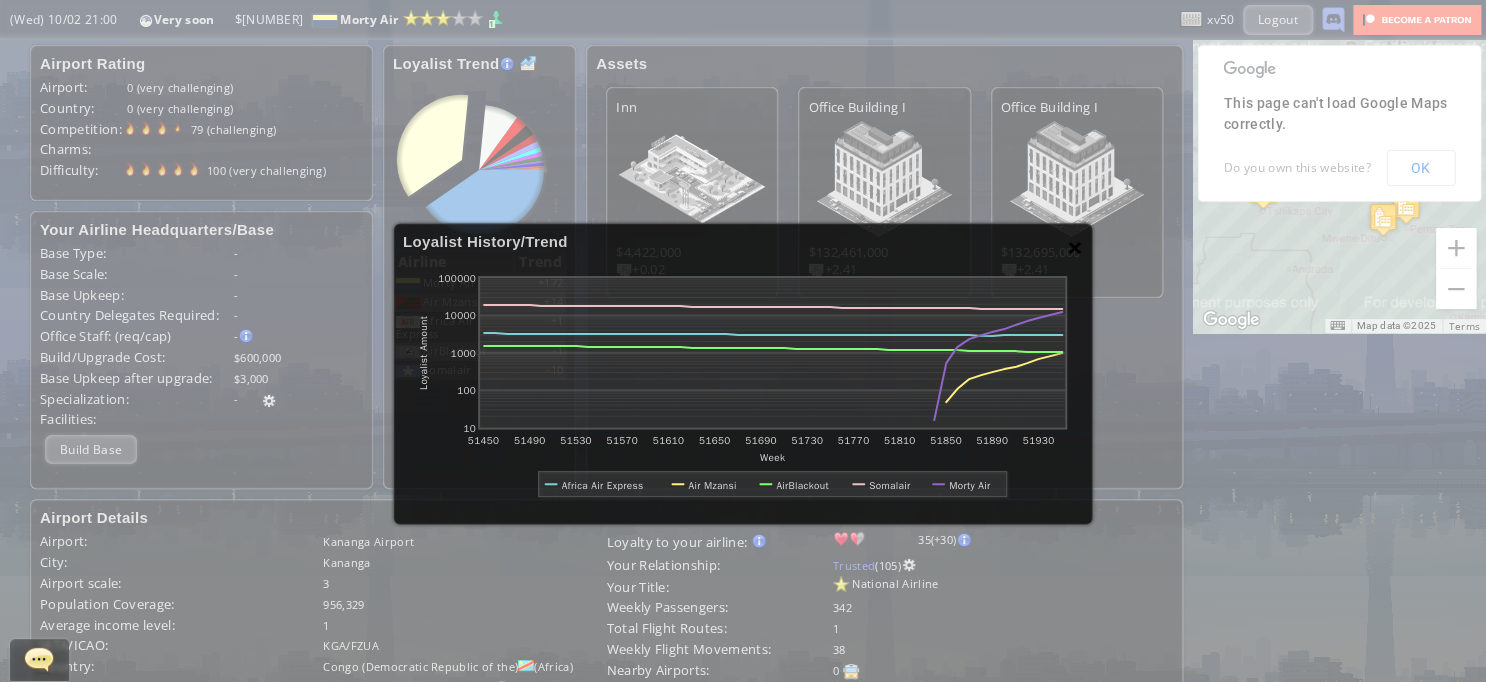 click on "×" at bounding box center (1075, 247) 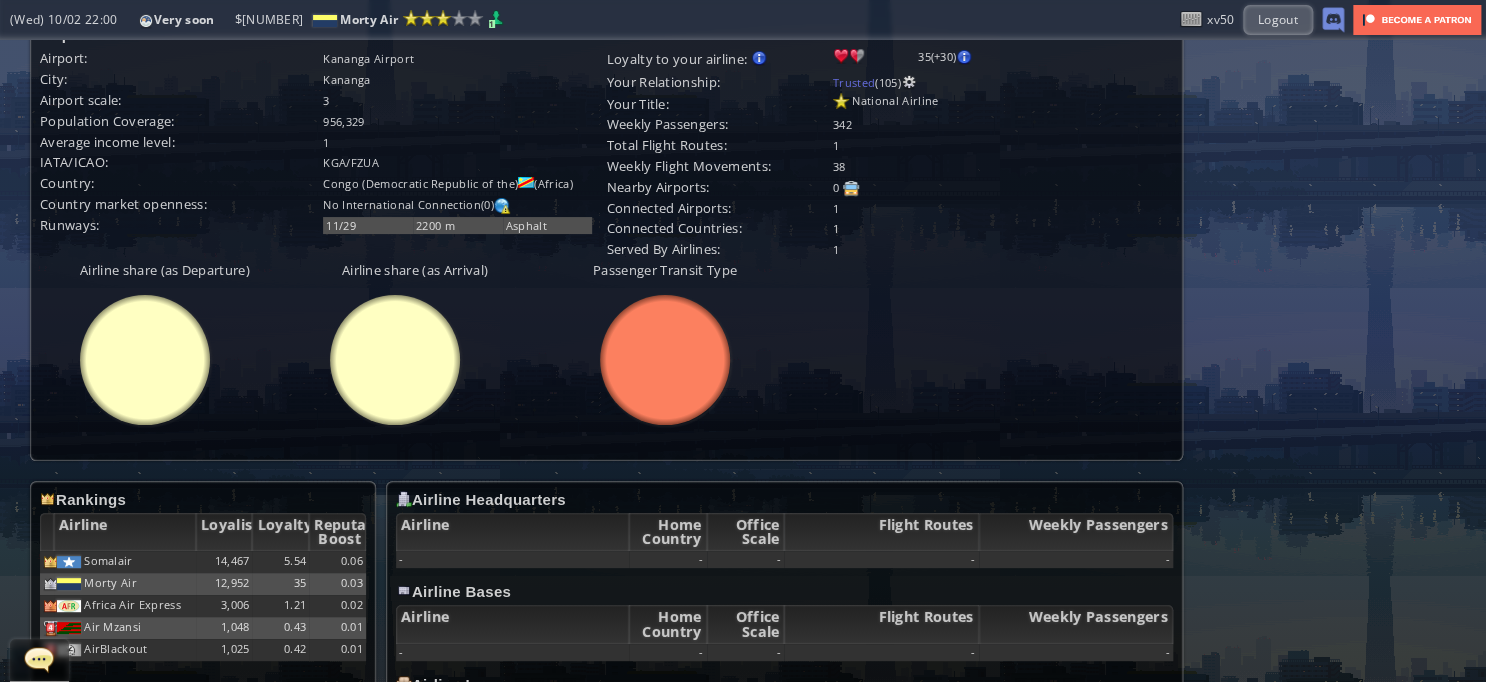scroll, scrollTop: 482, scrollLeft: 0, axis: vertical 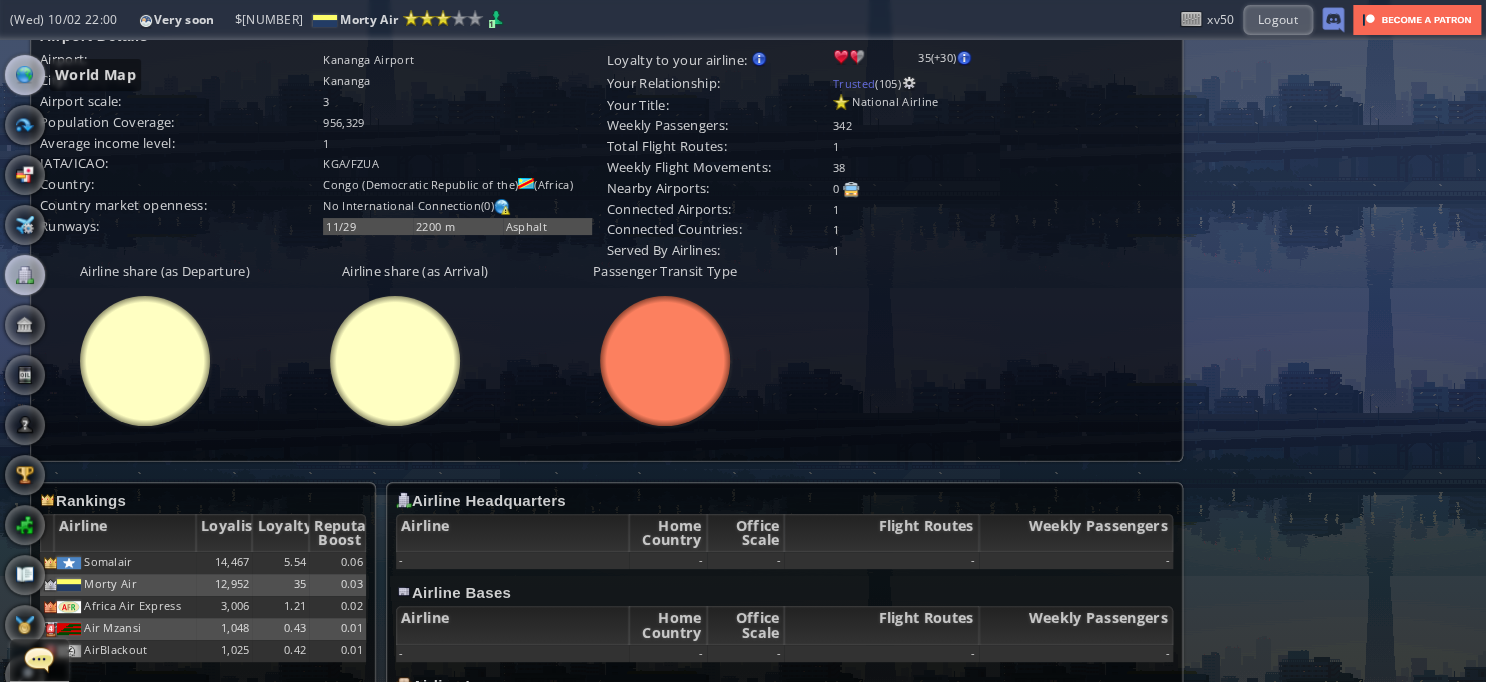 click at bounding box center [25, 75] 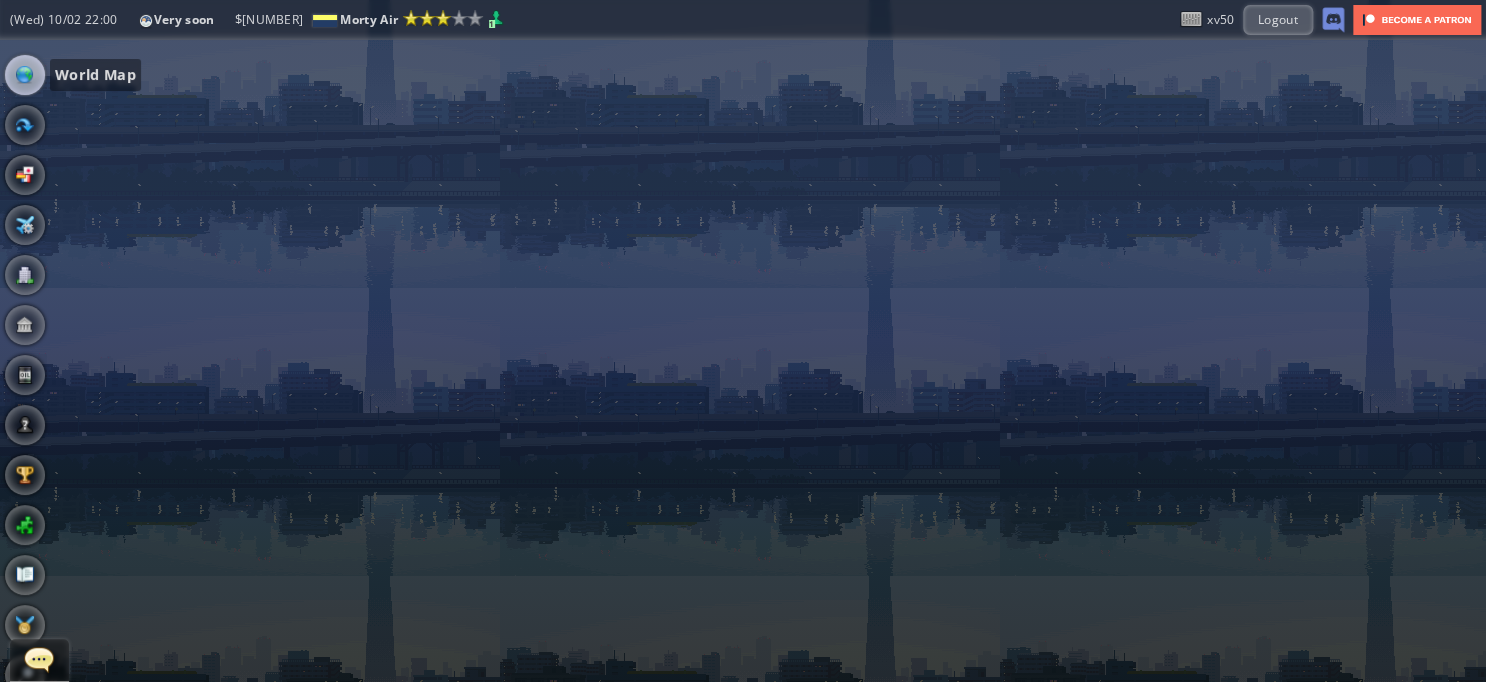 scroll, scrollTop: 0, scrollLeft: 0, axis: both 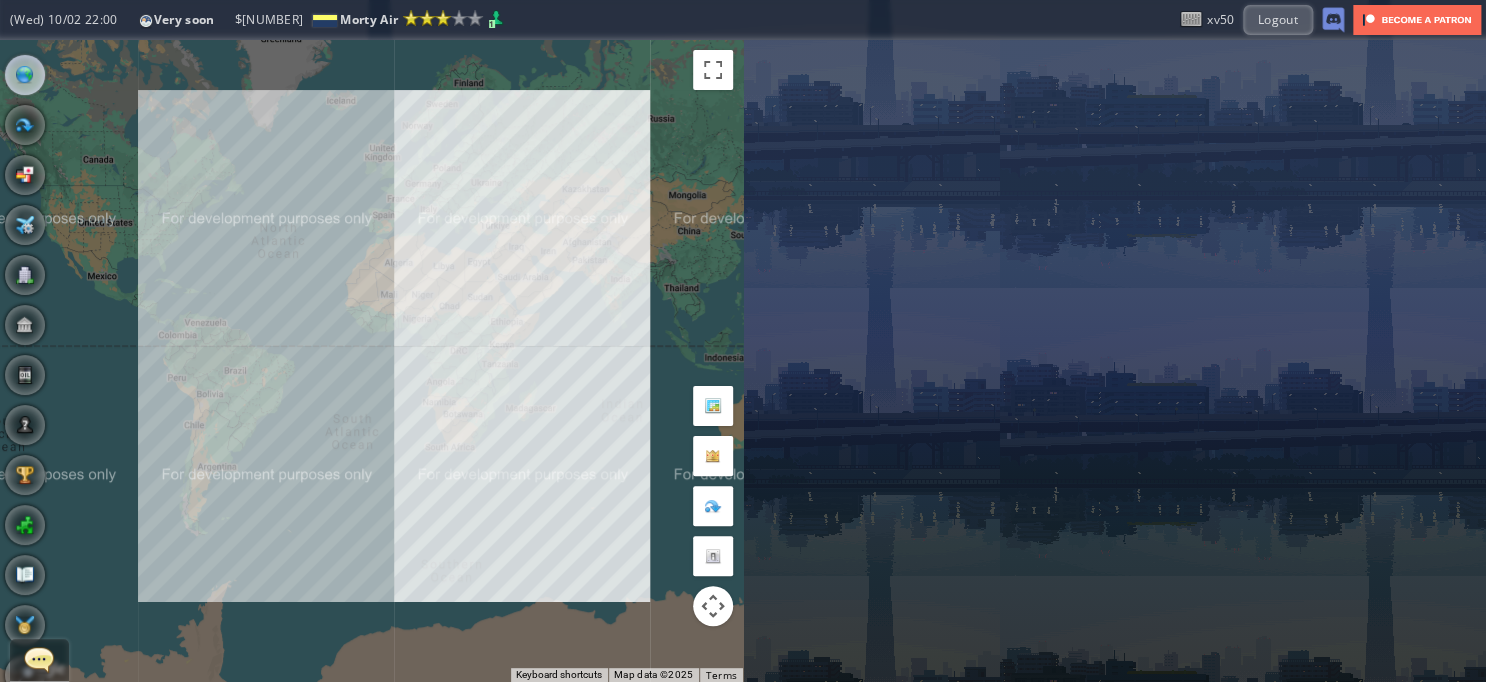 drag, startPoint x: 392, startPoint y: 275, endPoint x: 467, endPoint y: 335, distance: 96.04687 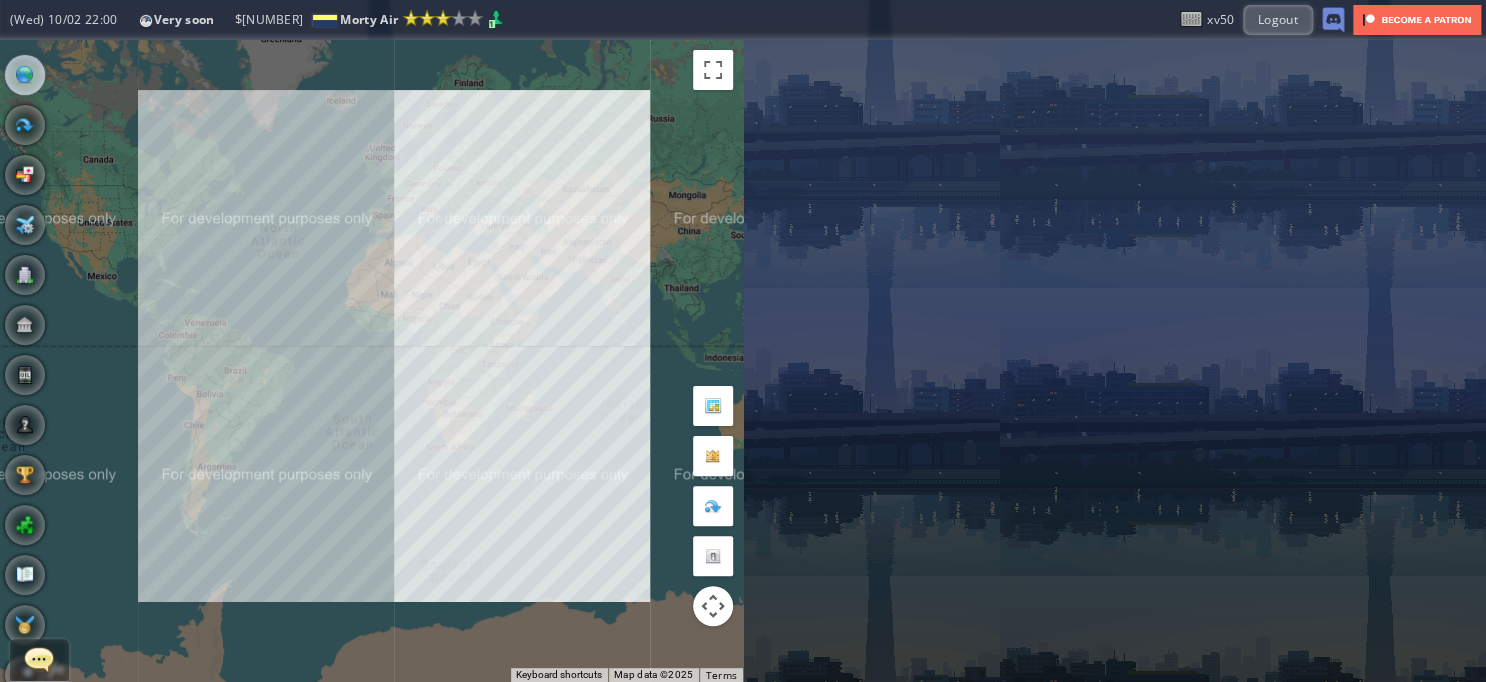 click on "To navigate, press the arrow keys." at bounding box center [371, 361] 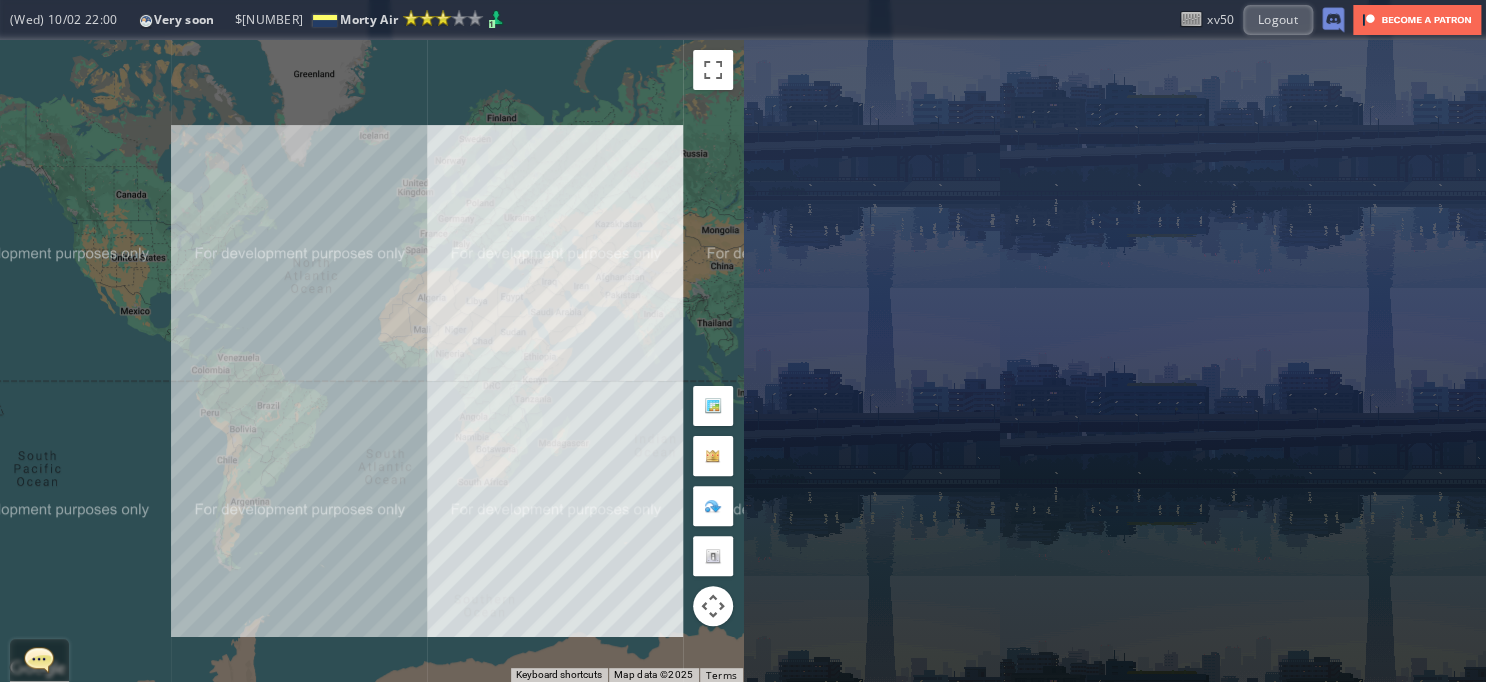 click on "To navigate, press the arrow keys." at bounding box center (371, 361) 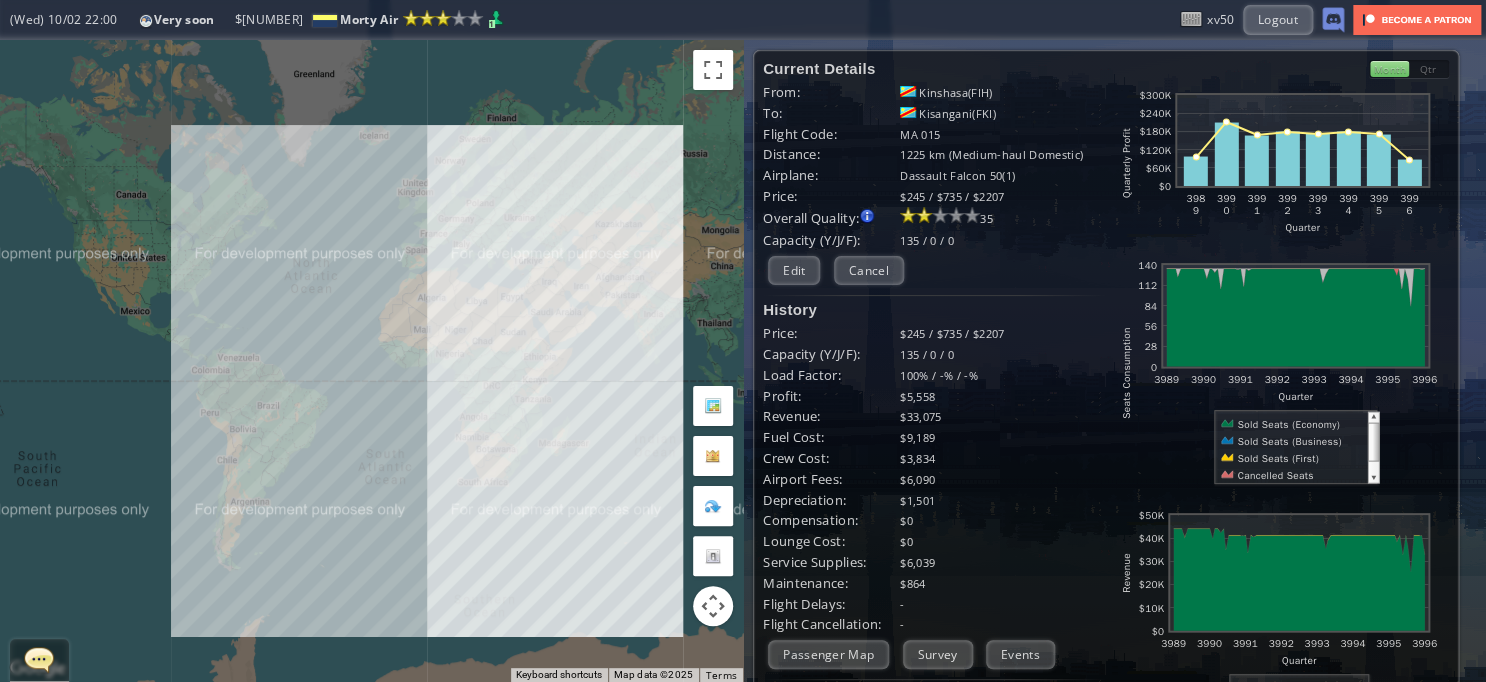 click on "To navigate, press the arrow keys." at bounding box center [371, 361] 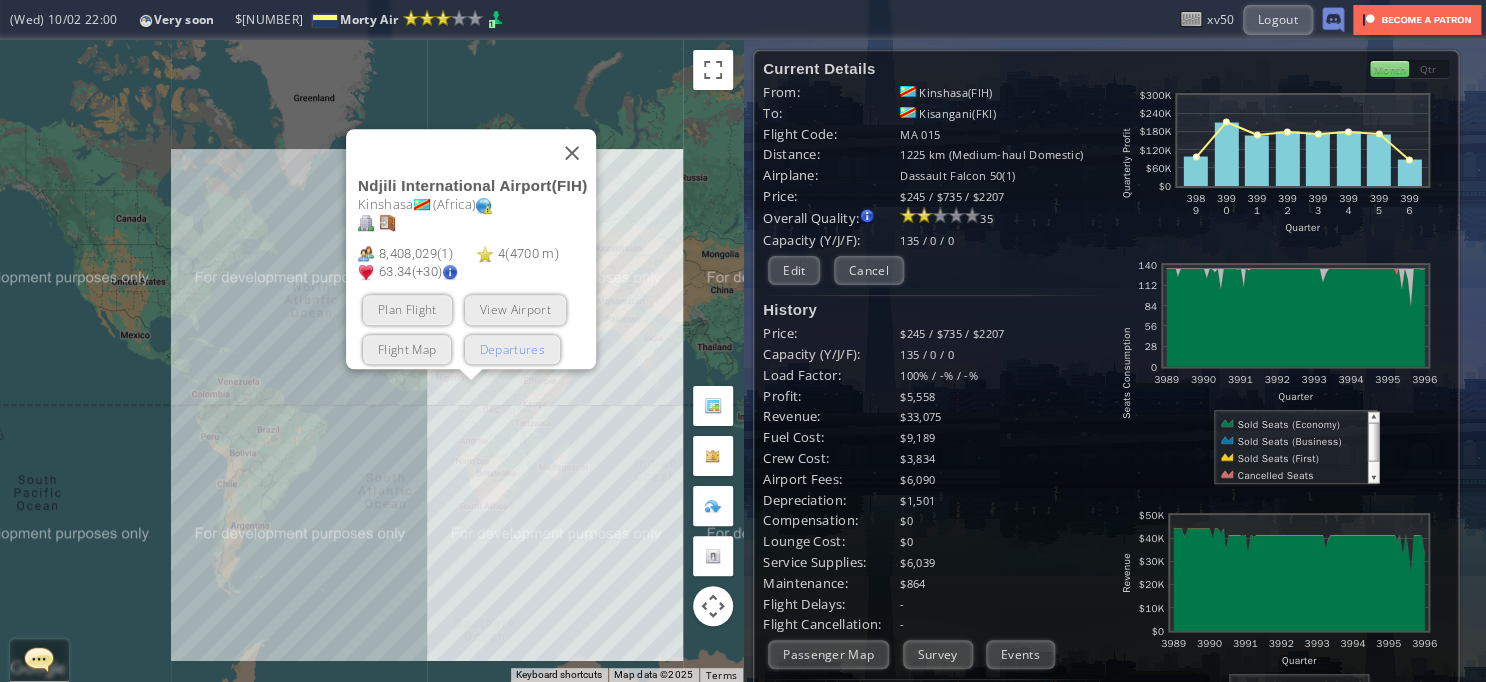 click on "Departures" at bounding box center (511, 349) 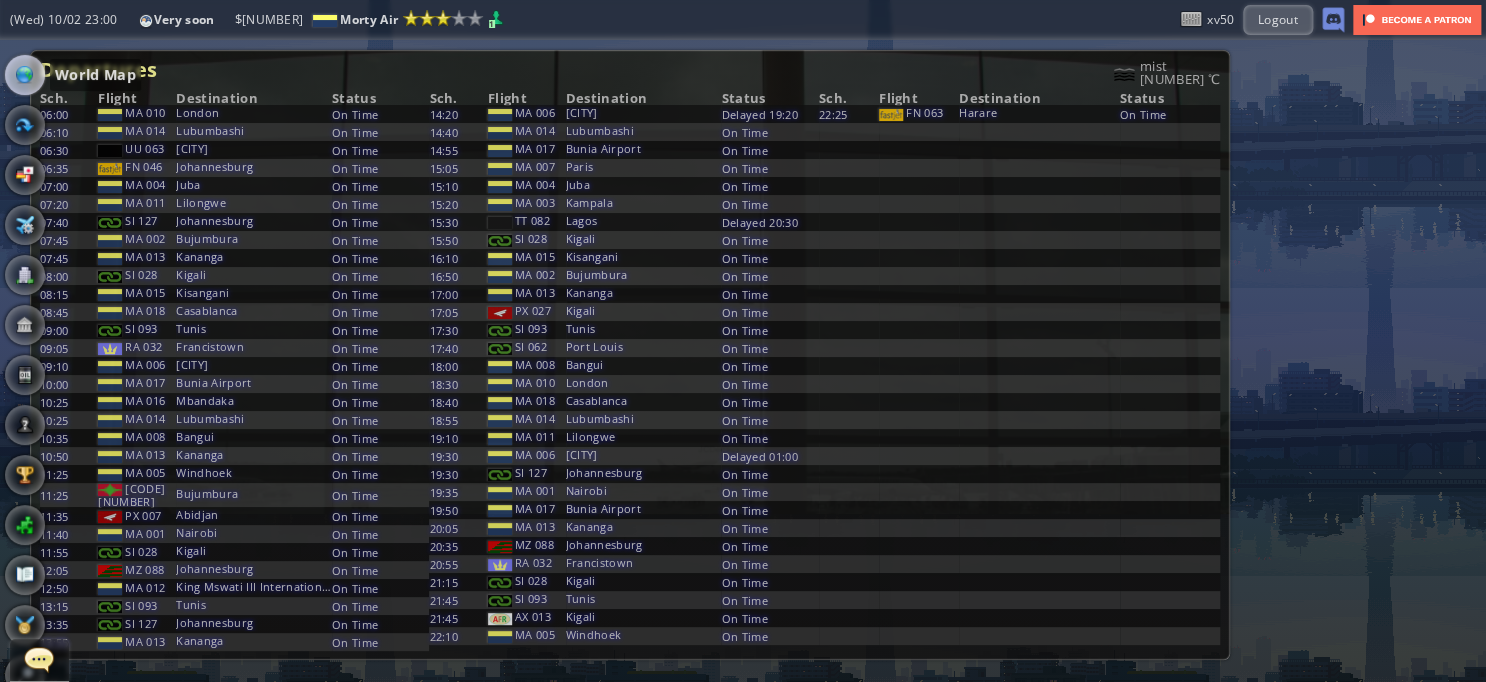 click at bounding box center (25, 75) 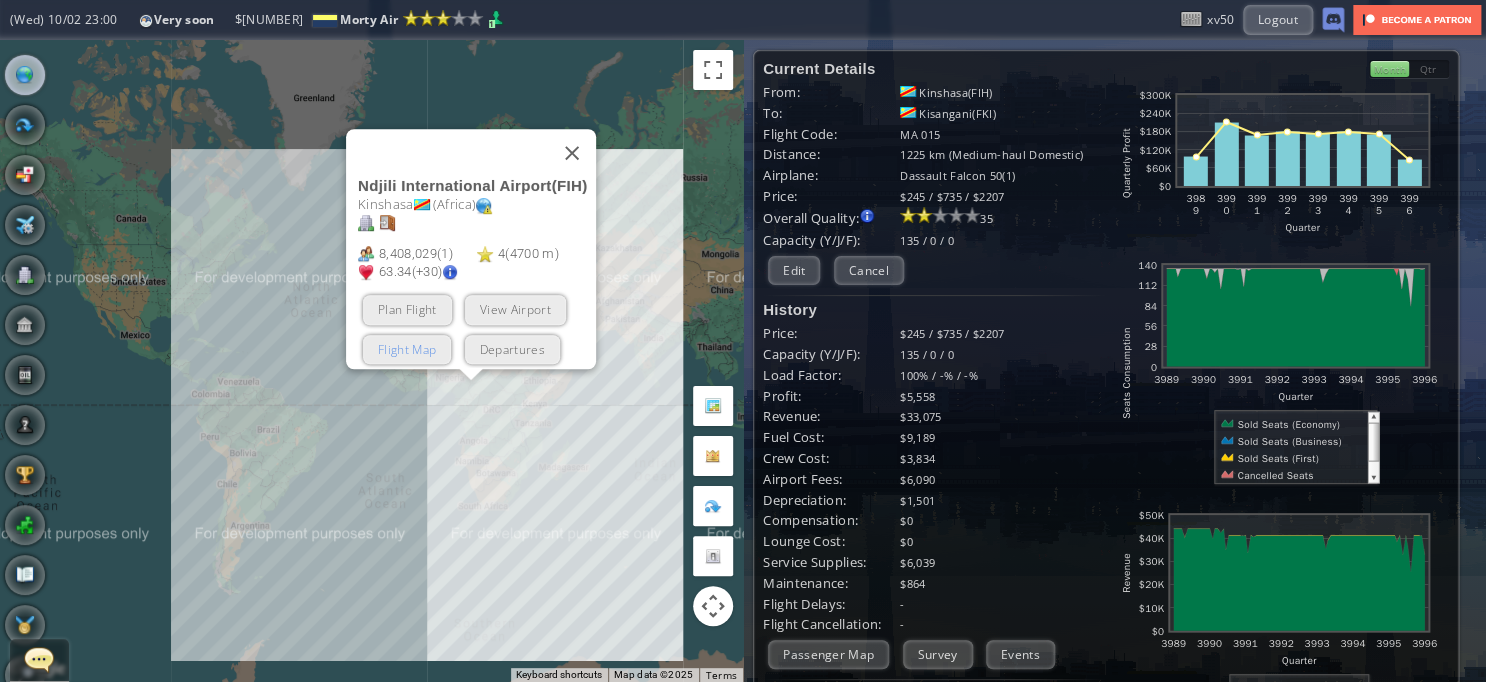 click on "Flight Map" at bounding box center (407, 349) 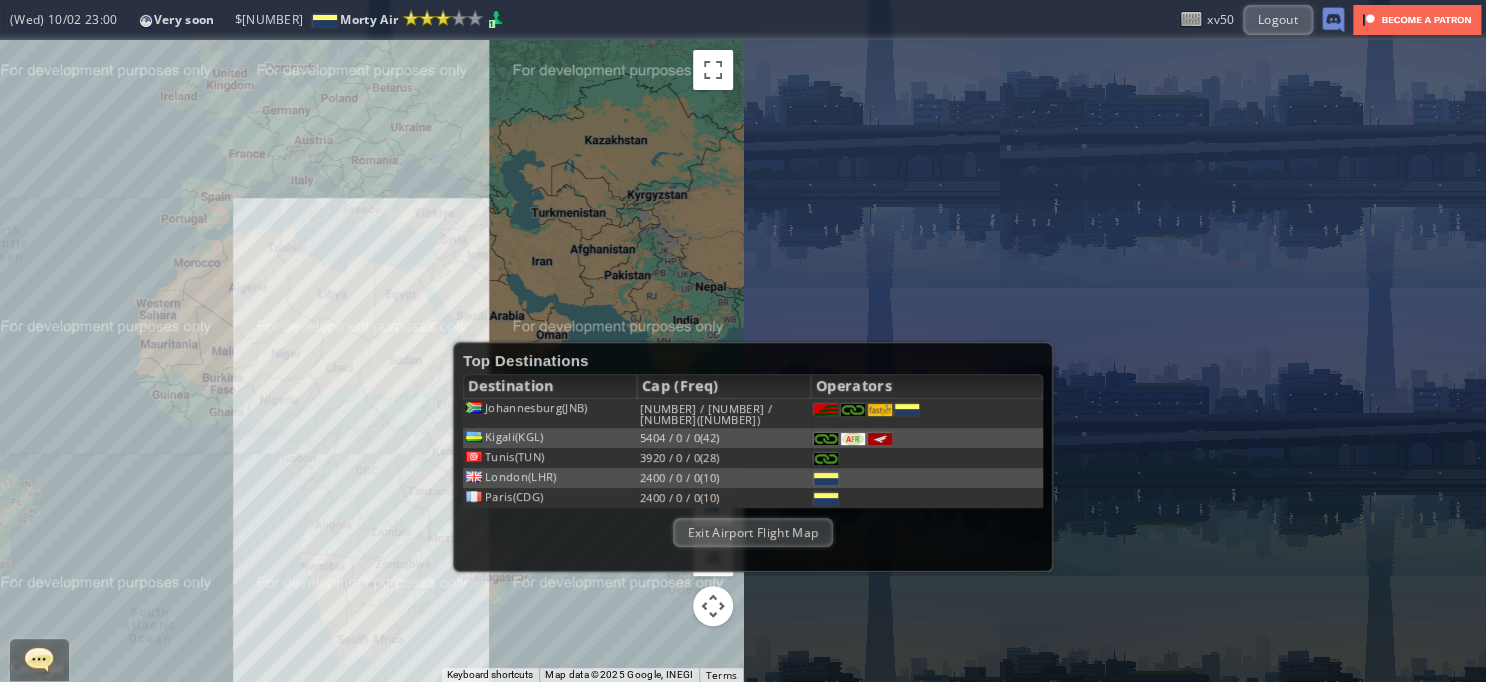drag, startPoint x: 495, startPoint y: 315, endPoint x: 426, endPoint y: 210, distance: 125.64235 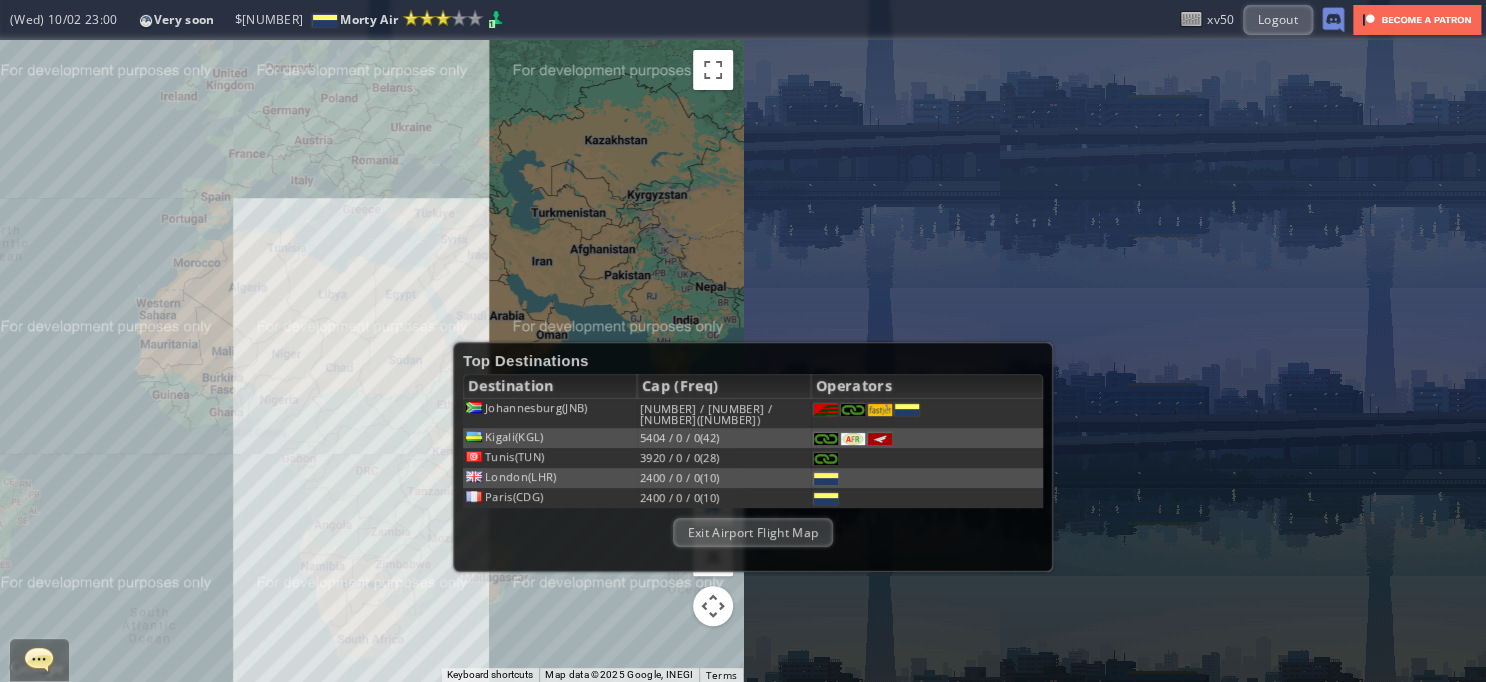 click on "To navigate, press the arrow keys." at bounding box center [371, 361] 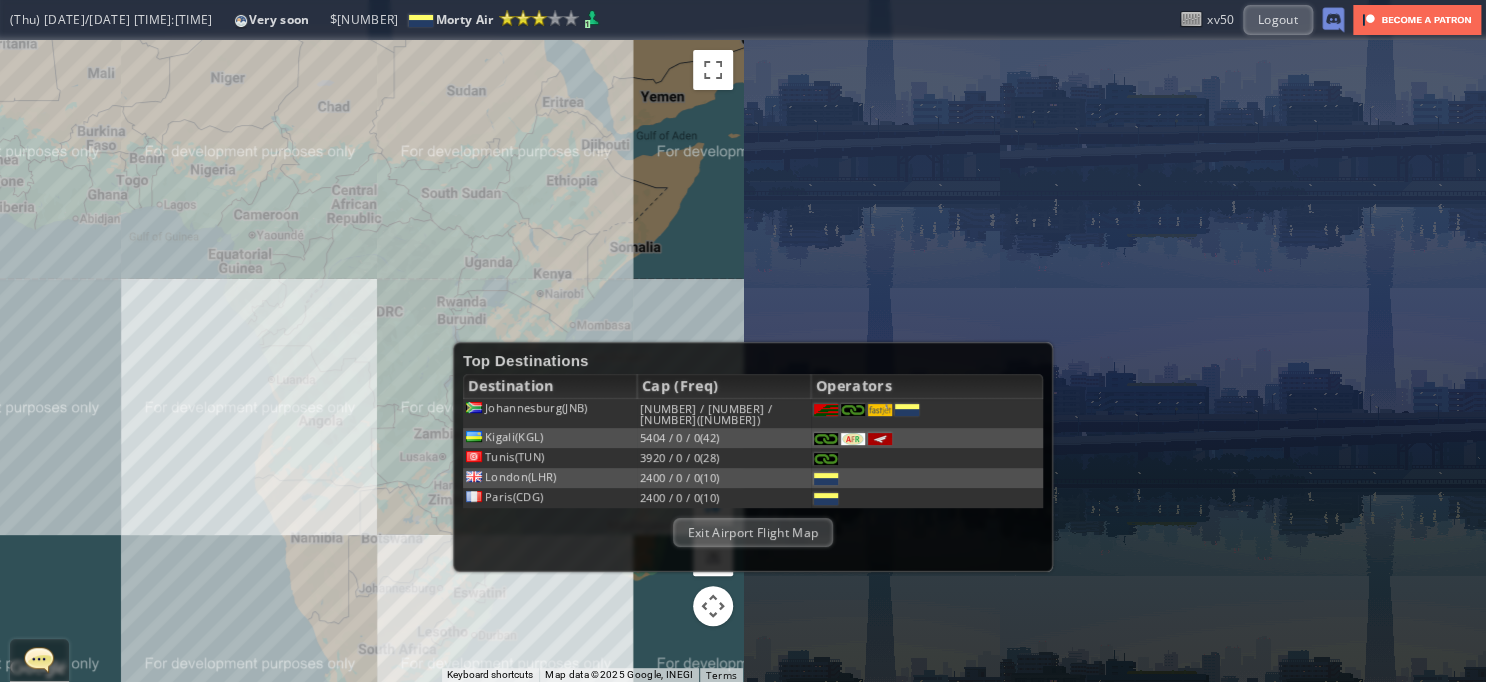drag, startPoint x: 327, startPoint y: 553, endPoint x: 107, endPoint y: 474, distance: 233.75415 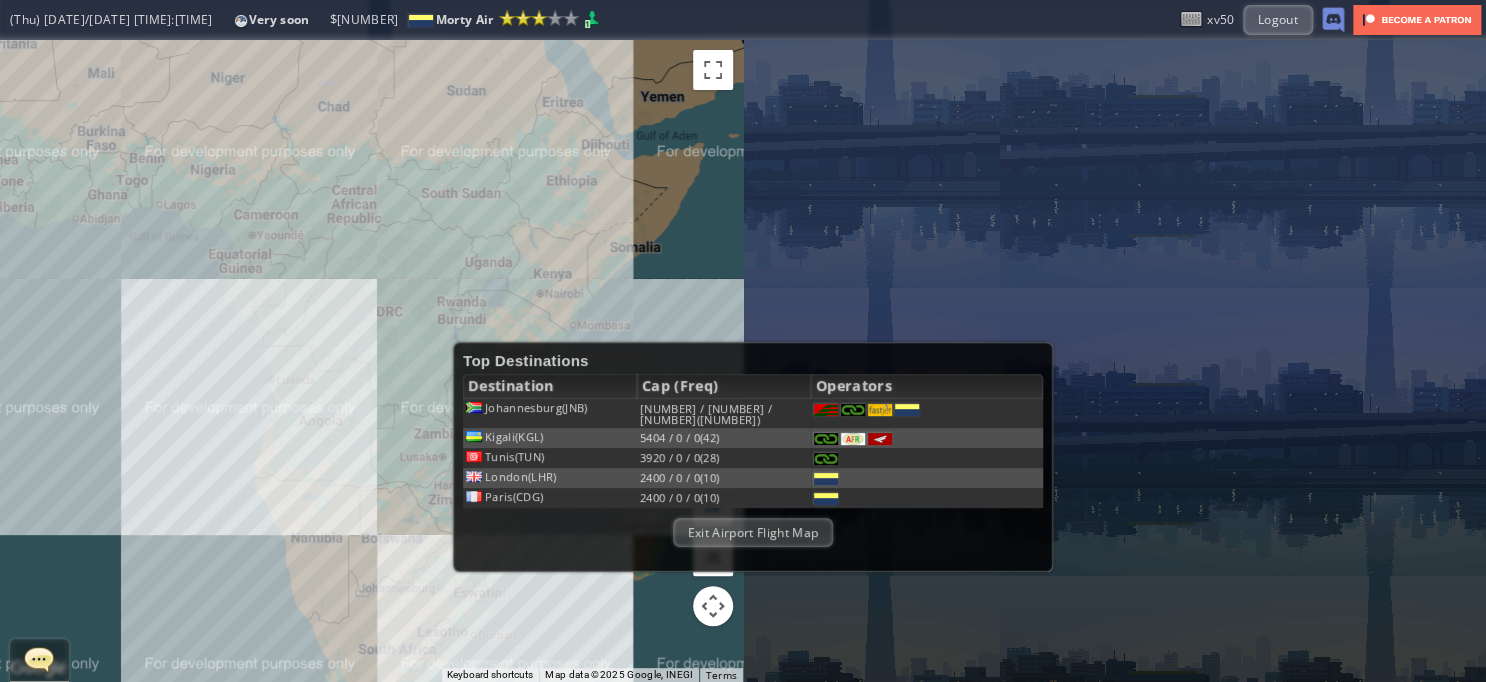 click on "To navigate, press the arrow keys." at bounding box center [371, 361] 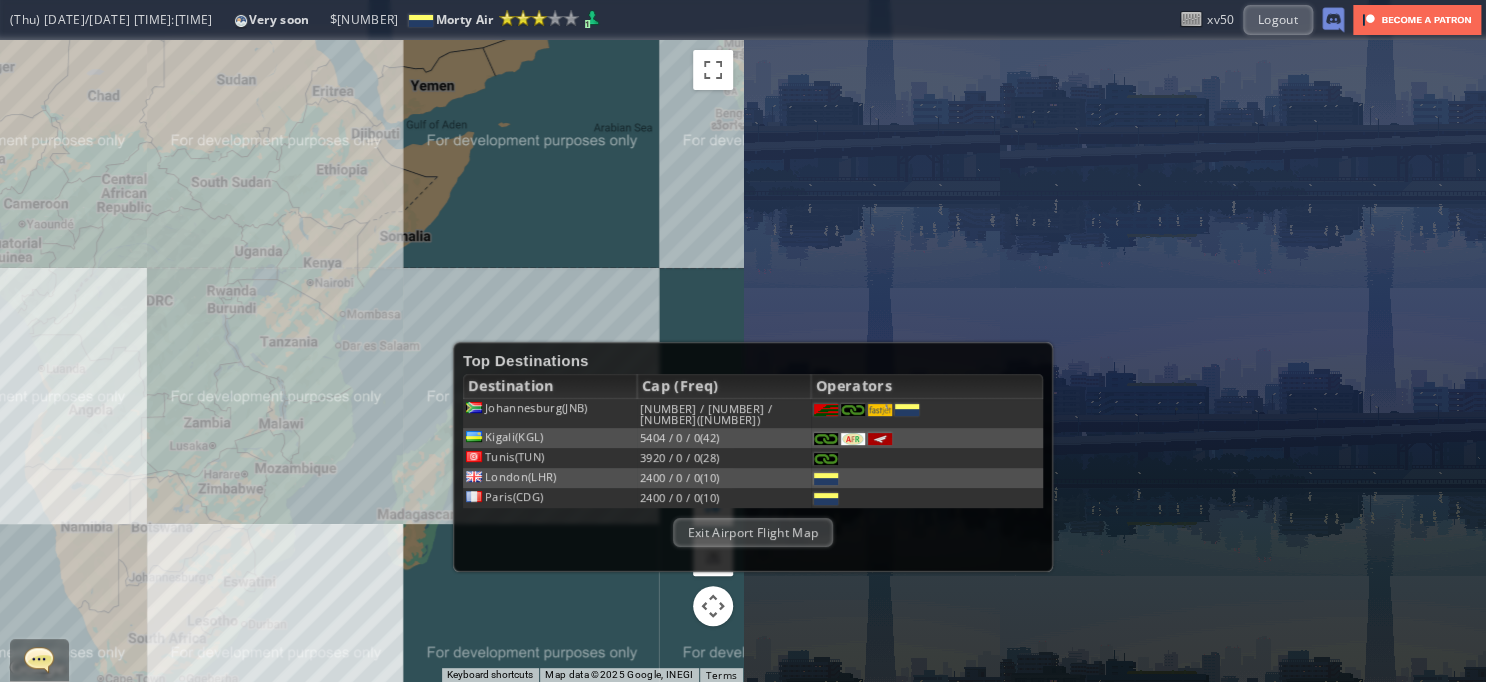 drag, startPoint x: 319, startPoint y: 477, endPoint x: 102, endPoint y: 466, distance: 217.27863 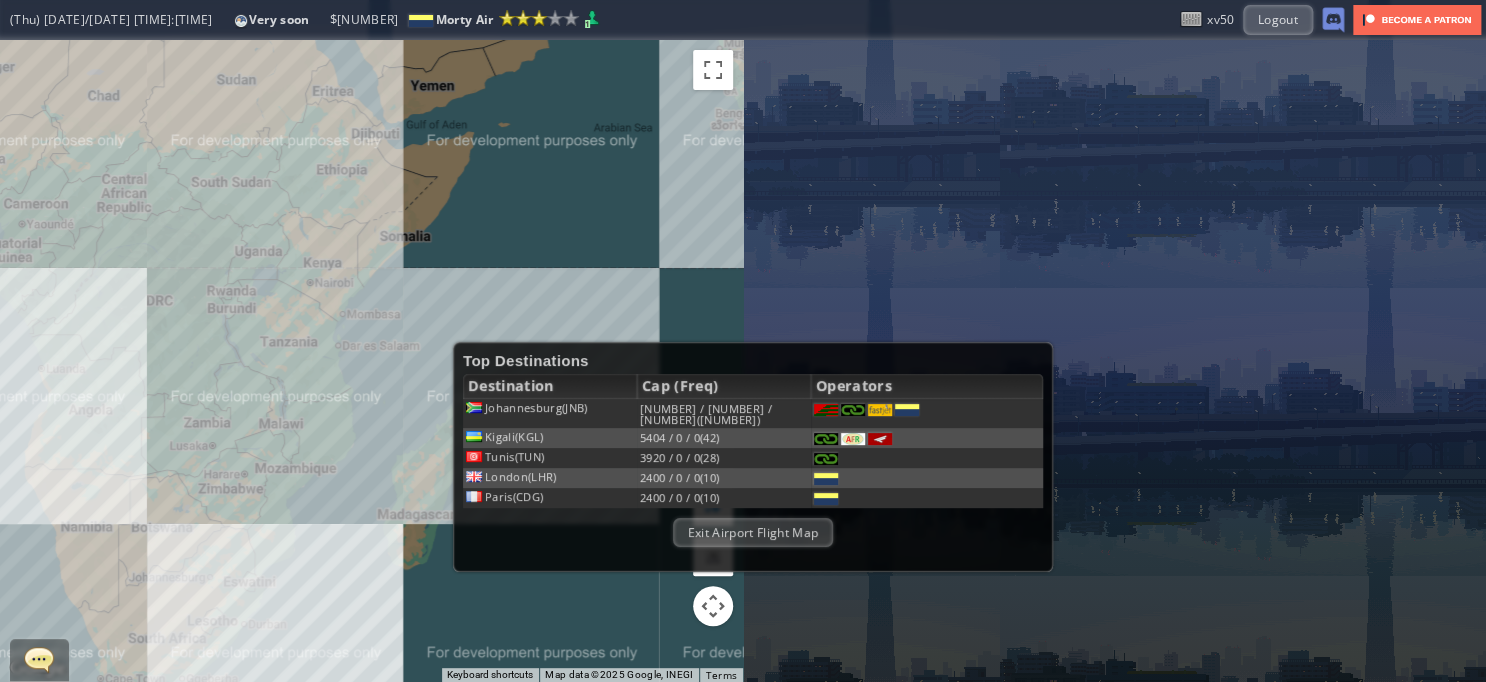 click on "To navigate, press the arrow keys." at bounding box center [371, 361] 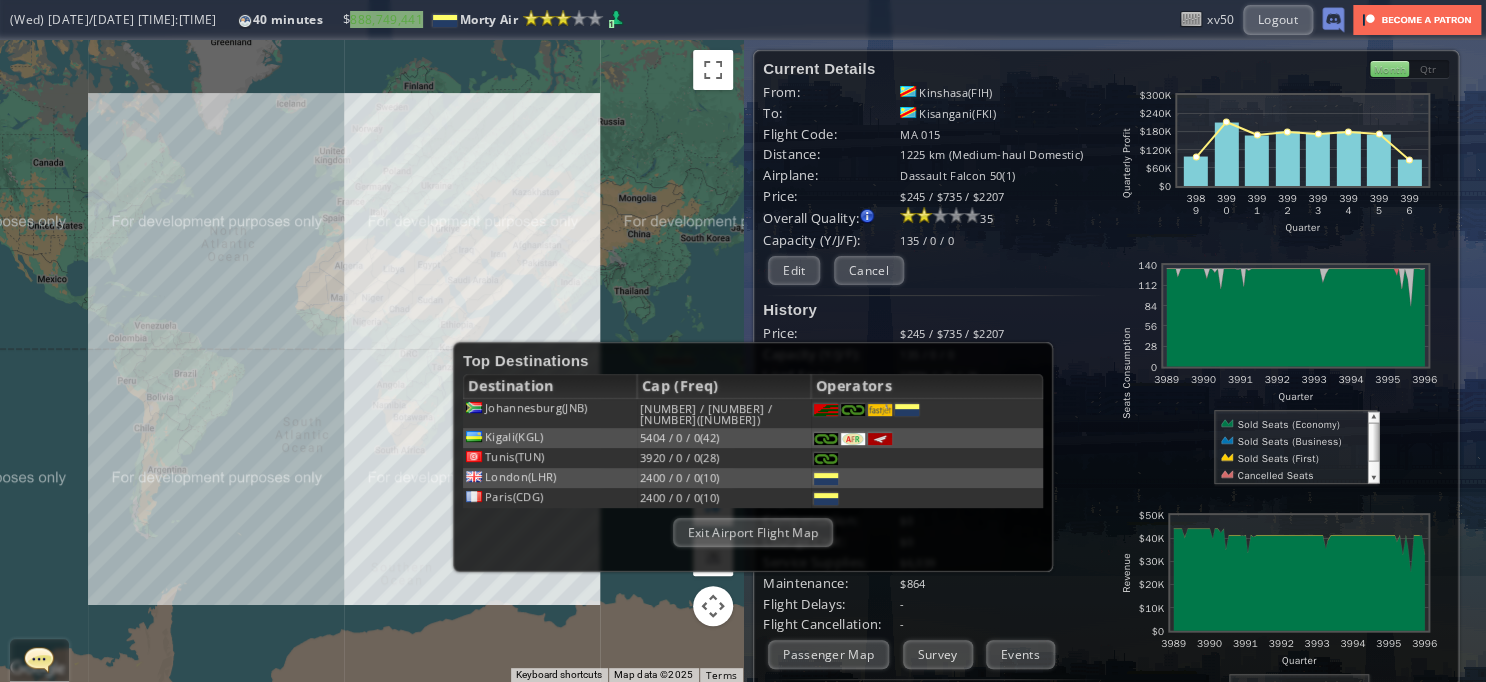 click on "Destination
Cap (Freq)
Operators
[CITY]([CODE]) [NUMBER] / [NUMBER] / [NUMBER]([NUMBER]) [CITY]([CODE]) [NUMBER] / [NUMBER] / [NUMBER]([NUMBER]) [CITY]([CODE]) [NUMBER] / [NUMBER] / [NUMBER]([NUMBER]) [CITY]([CODE]) [NUMBER] / [NUMBER] / [NUMBER]([NUMBER]) [CITY]([CODE]) [NUMBER] / [NUMBER] / [NUMBER]([NUMBER])
Exit Airport Flight Map" at bounding box center (753, 463) 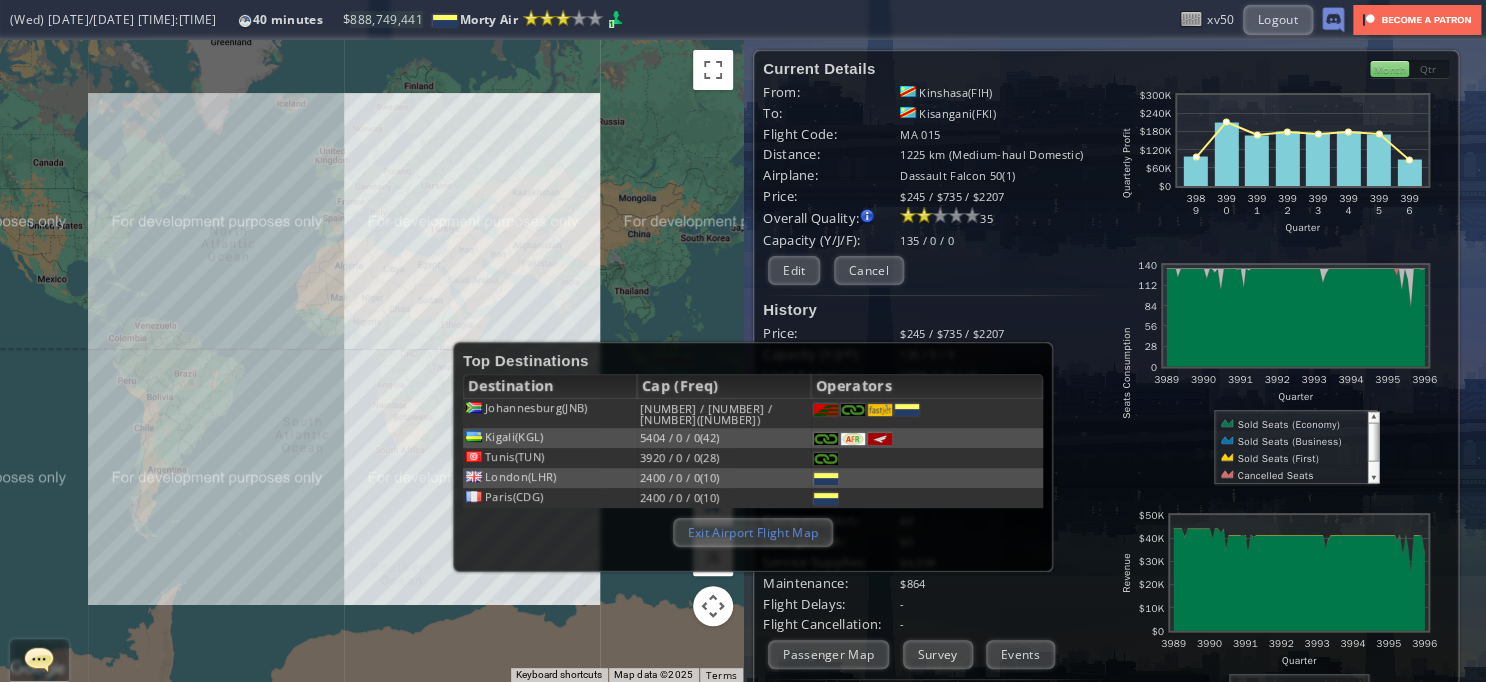click on "Exit Airport Flight Map" at bounding box center (753, 532) 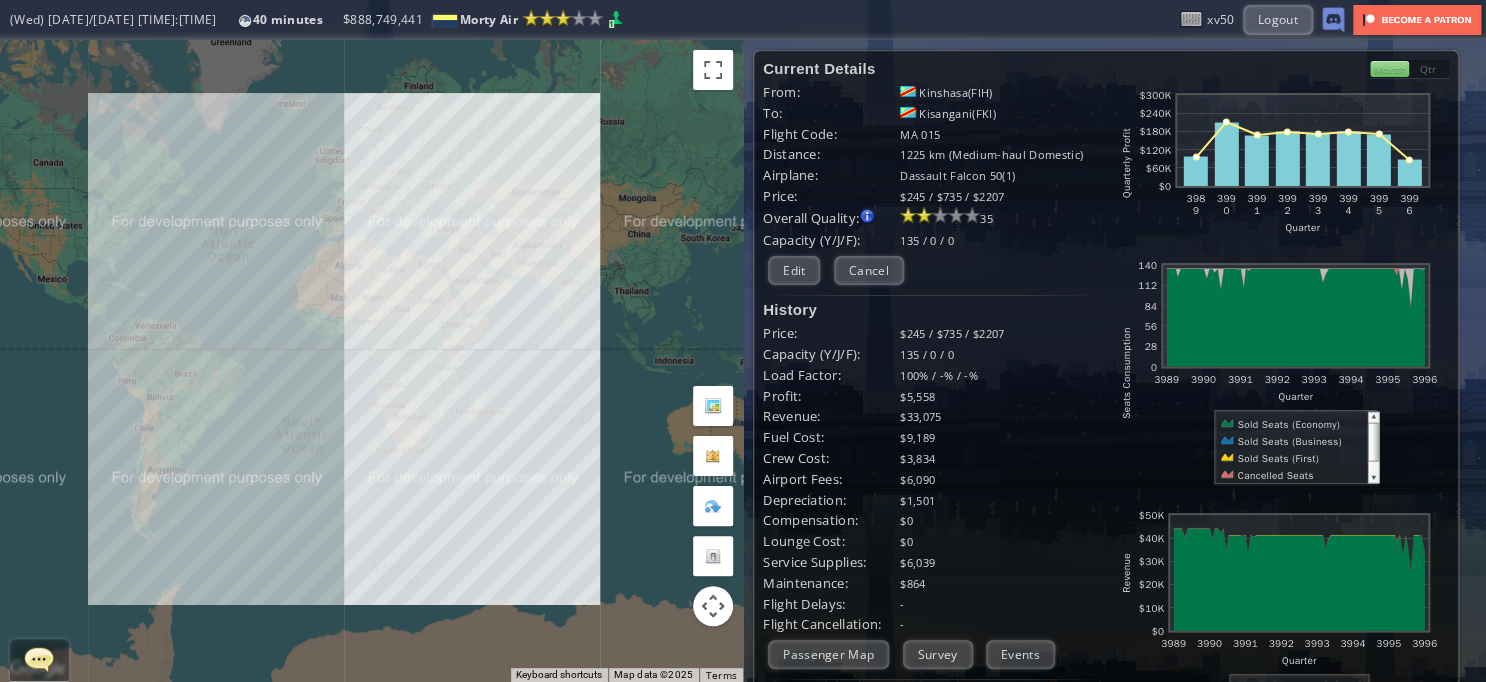 click on "Current Details
From:
[CITY]([CODE])
To:
[CITY]([CODE])
Flight Code:
[CODE] [NUMBER]
Distance:
[NUMBER] km (Medium-haul Domestic)
Airplane:
[AIRPLANE_MODEL]([NUMBER])
Price:
$[NUMBER] / $[NUMBER] / $[NUMBER]
Overall Quality:
Overall quality is determined by:
- Fleet Age per Route
- Service Star level per route
- Company wide Service Quality
[NUMBER]
Edit $[NUMBER]" at bounding box center [934, 479] 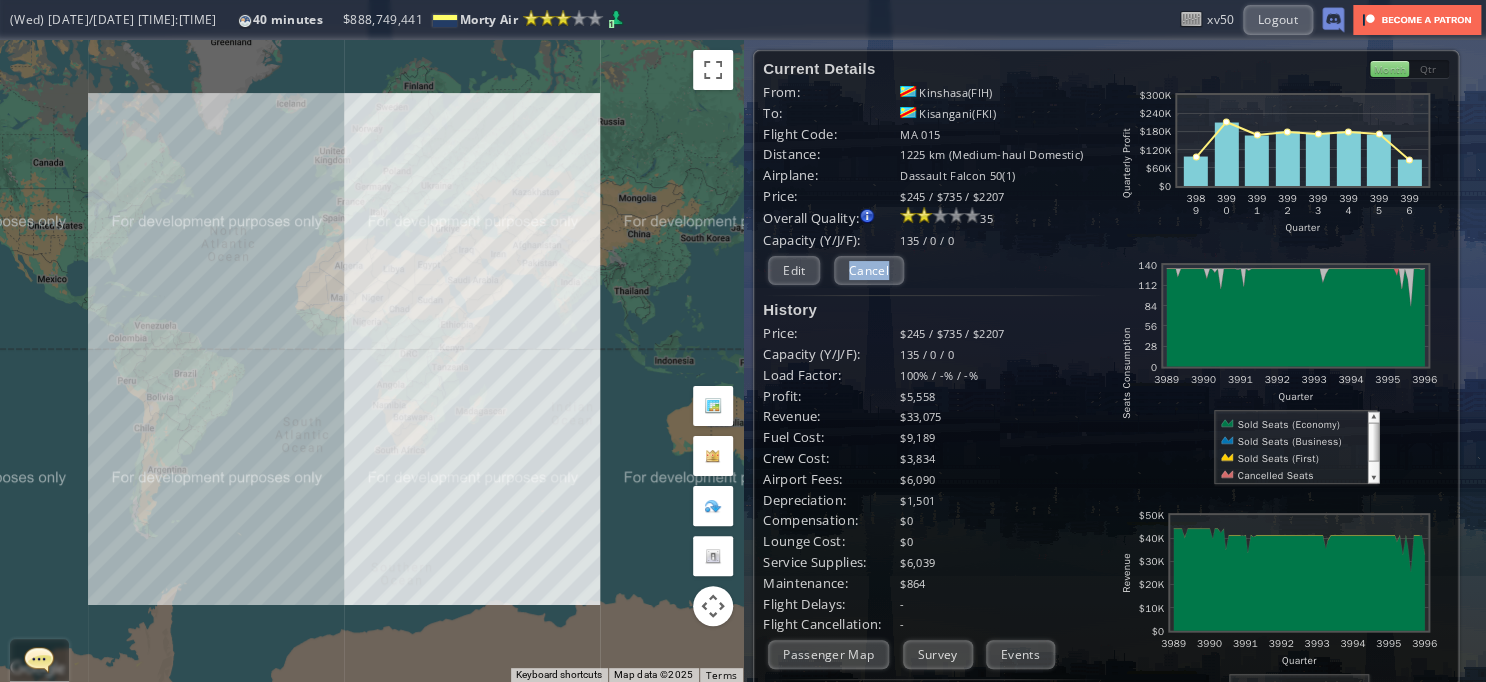 click on "Current Details
From:
[CITY]([CODE])
To:
[CITY]([CODE])
Flight Code:
[CODE] [NUMBER]
Distance:
[NUMBER] km (Medium-haul Domestic)
Airplane:
[AIRPLANE_MODEL]([NUMBER])
Price:
$[NUMBER] / $[NUMBER] / $[NUMBER]
Overall Quality:
Overall quality is determined by:
- Fleet Age per Route
- Service Star level per route
- Company wide Service Quality
[NUMBER]
Edit $[NUMBER]" at bounding box center (934, 479) 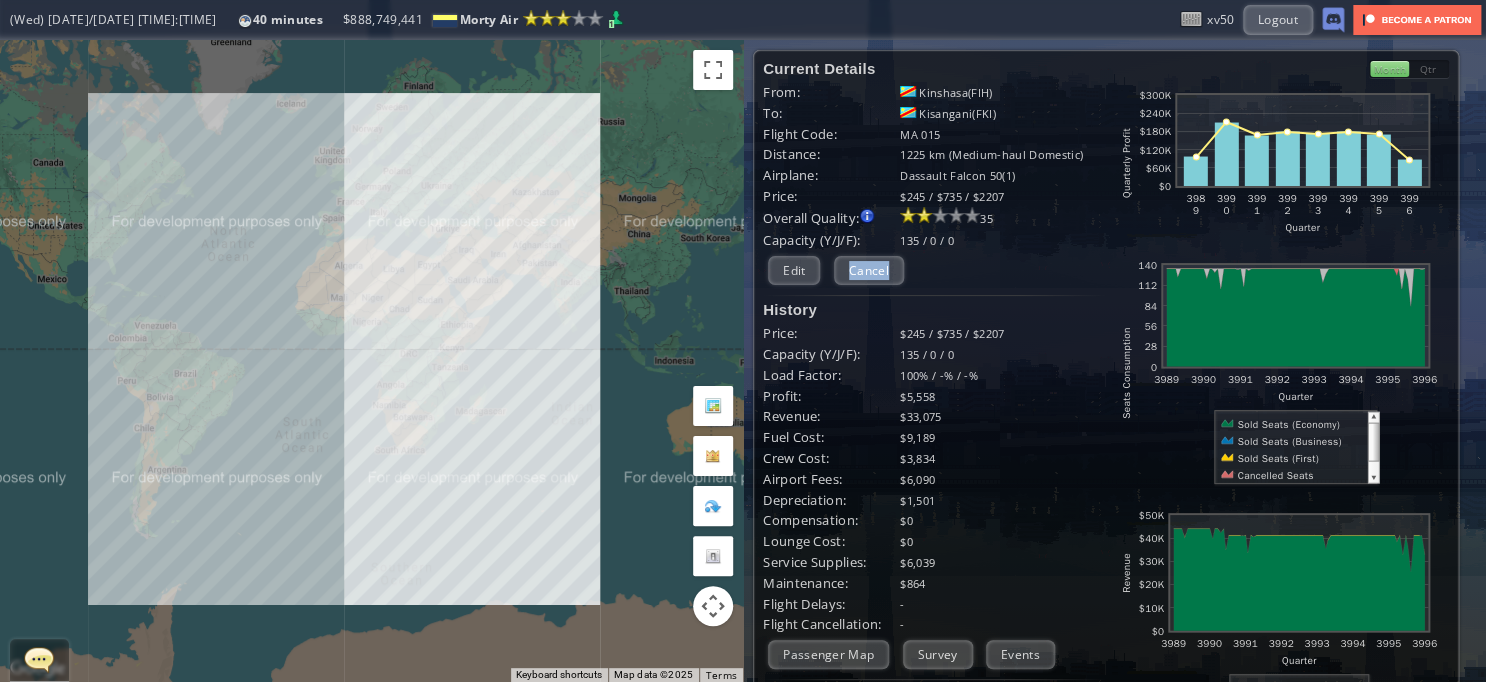 click on "Cancel" at bounding box center (869, 270) 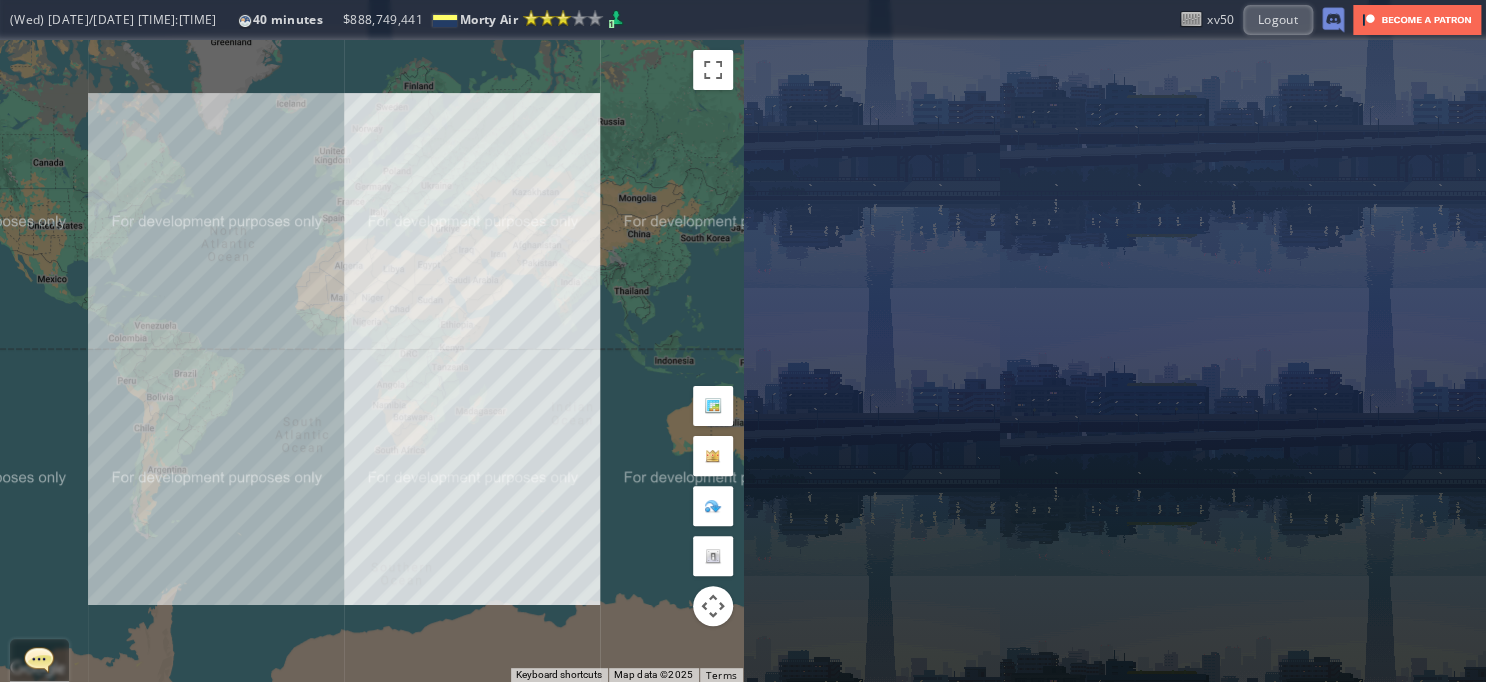 click on "To navigate, press the arrow keys." at bounding box center (371, 361) 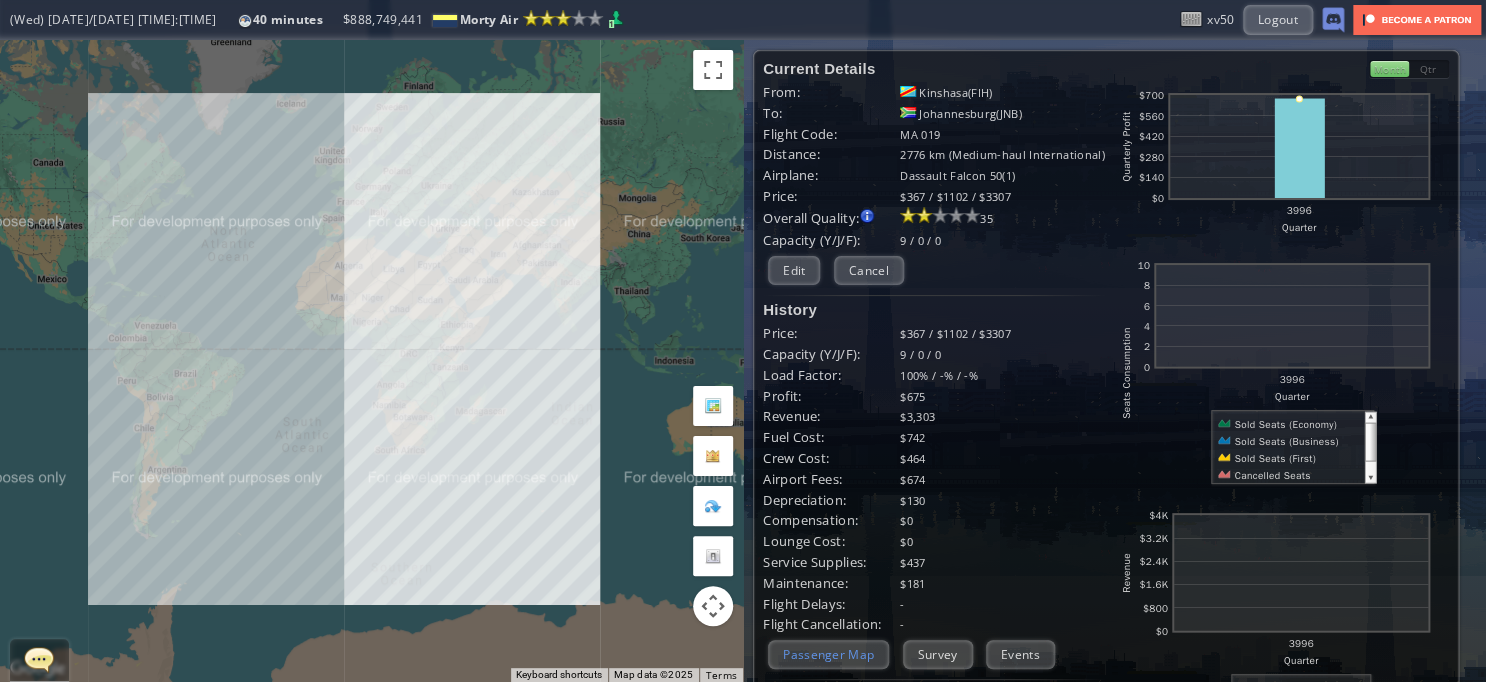 click on "Passenger Map" at bounding box center (828, 654) 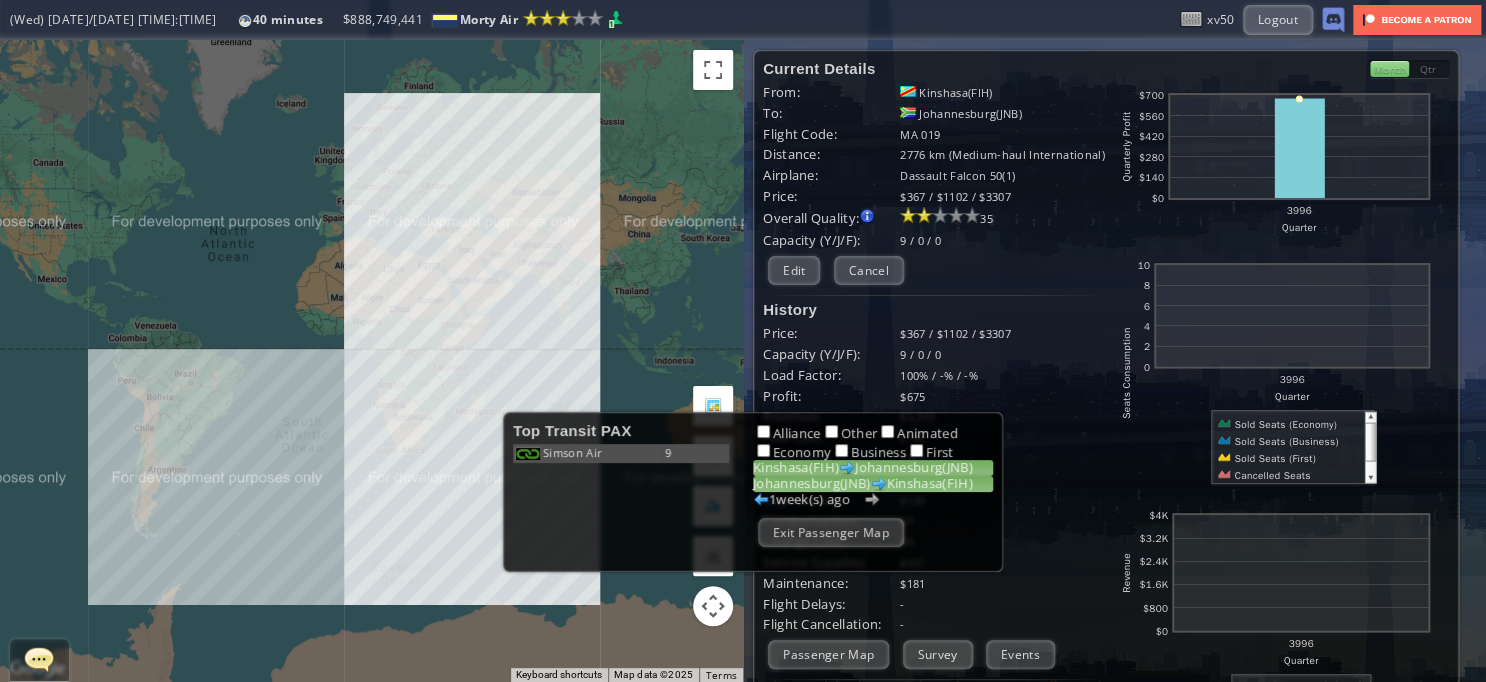 click on "Johannesburg(JNB) Kinshasa(FIH)" at bounding box center [873, 484] 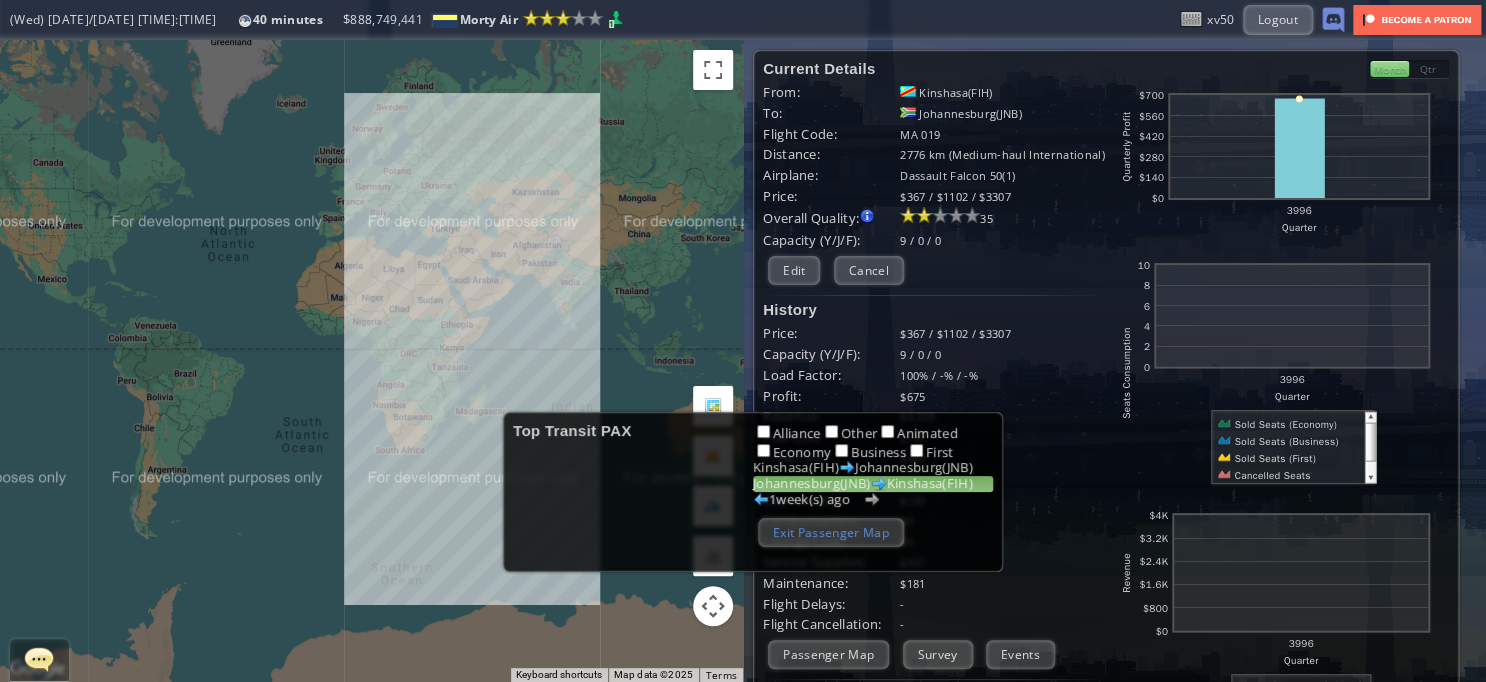 click on "Exit Passenger Map" at bounding box center [831, 532] 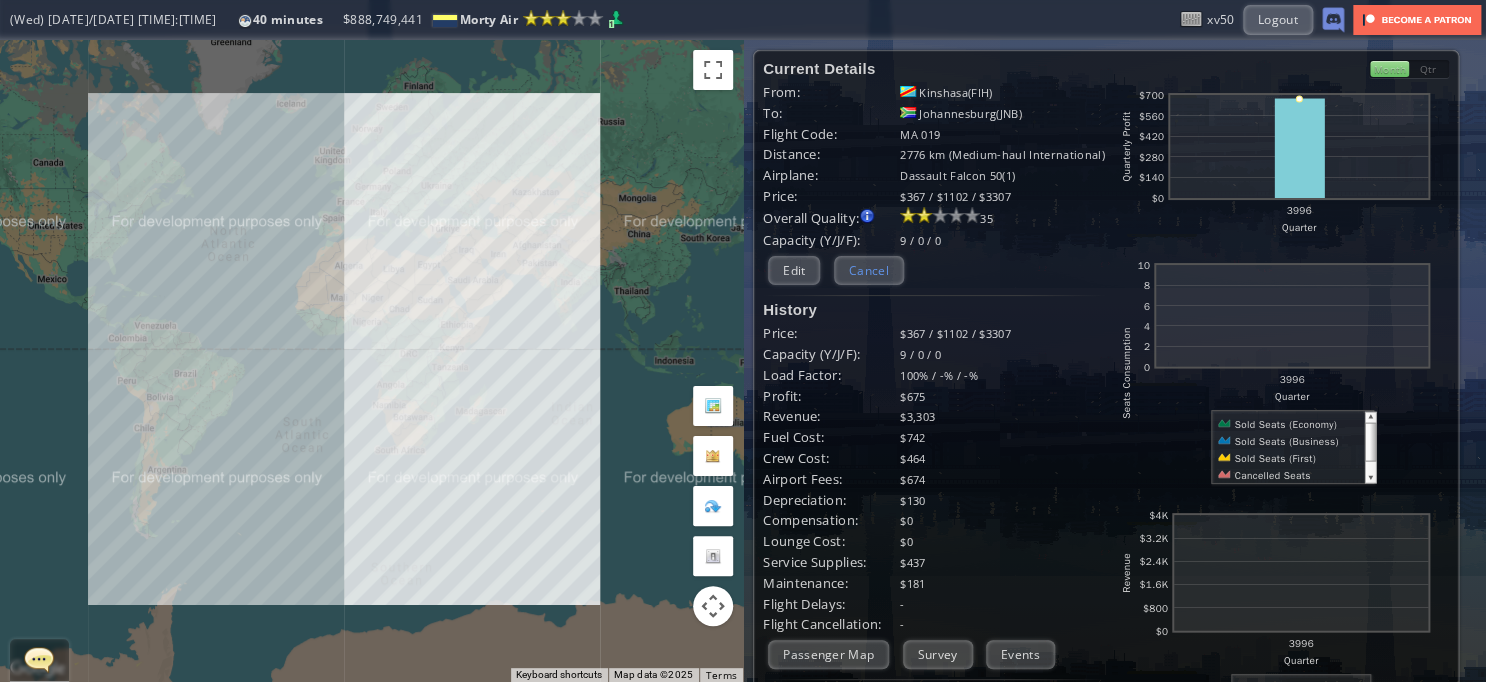 click on "Cancel" at bounding box center (869, 270) 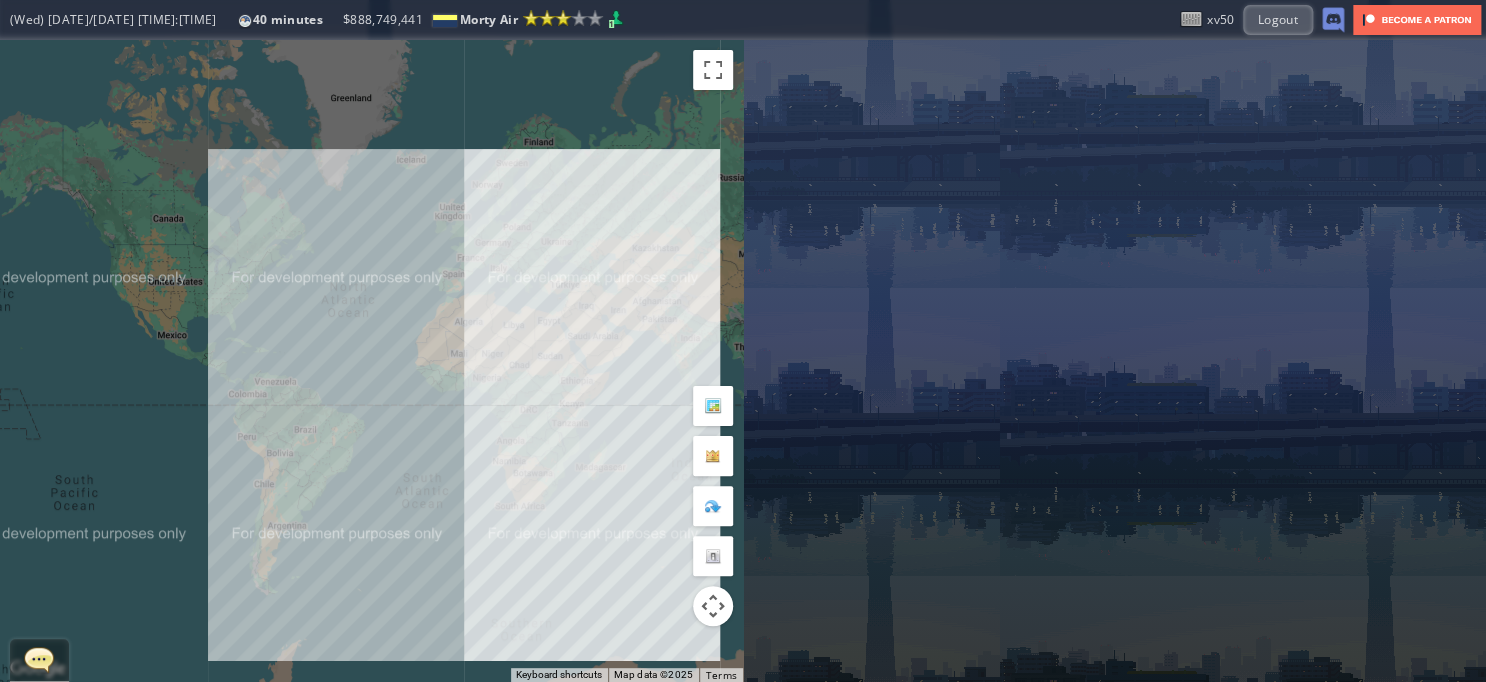 drag, startPoint x: 185, startPoint y: 260, endPoint x: 339, endPoint y: 330, distance: 169.16264 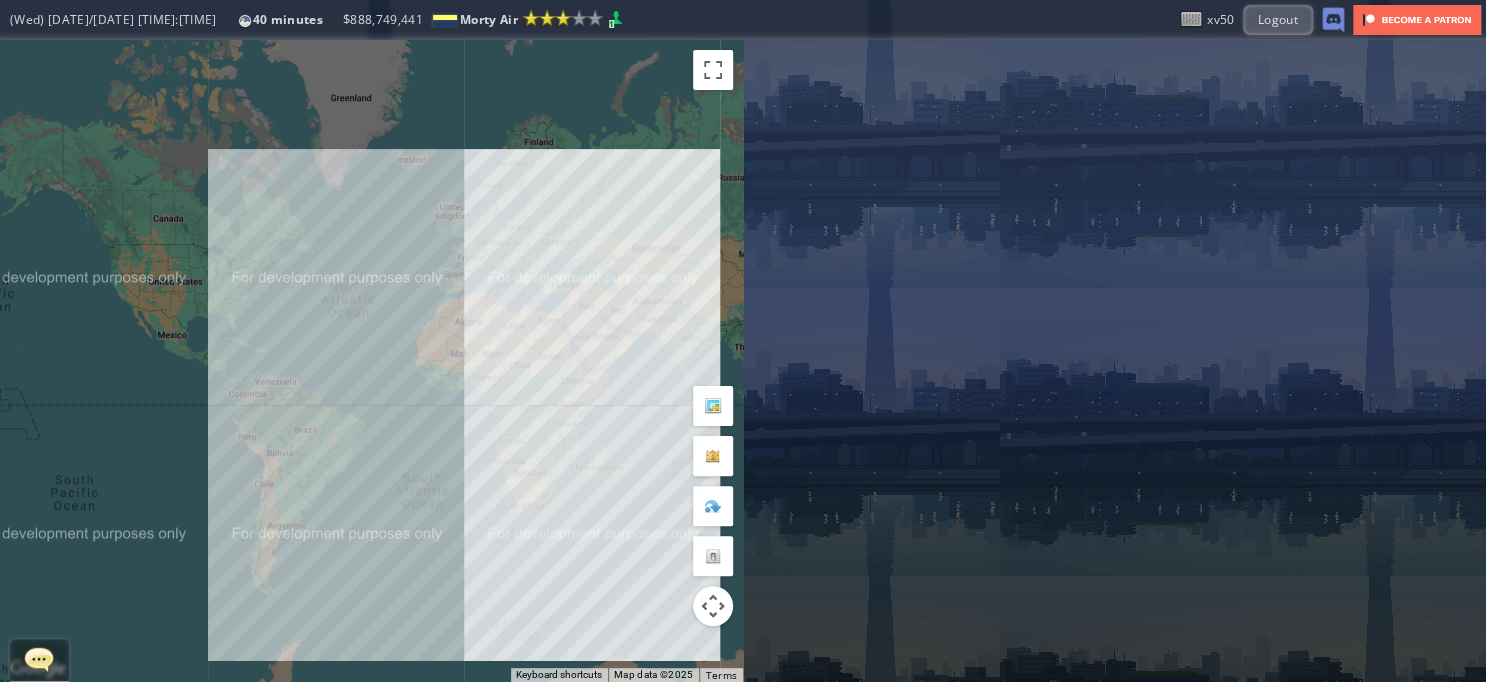click on "To navigate, press the arrow keys." at bounding box center [371, 361] 